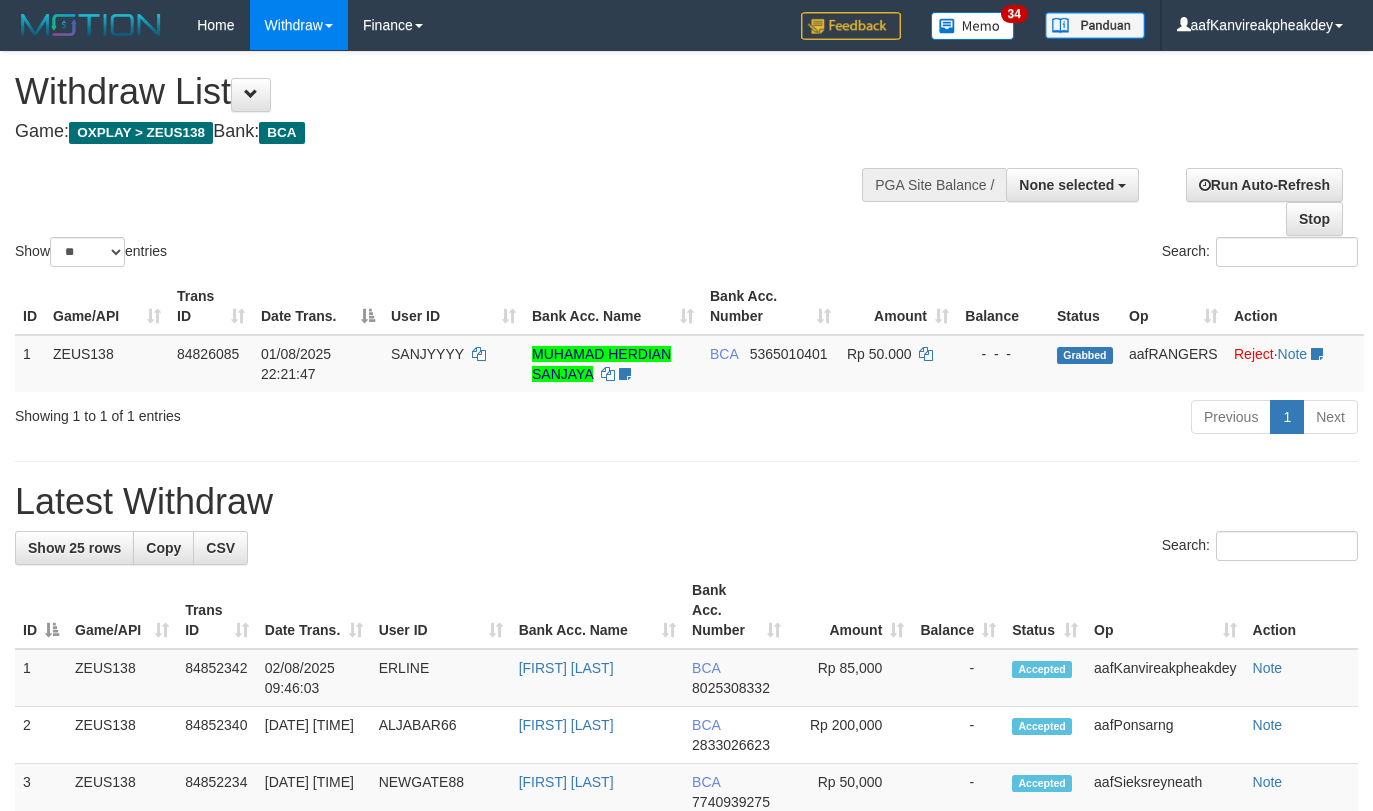 select 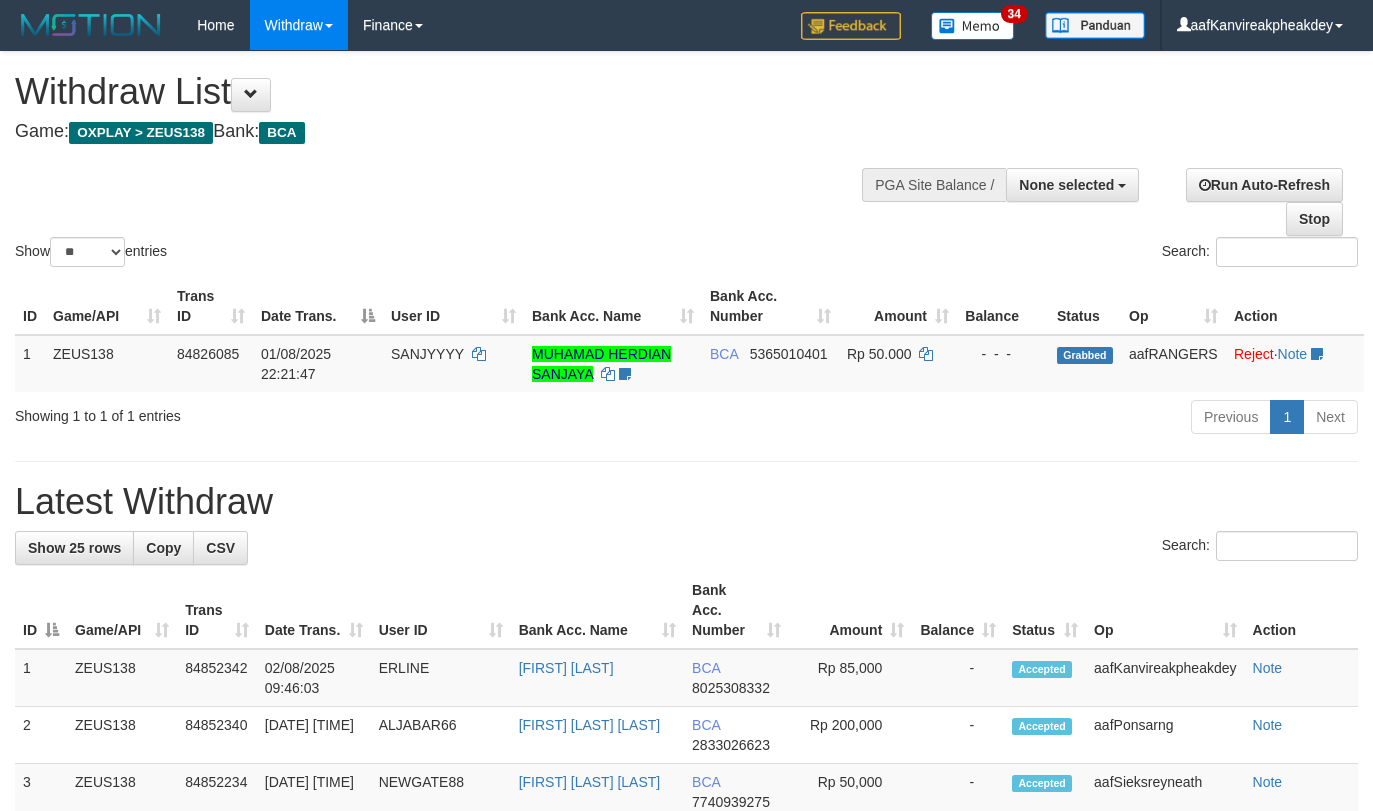 select 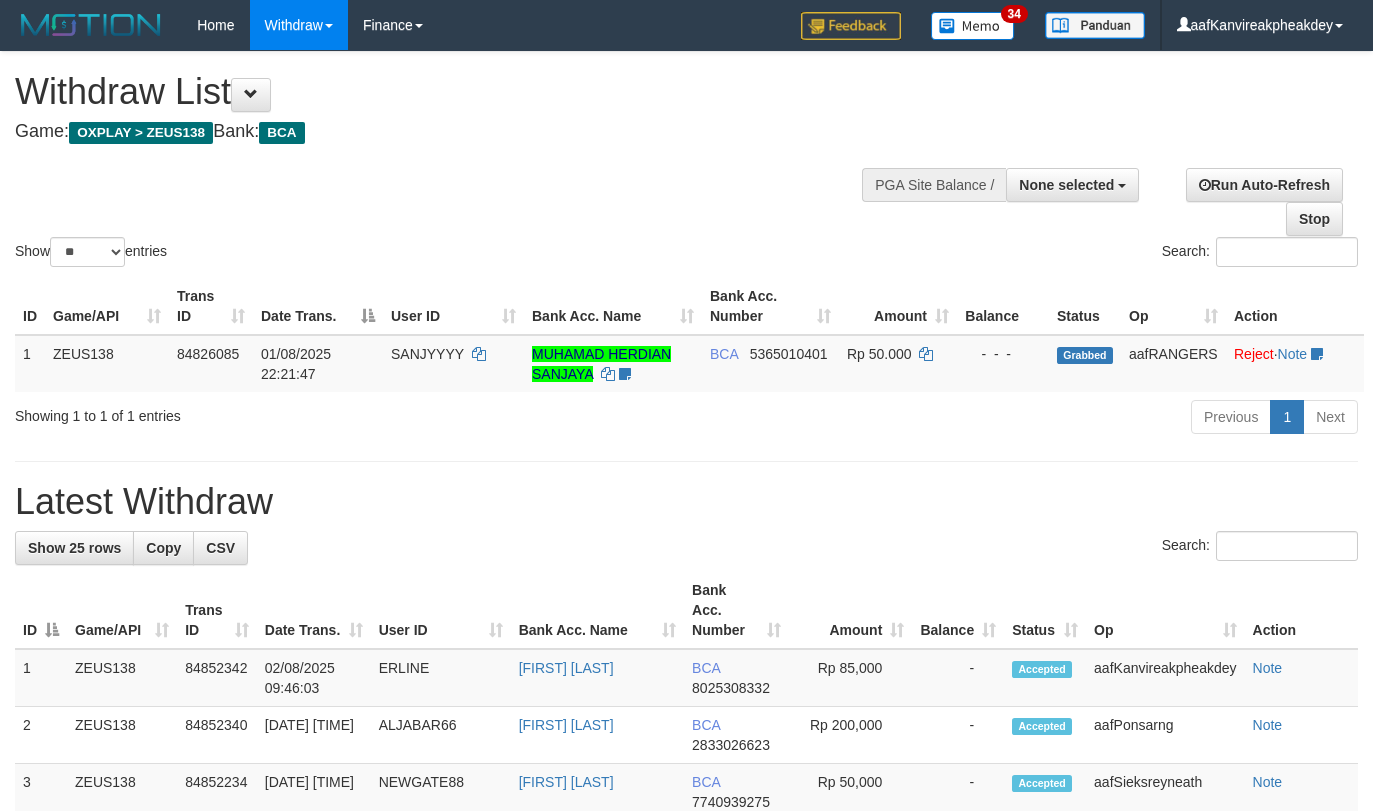select 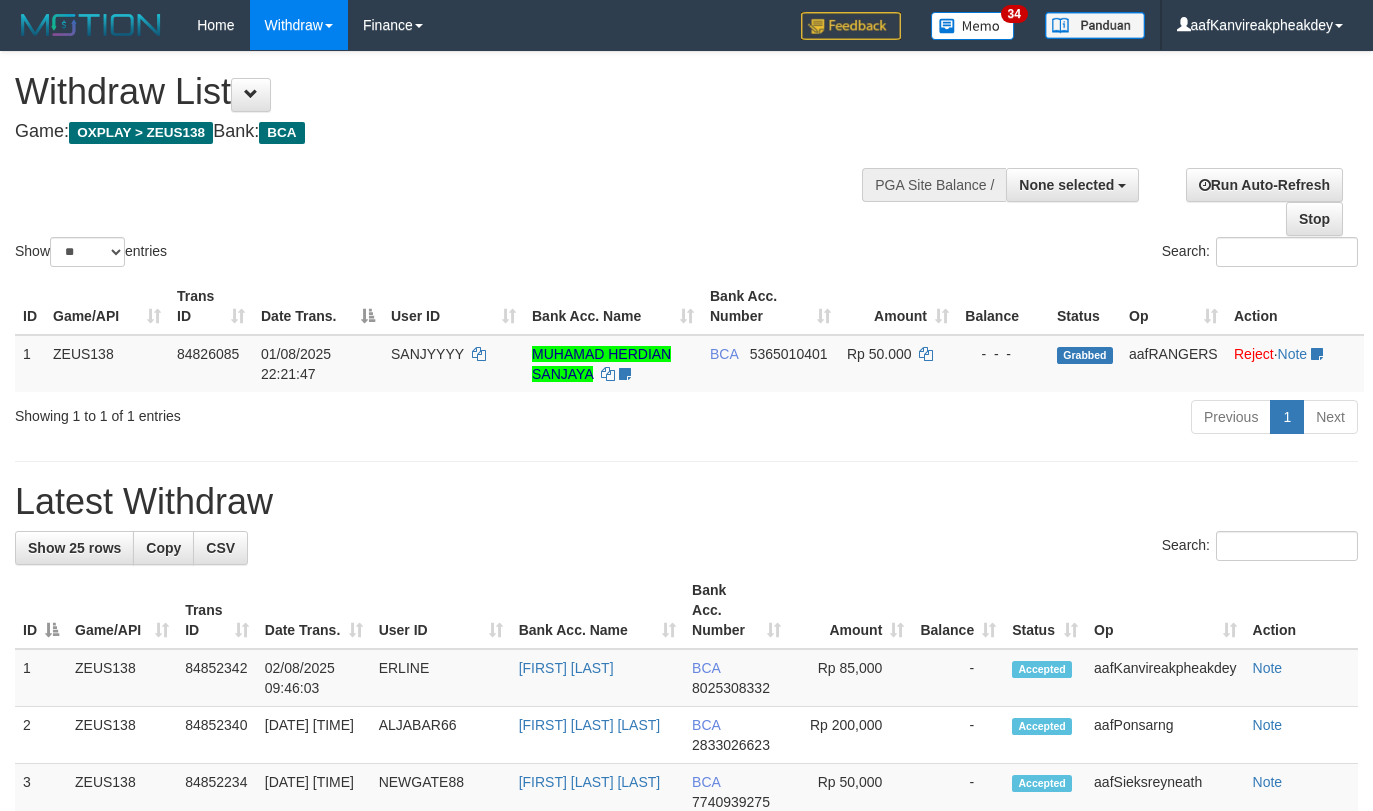 select 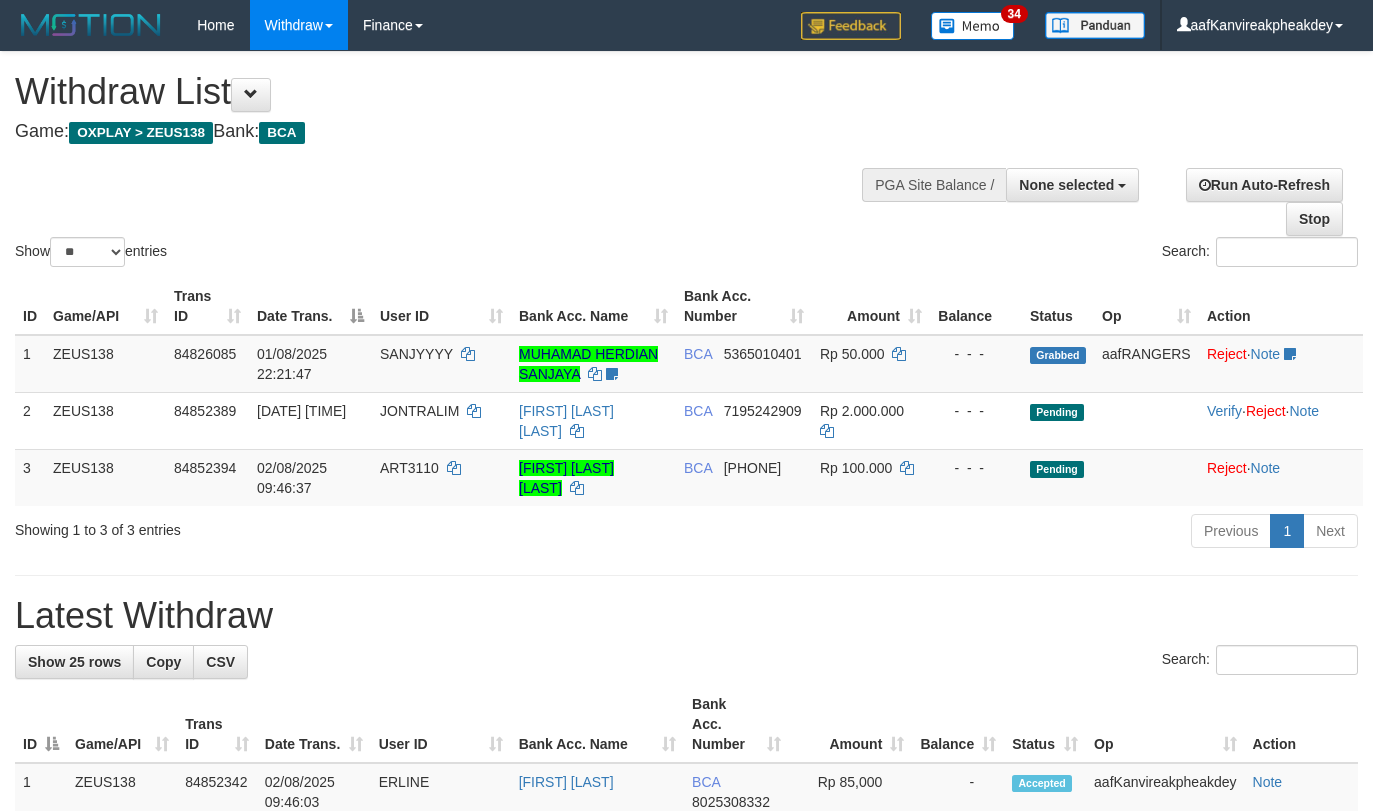 select 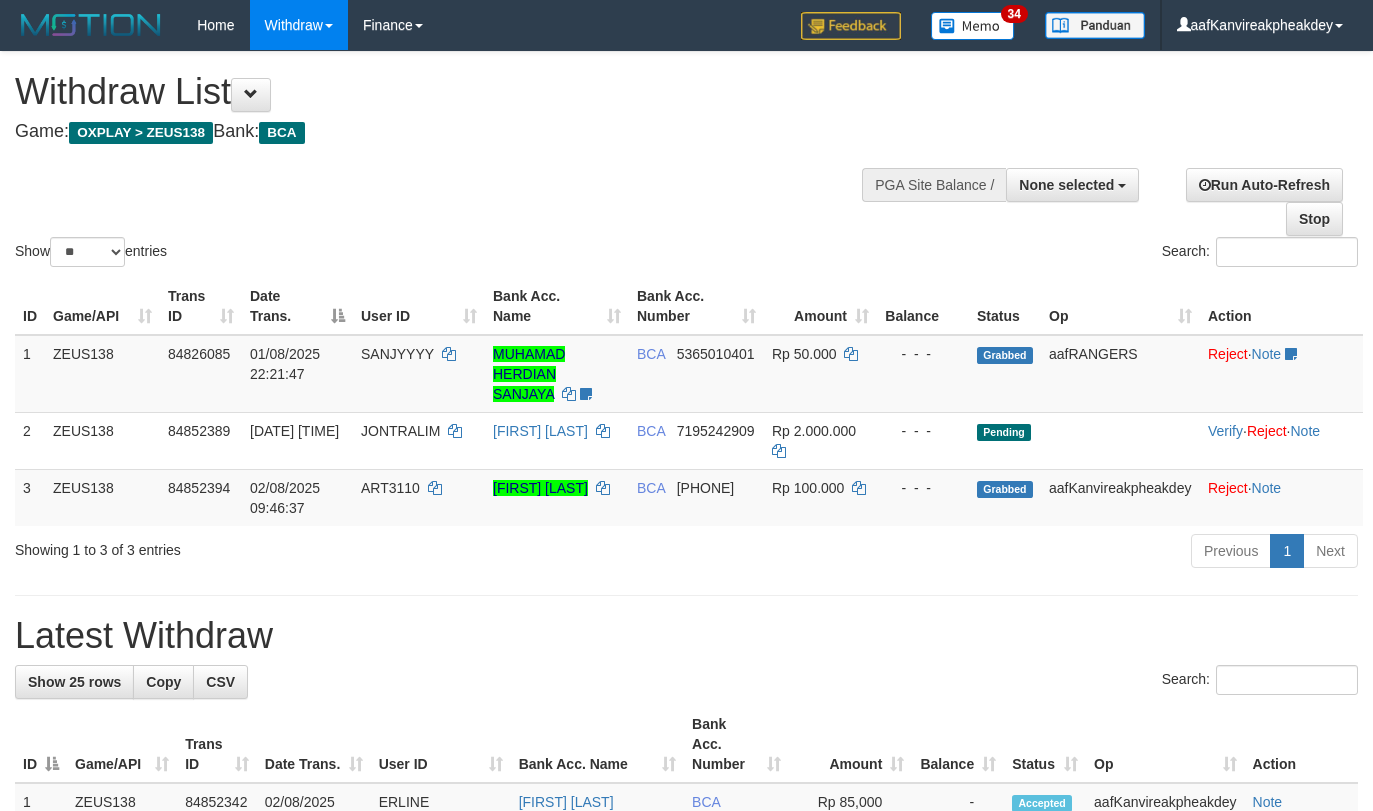 select 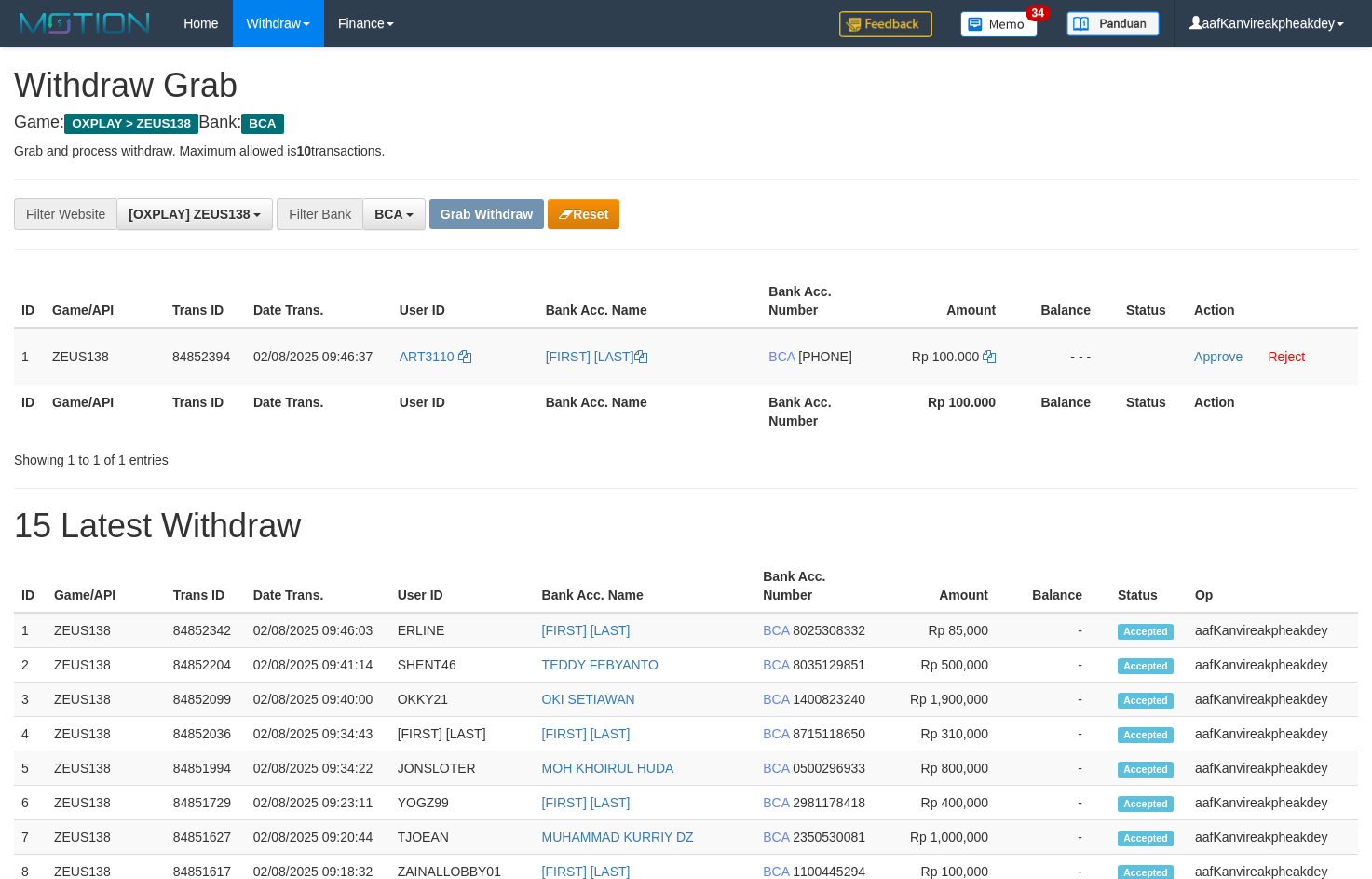 scroll, scrollTop: 0, scrollLeft: 0, axis: both 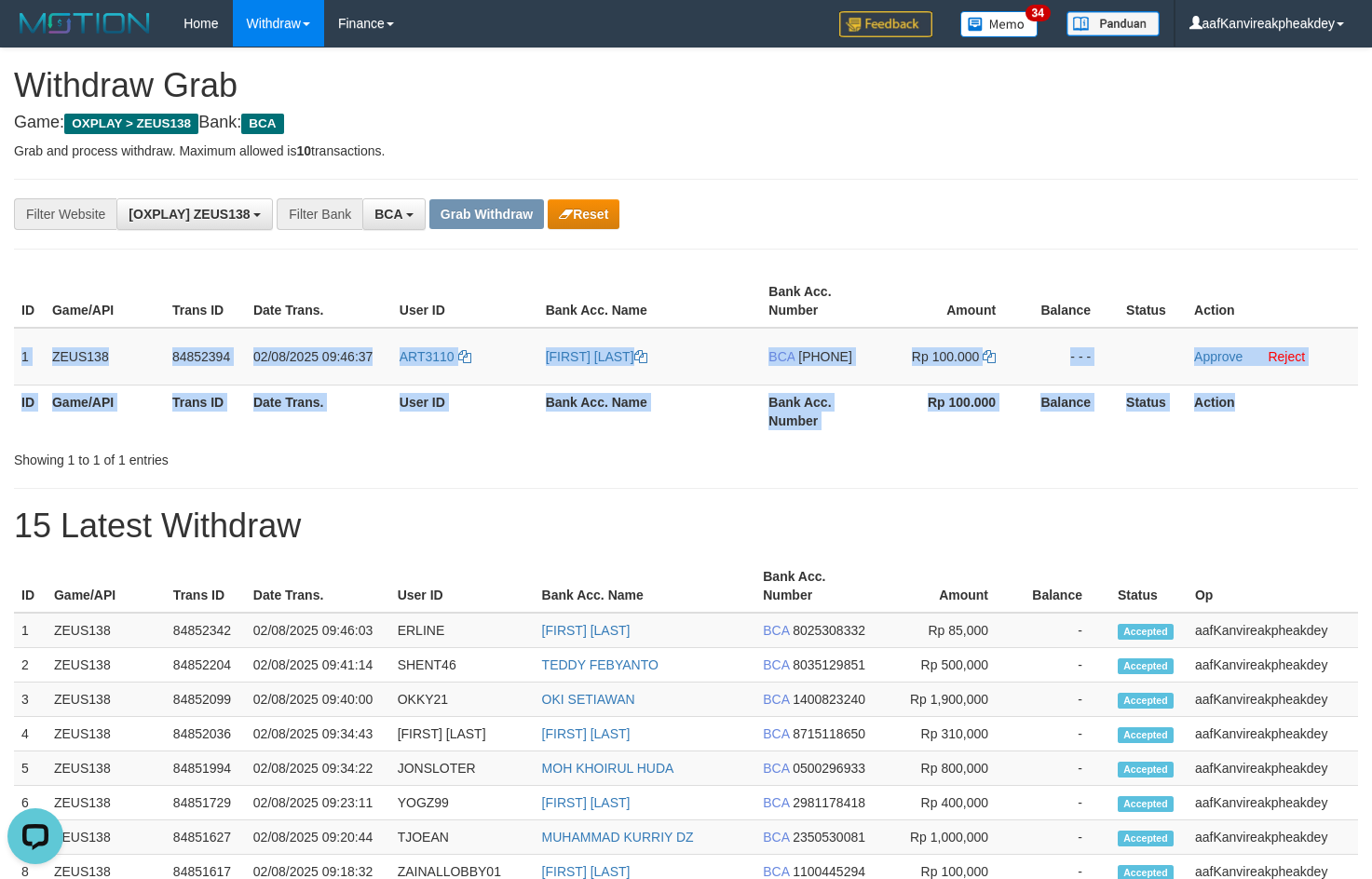 copy on "1
ZEUS138
84852394
02/08/2025 09:46:37
ART3110
ACHMAD ROBY GUNAWA
BCA
4140034636
Rp 100.000
- - -
Approve
Reject
ID Game/API Trans ID Date Trans. User ID Bank Acc. Name Bank Acc. Number Rp 100.000 Balance Status Action" 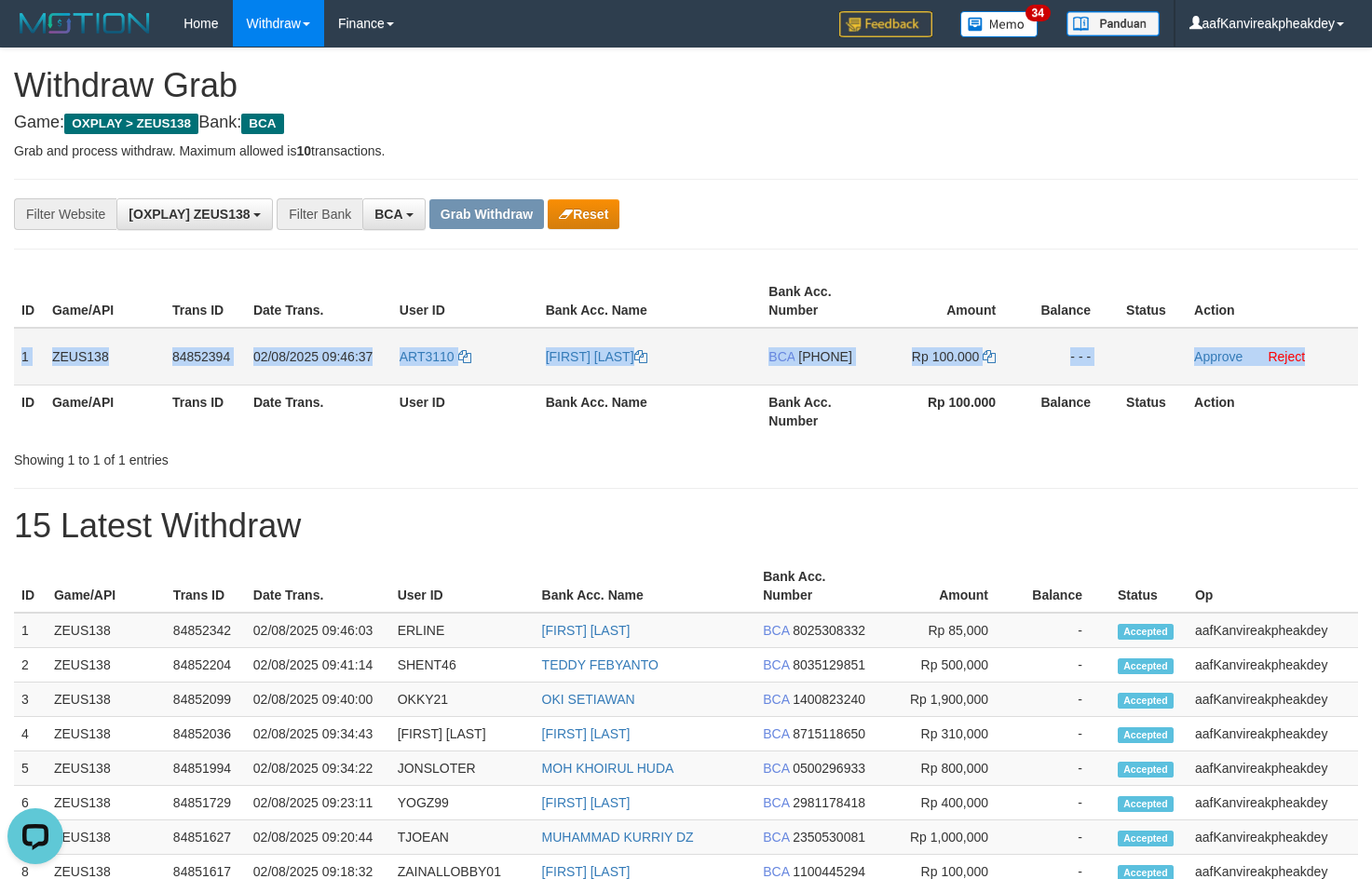 copy on "1
ZEUS138
84852394
02/08/2025 09:46:37
ART3110
ACHMAD ROBY GUNAWA
BCA
4140034636
Rp 100.000
- - -
Approve
Reject" 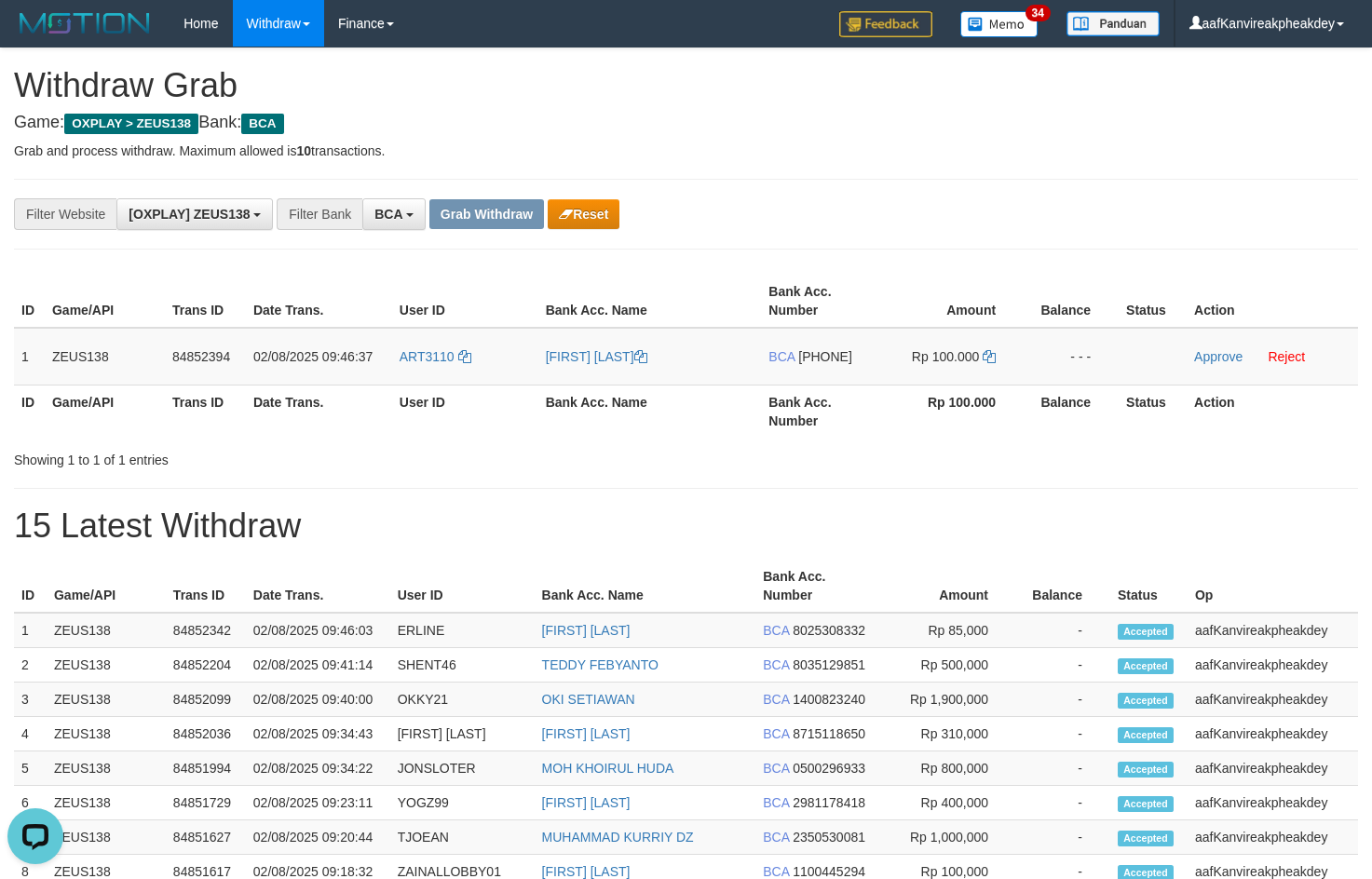 drag, startPoint x: 991, startPoint y: 216, endPoint x: 1380, endPoint y: 237, distance: 389.56643 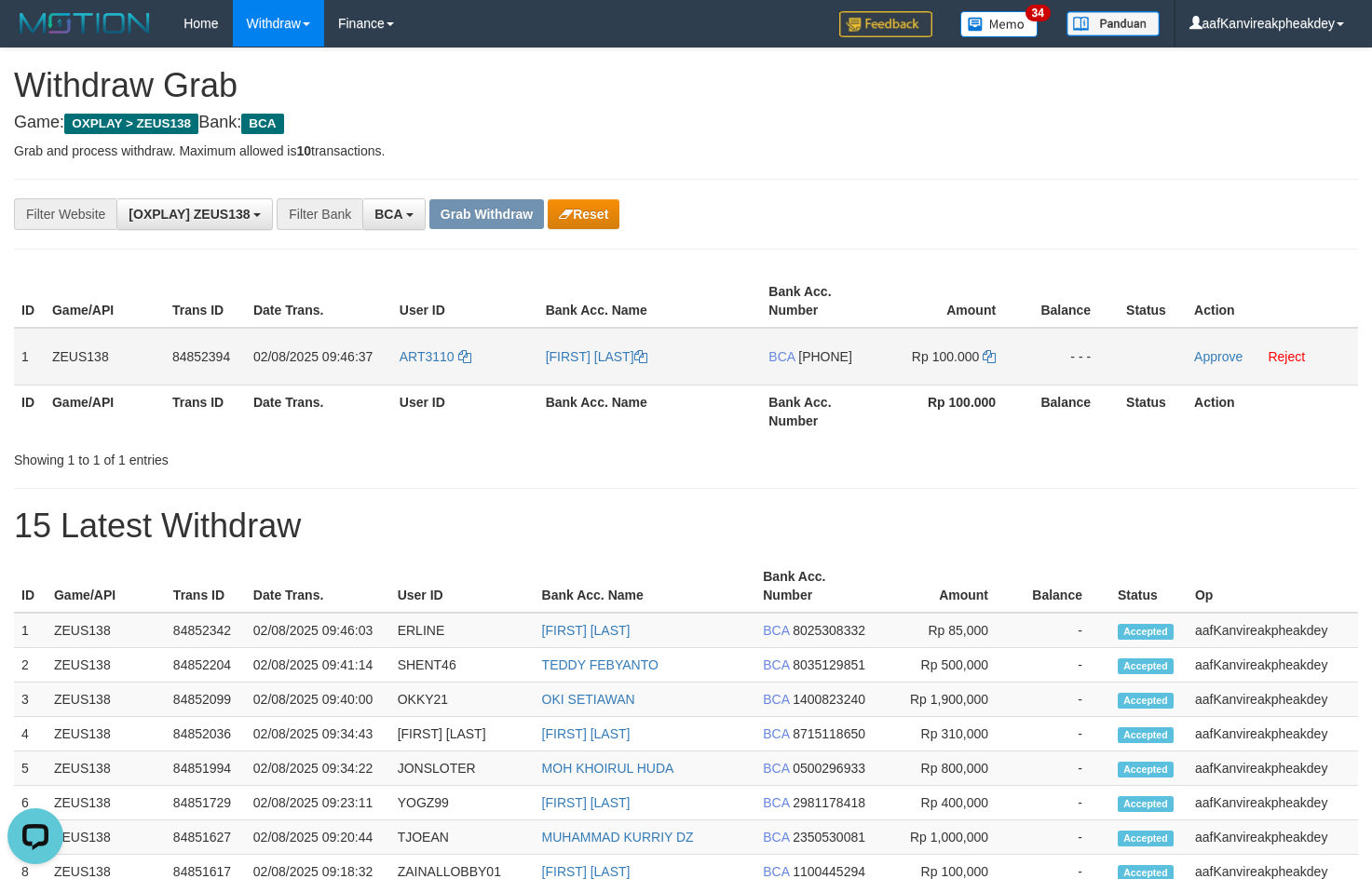 click on "[NUMBER]" at bounding box center (825, 357) 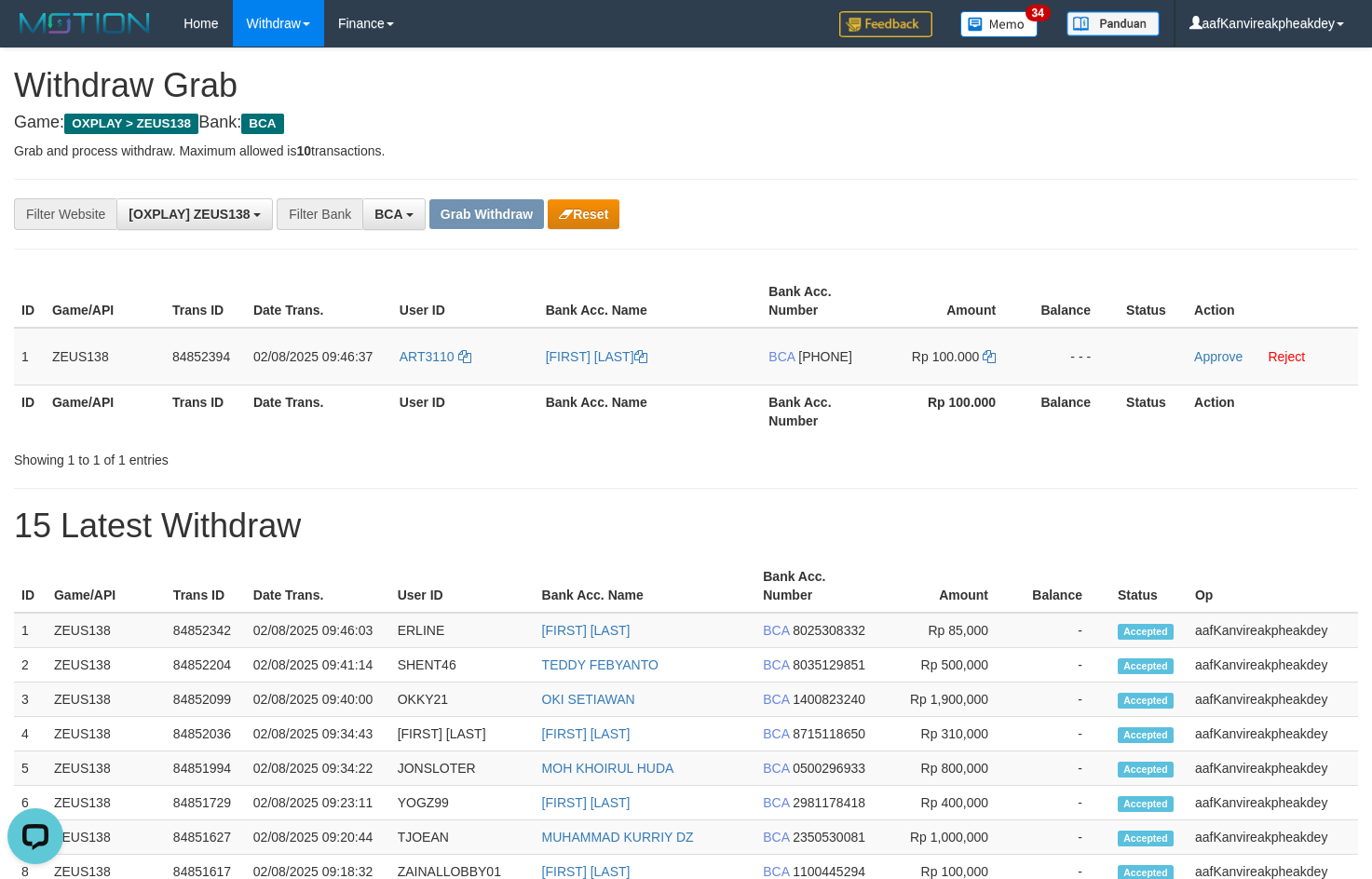 drag, startPoint x: 827, startPoint y: 358, endPoint x: 1297, endPoint y: 260, distance: 480.1083 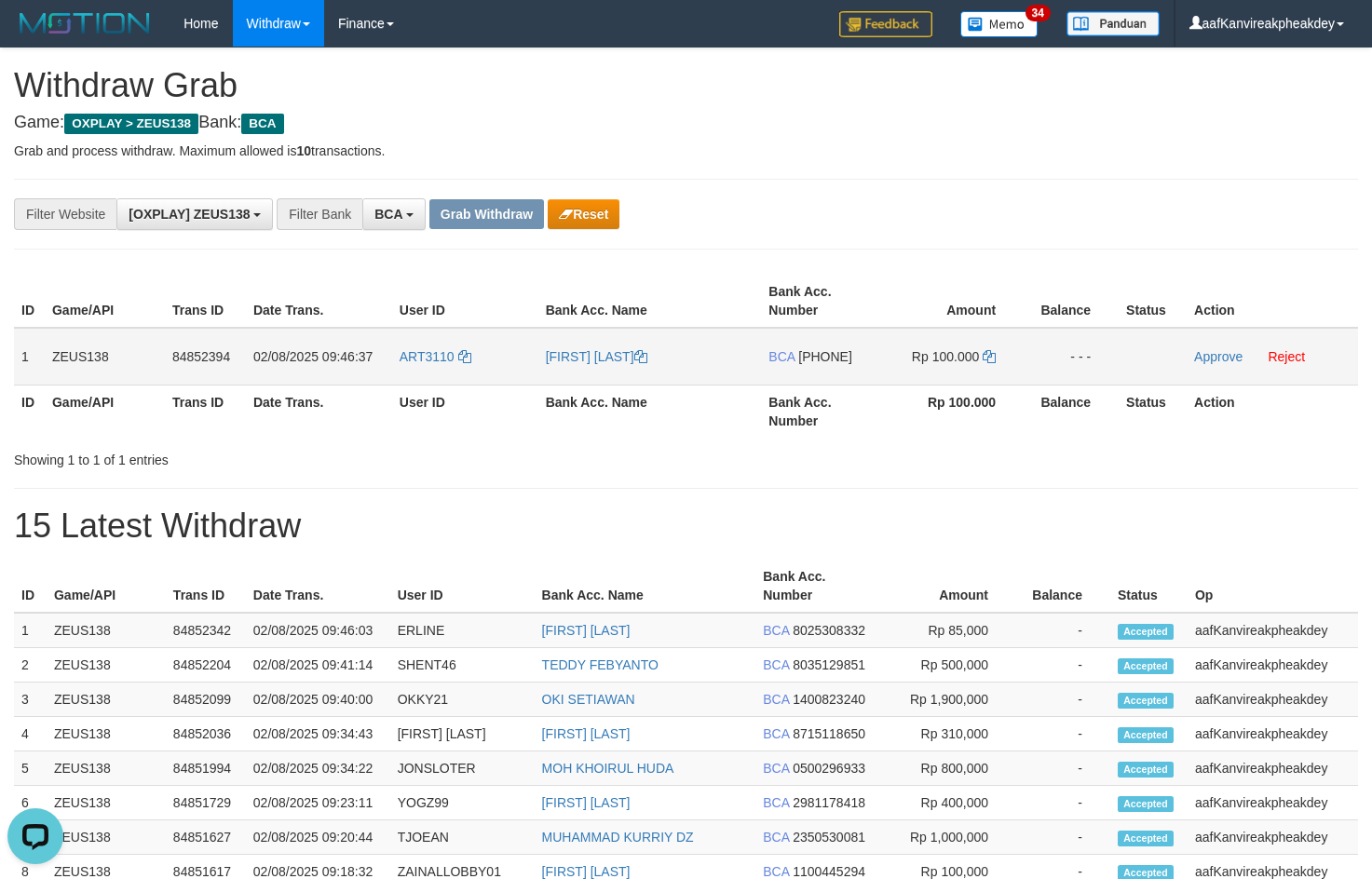 click on "ART3110" at bounding box center (465, 357) 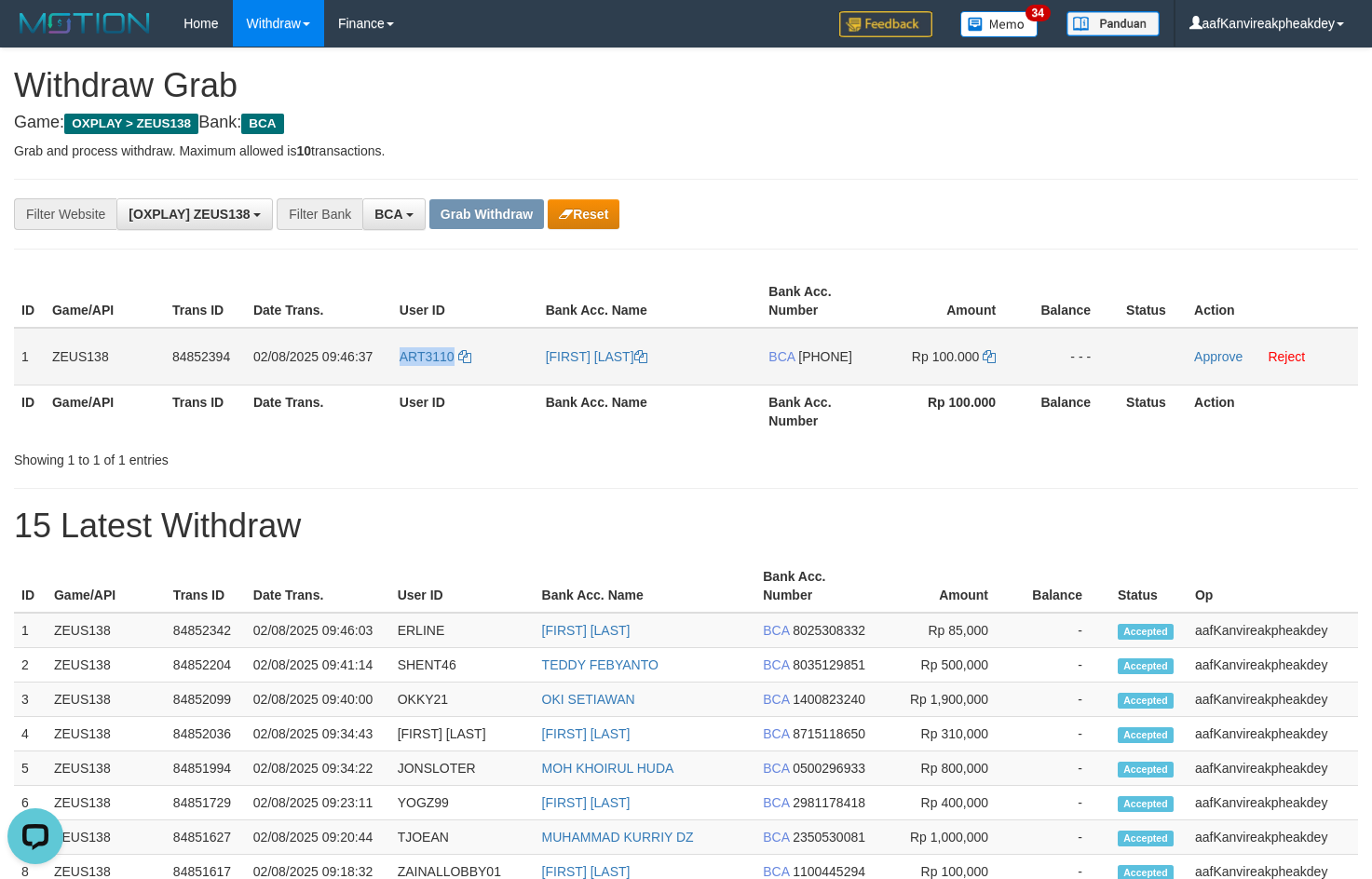 click on "ART3110" at bounding box center (465, 357) 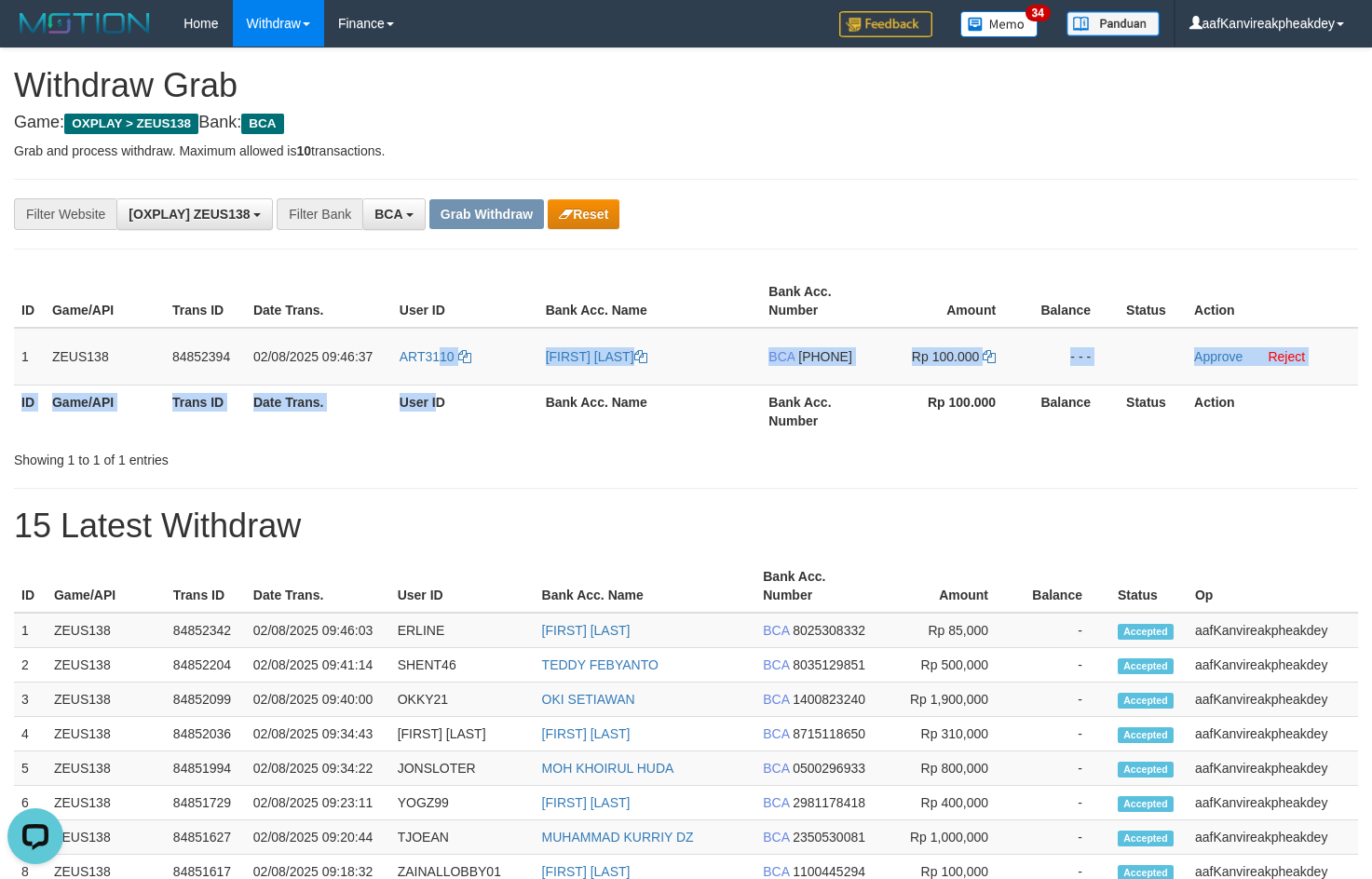drag, startPoint x: 439, startPoint y: 384, endPoint x: 424, endPoint y: 387, distance: 15.297059 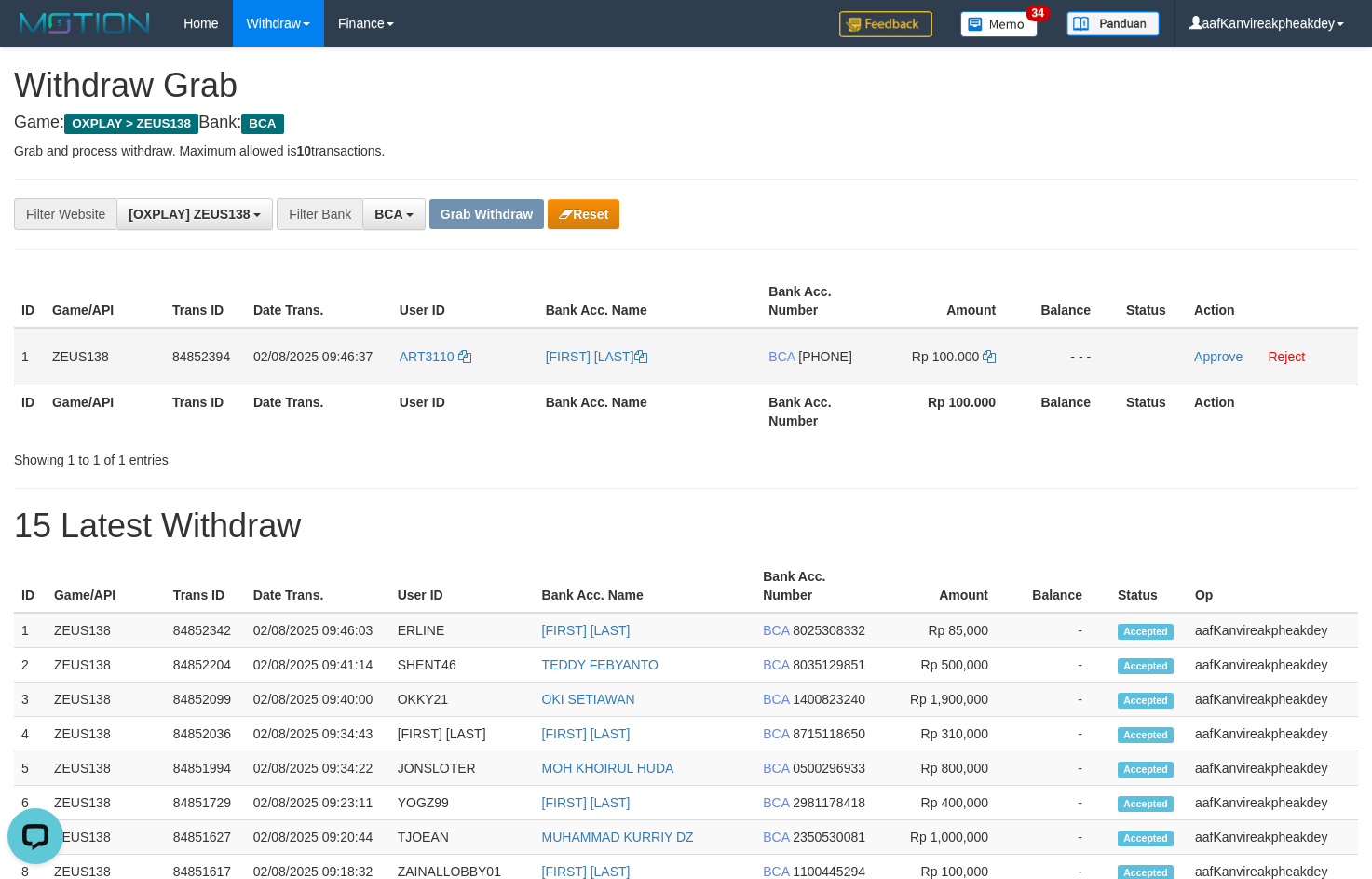 click on "ART3110" at bounding box center (465, 357) 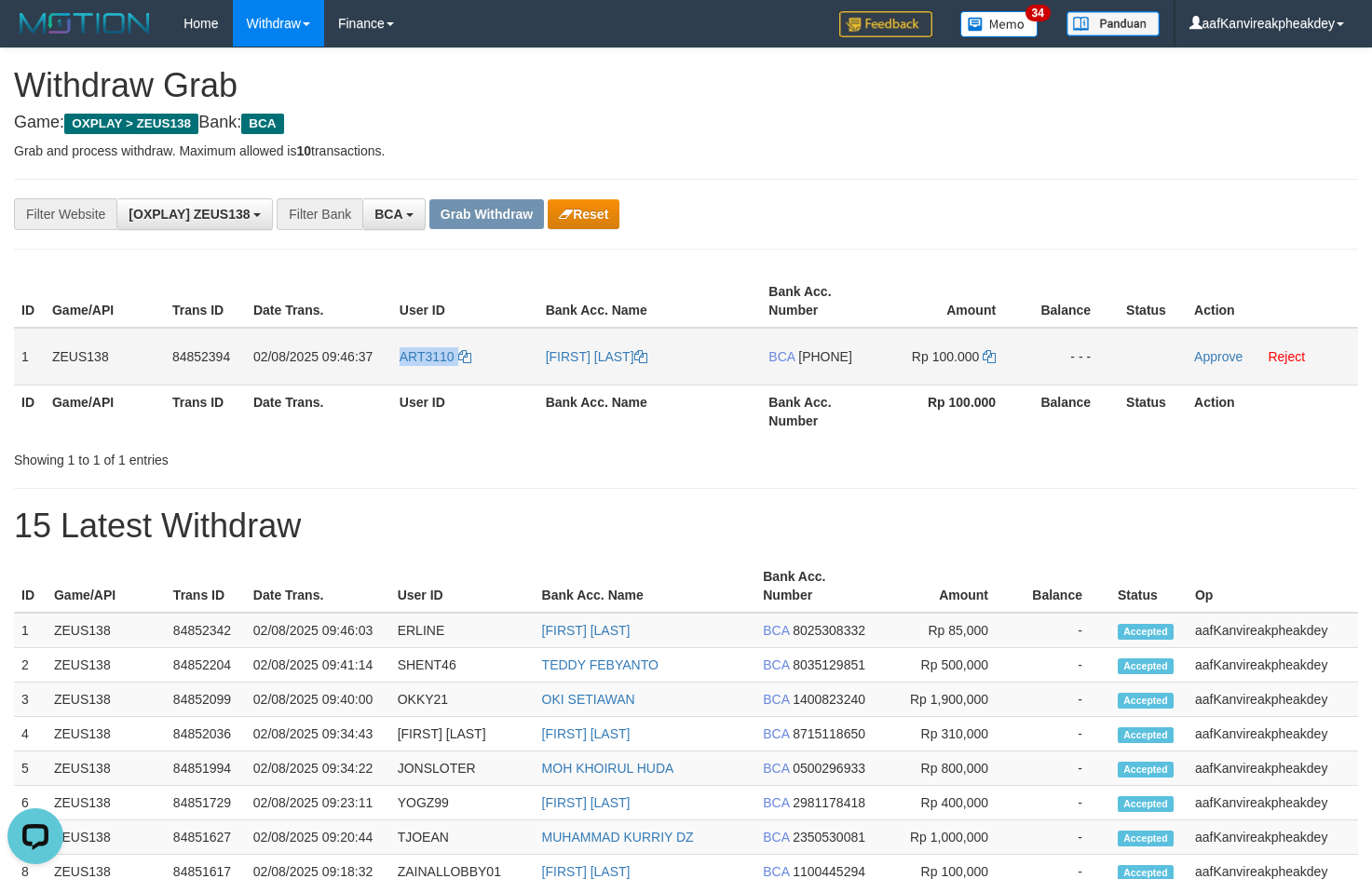 click on "ART3110" at bounding box center (465, 357) 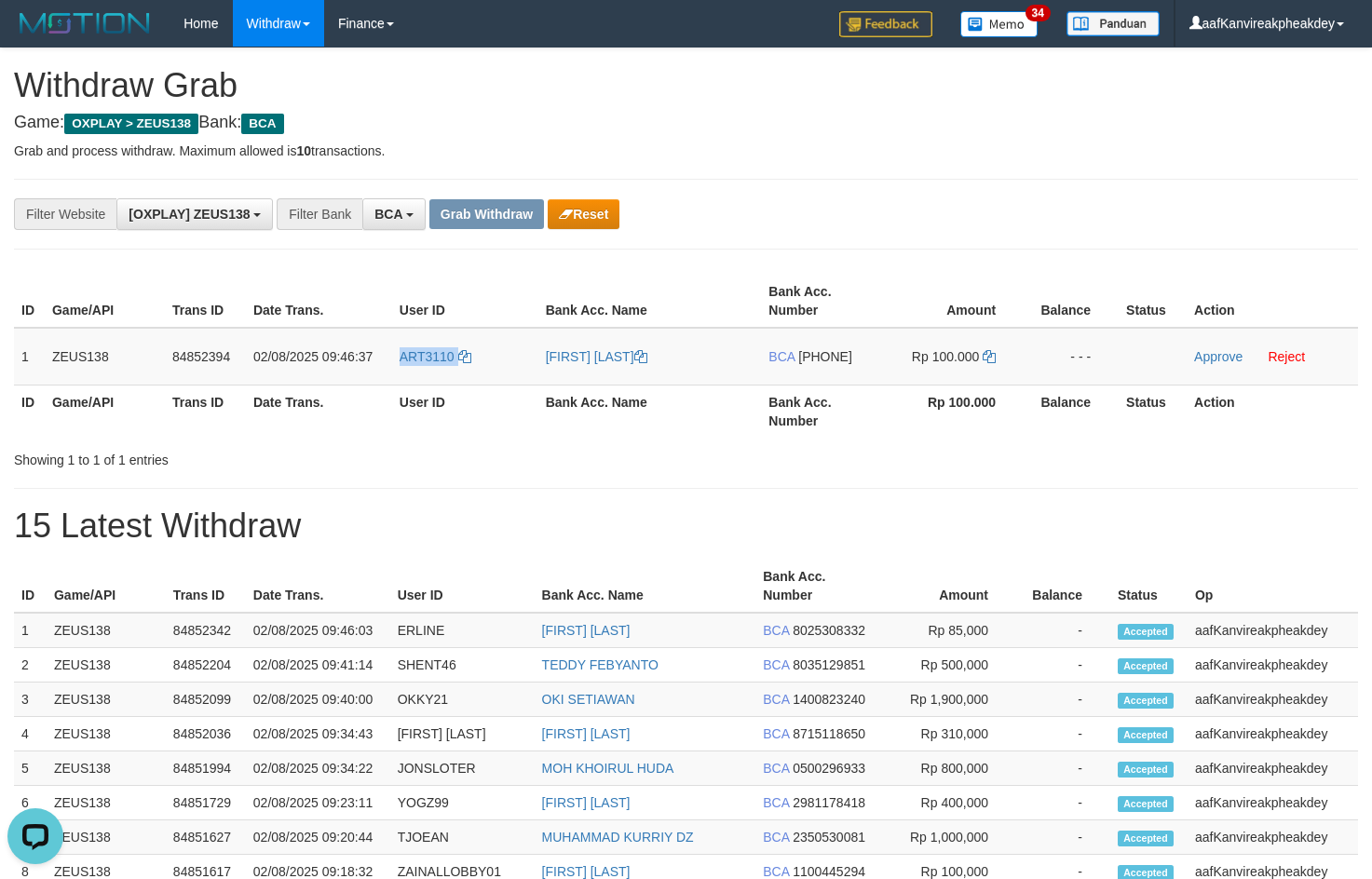 copy on "ART3110" 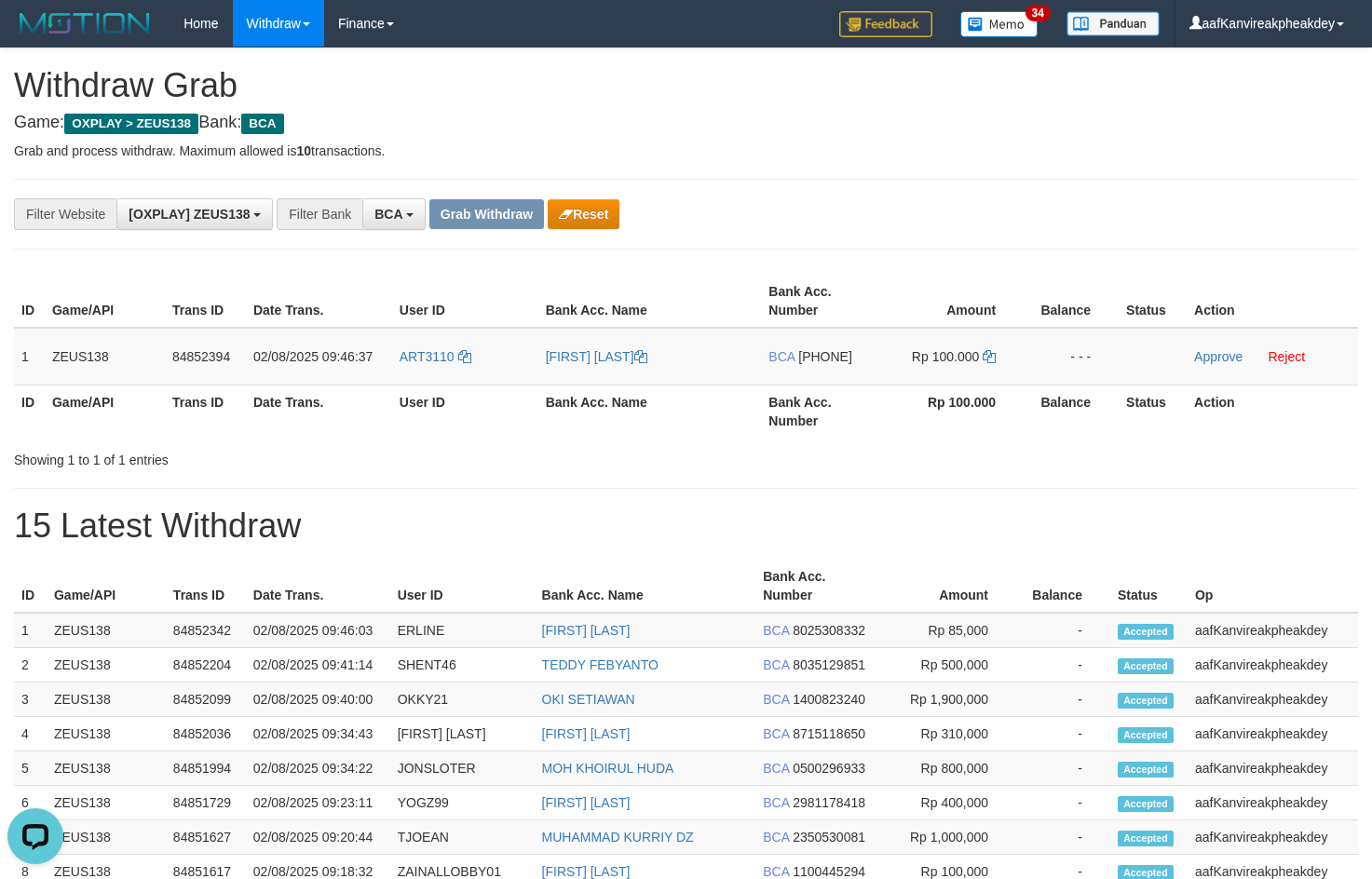 drag, startPoint x: 925, startPoint y: 136, endPoint x: 1384, endPoint y: 367, distance: 513.8502 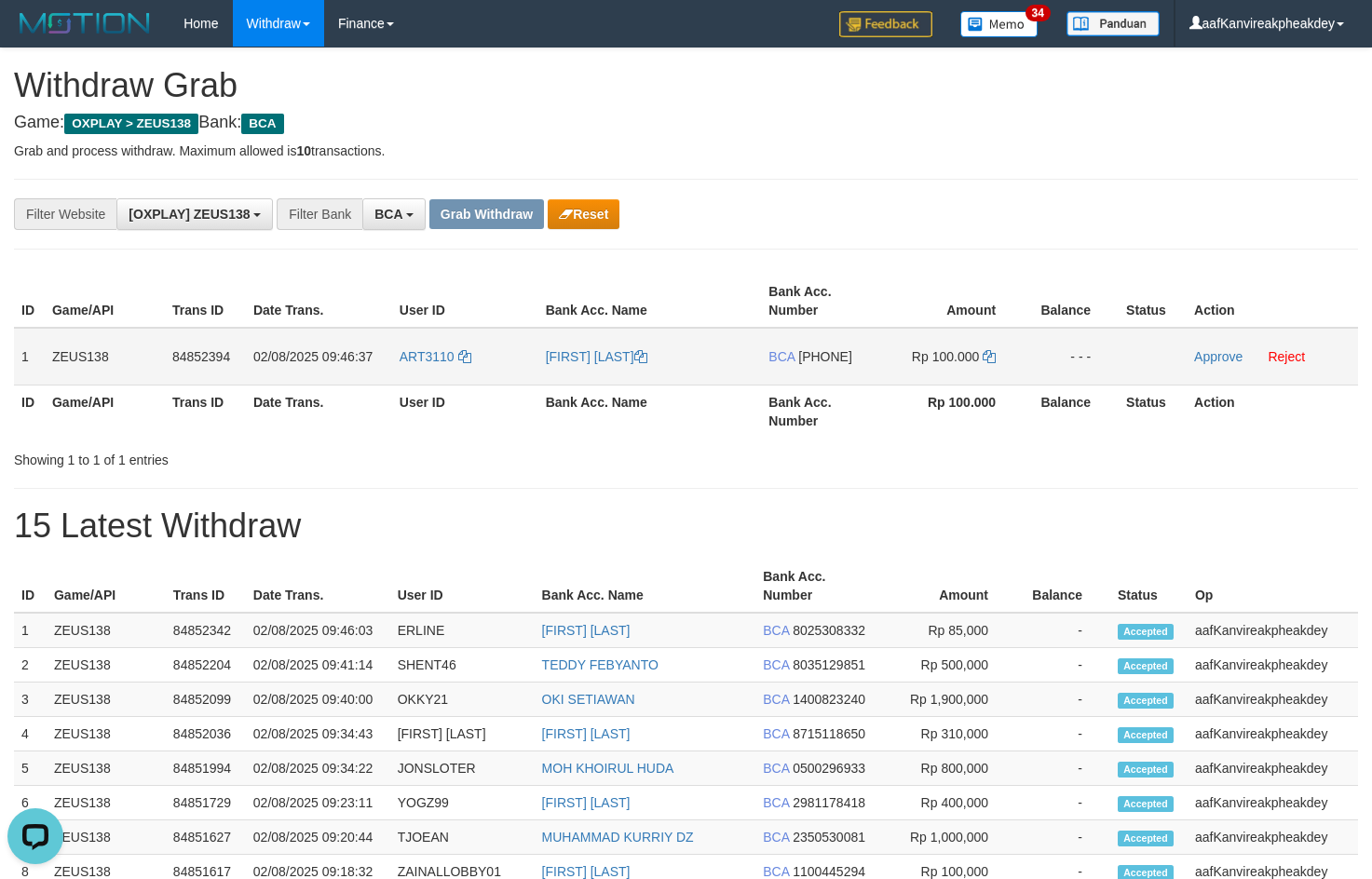 drag, startPoint x: 837, startPoint y: 355, endPoint x: 1380, endPoint y: 305, distance: 545.2972 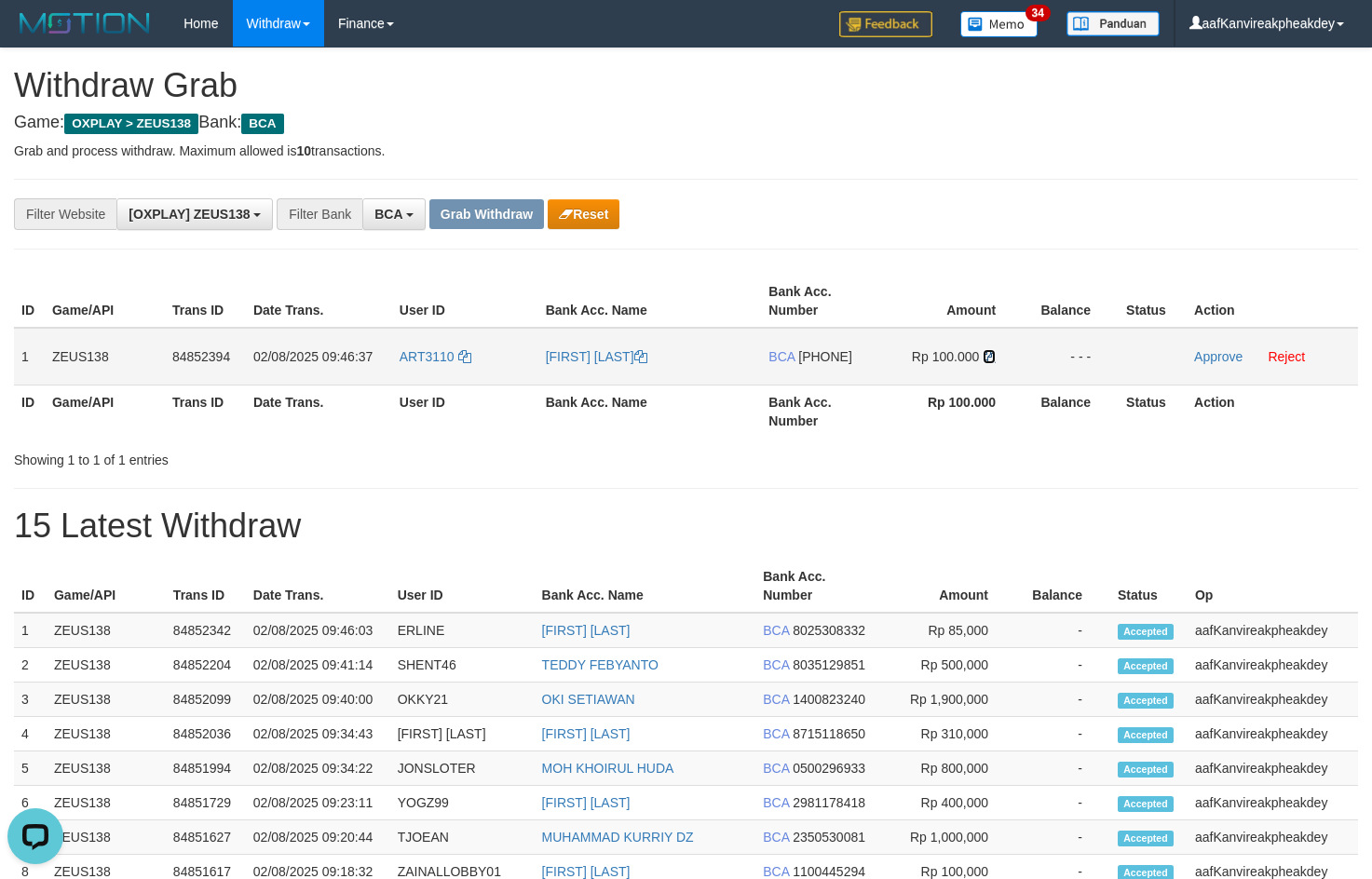 click at bounding box center (989, 357) 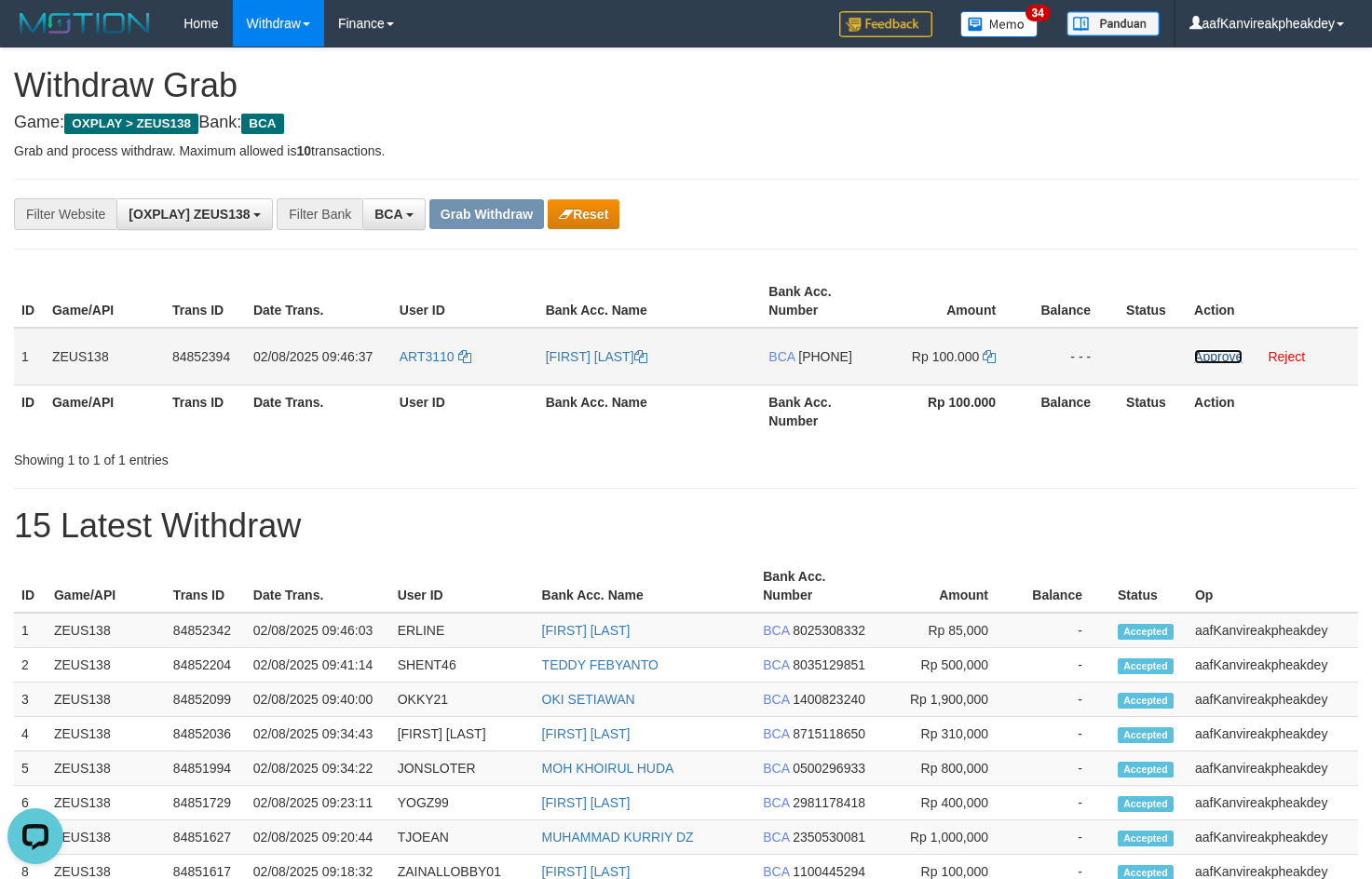 click on "Approve" at bounding box center [1218, 357] 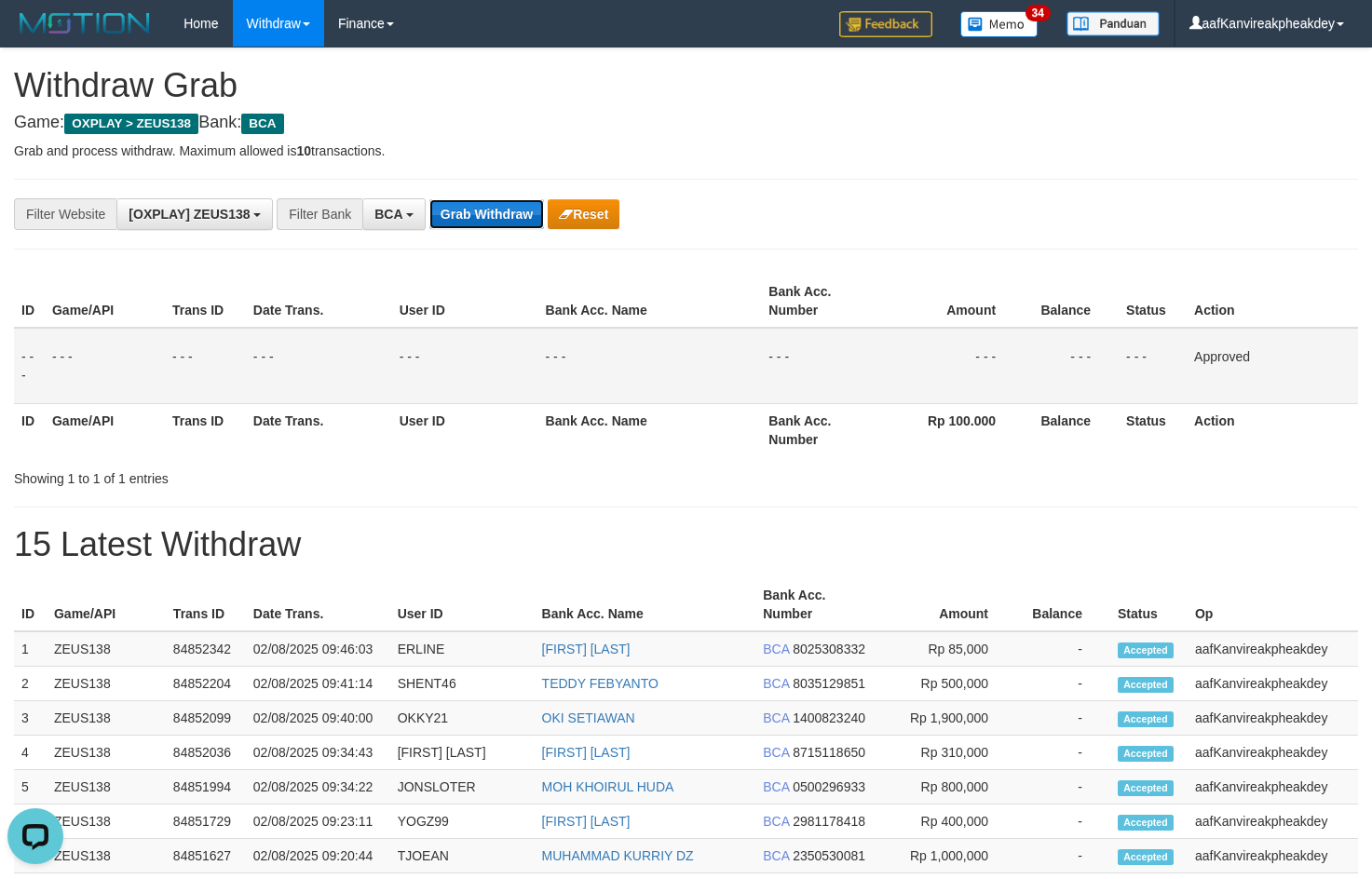click on "Grab Withdraw" at bounding box center (486, 214) 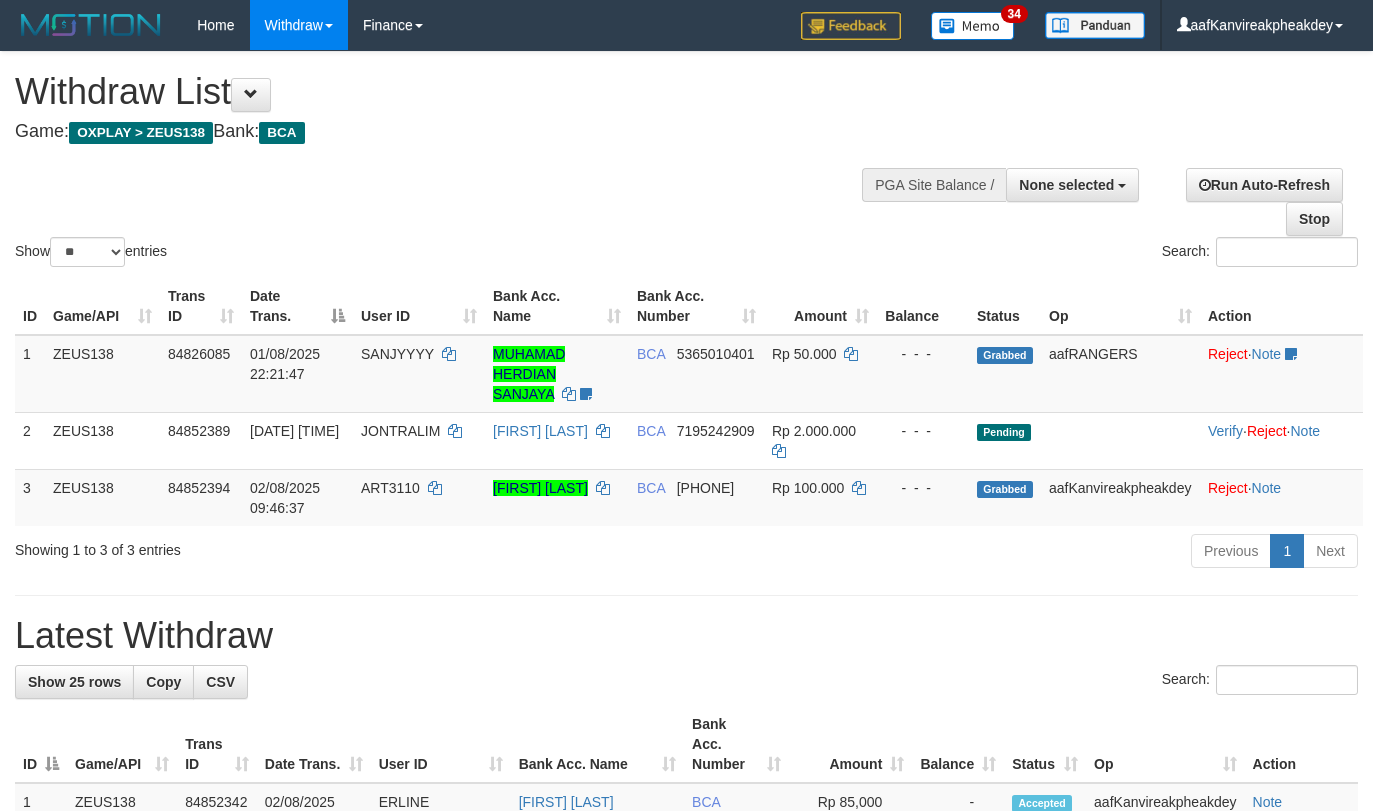 select 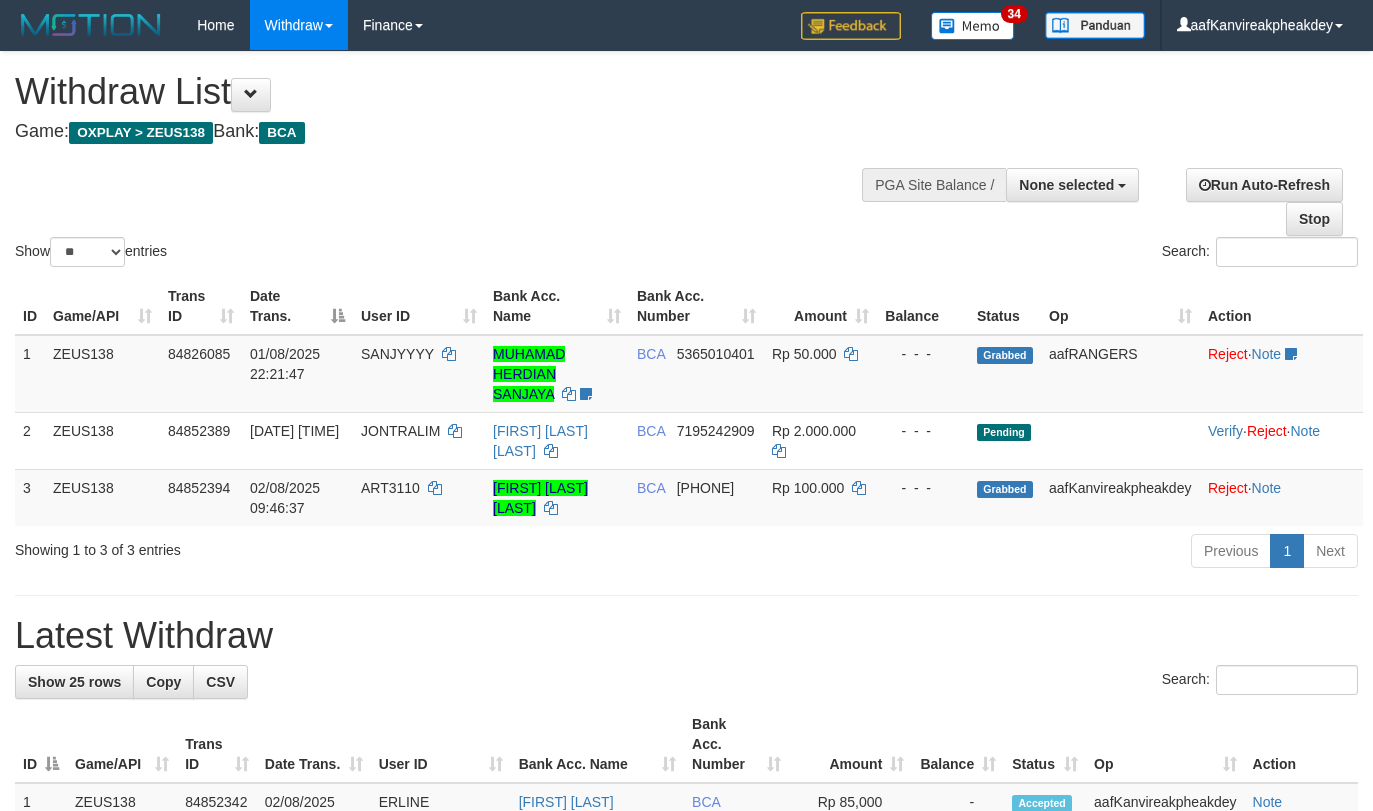 select 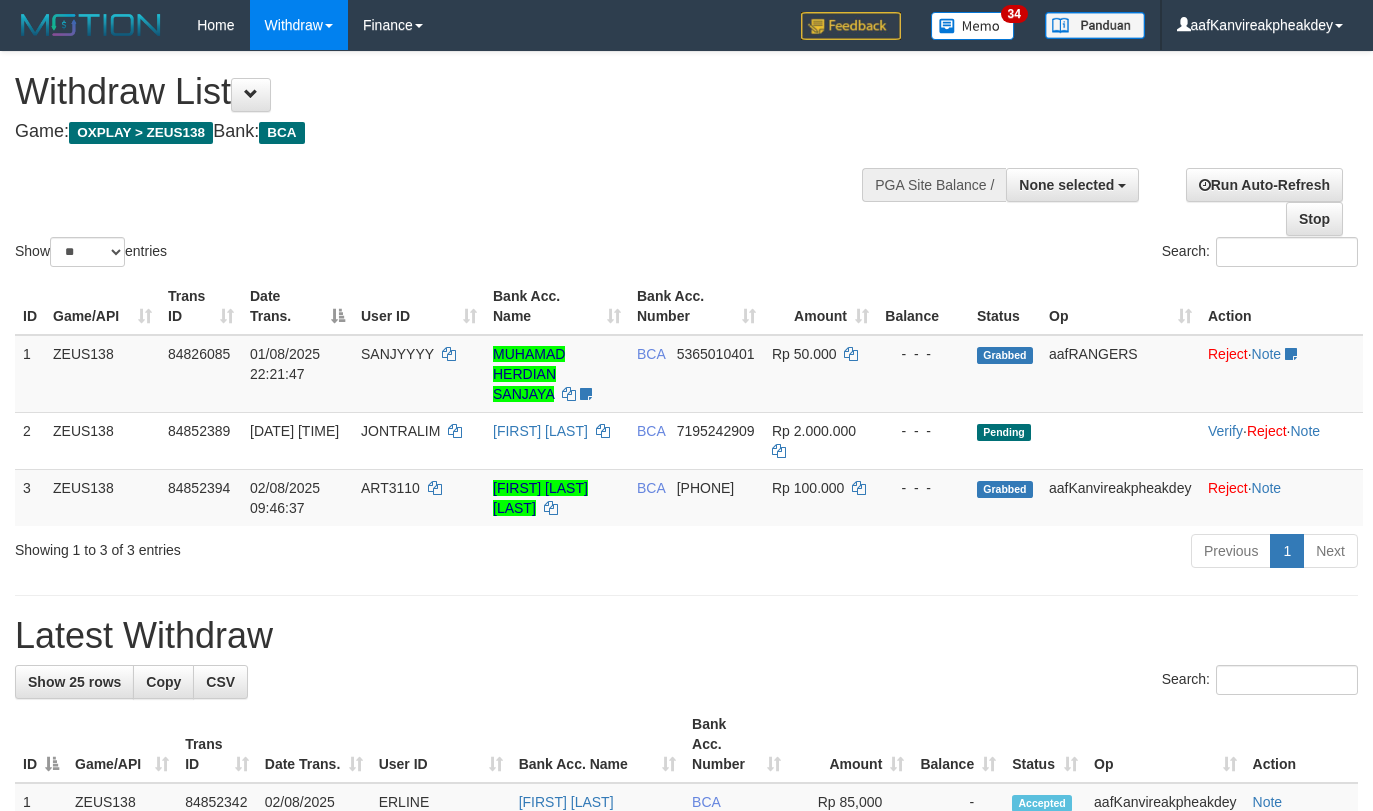 select 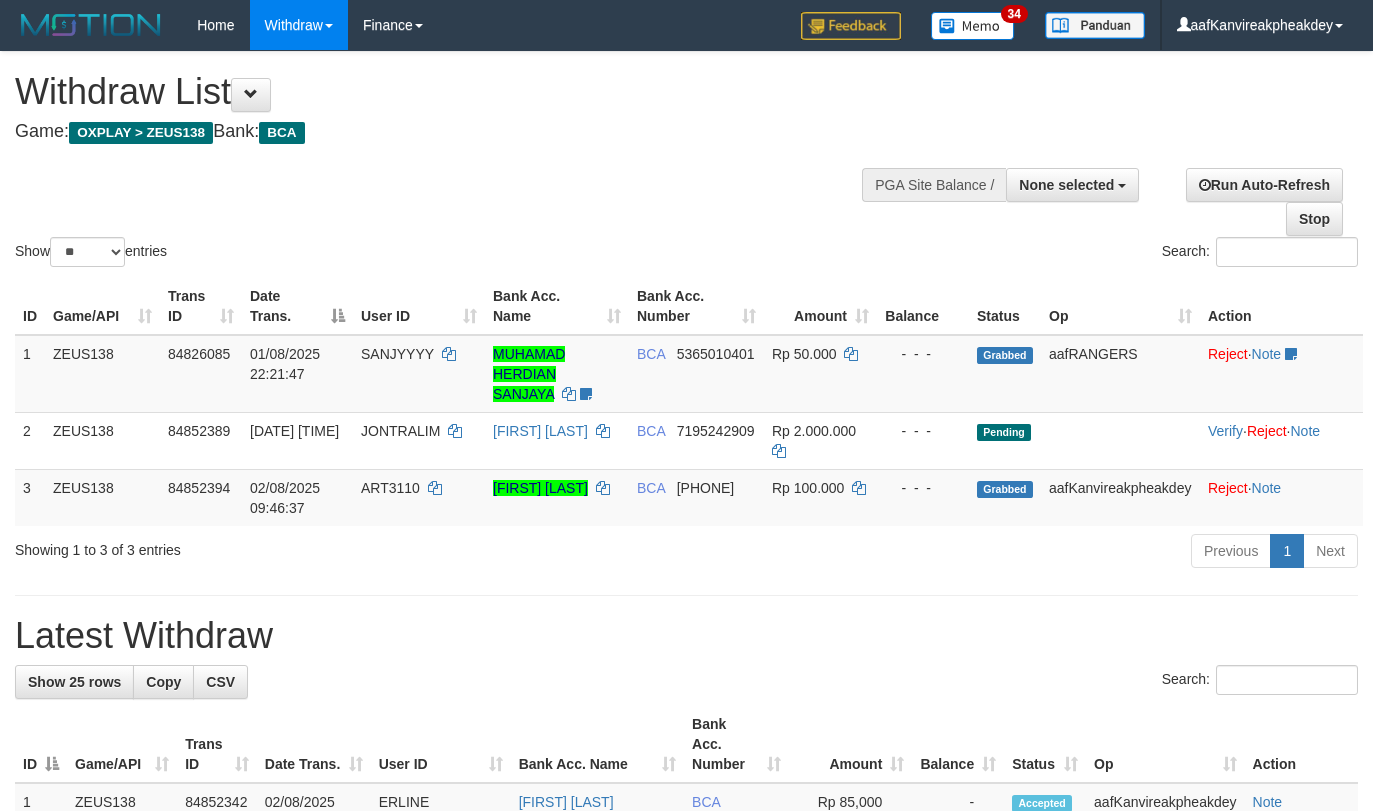 select 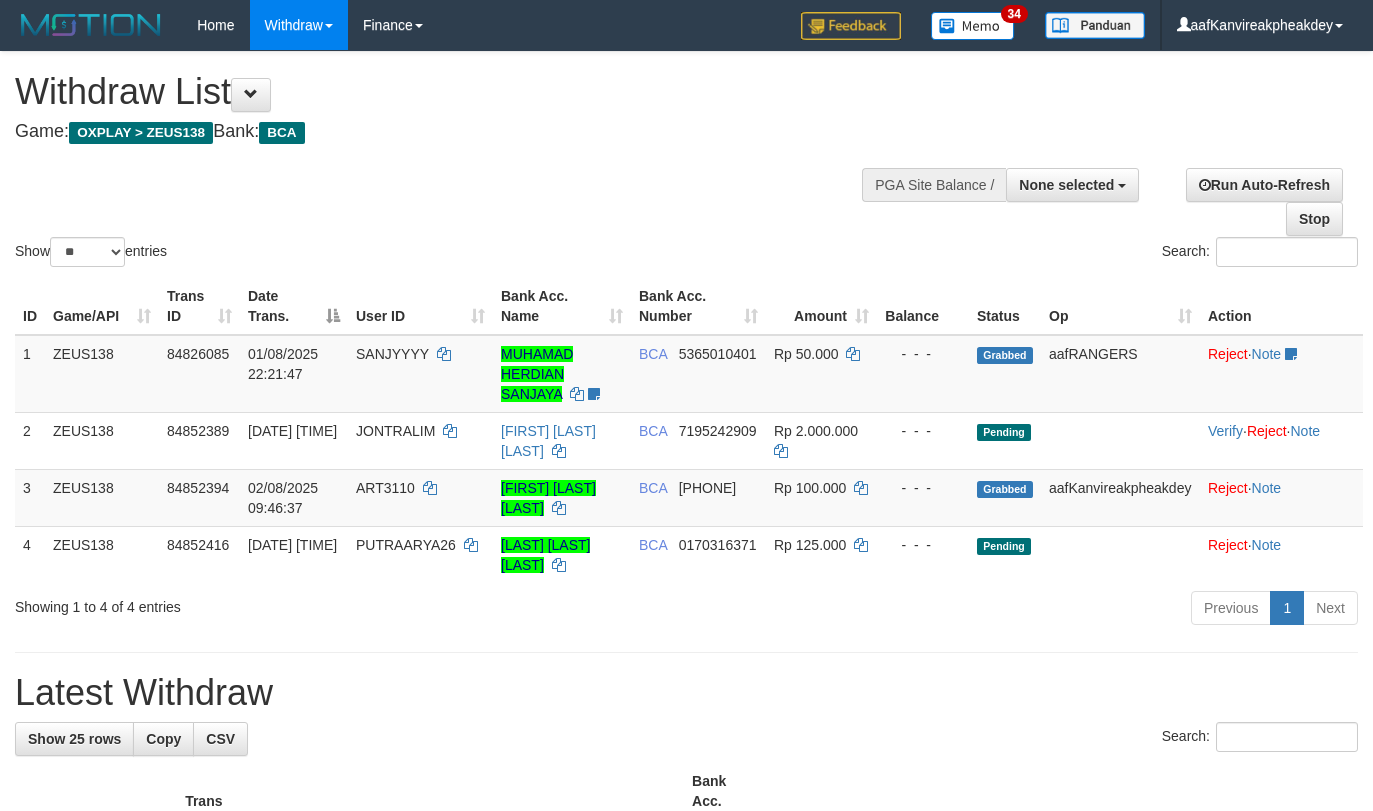 select 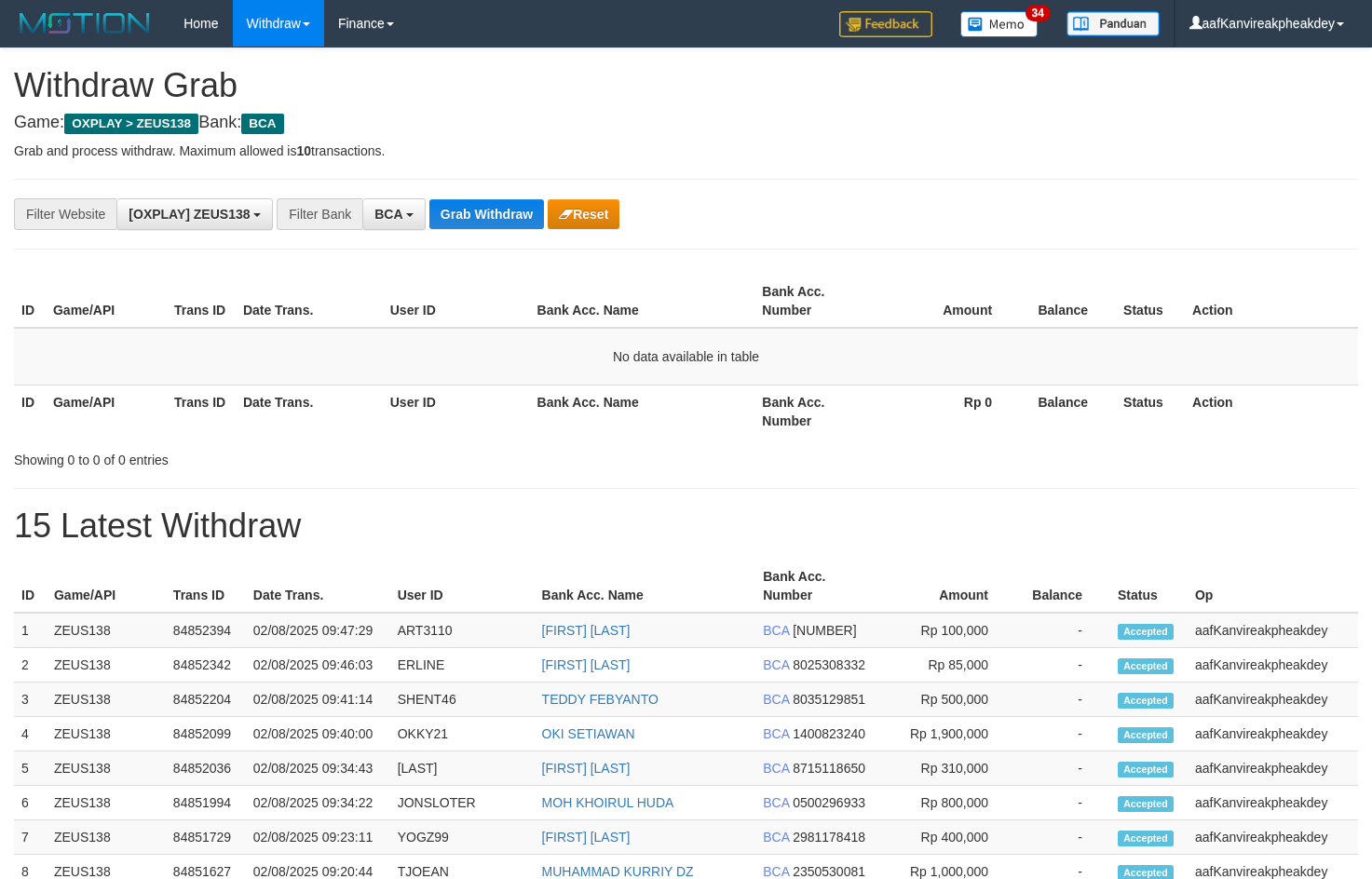 scroll, scrollTop: 0, scrollLeft: 0, axis: both 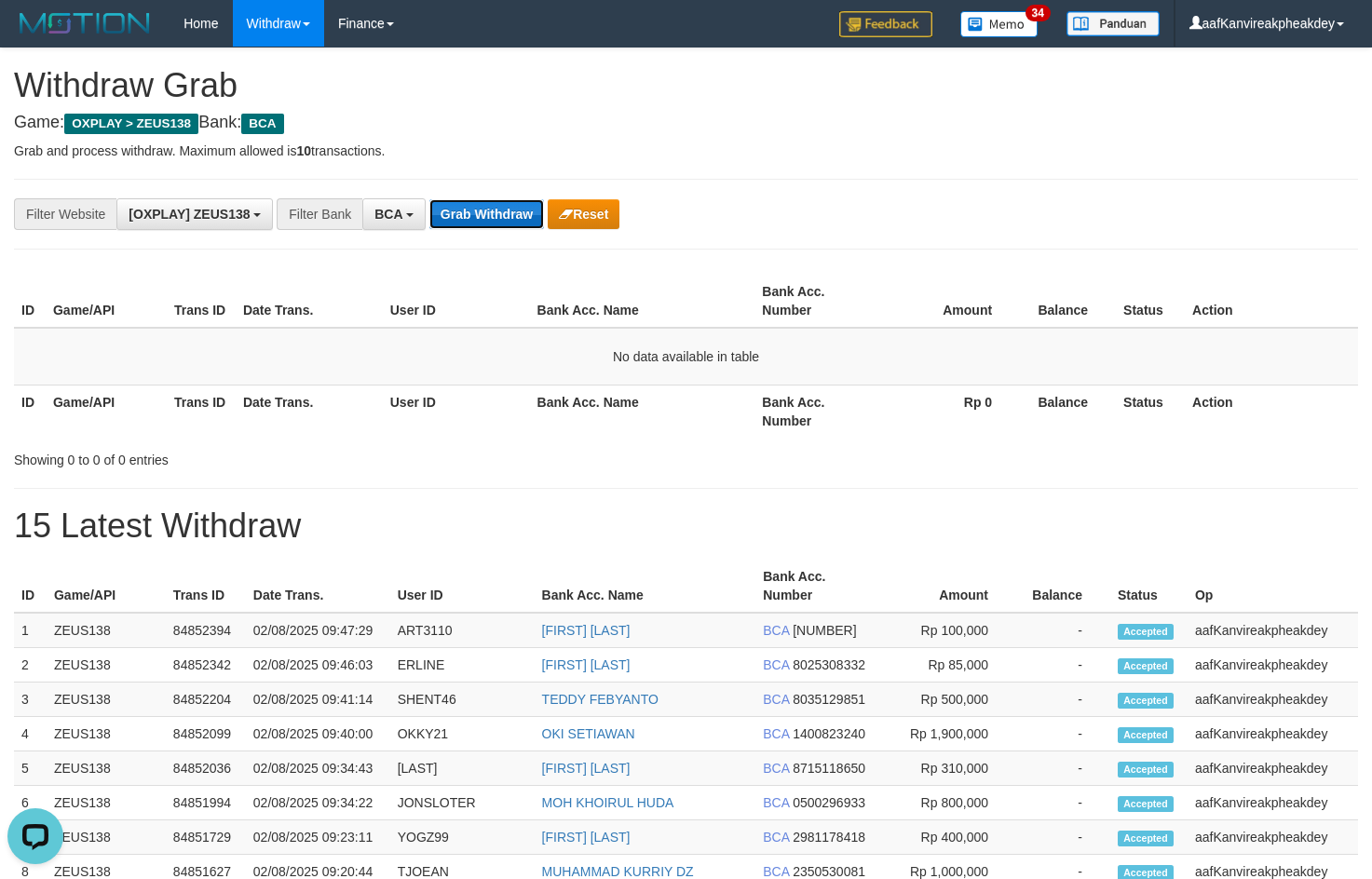 click on "Grab Withdraw" at bounding box center [486, 214] 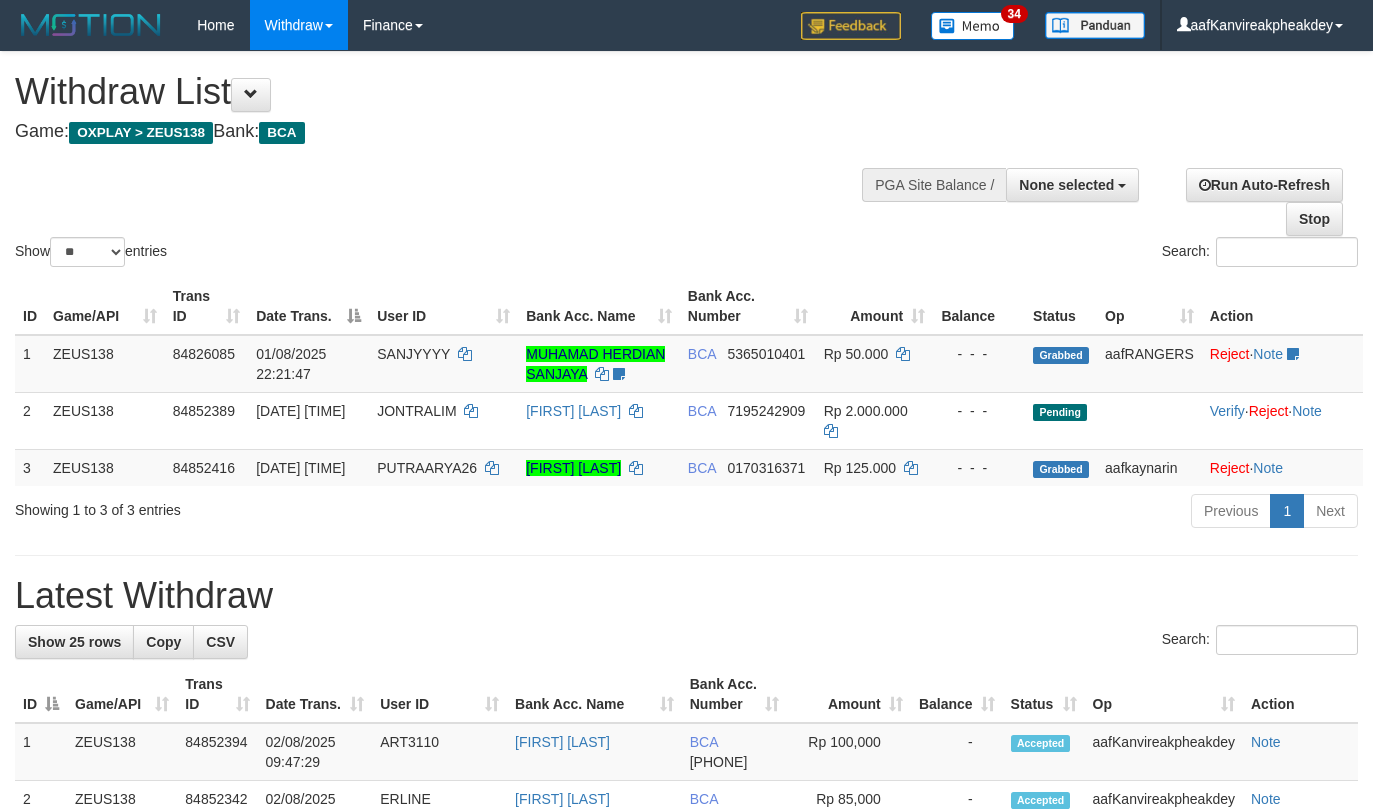 select 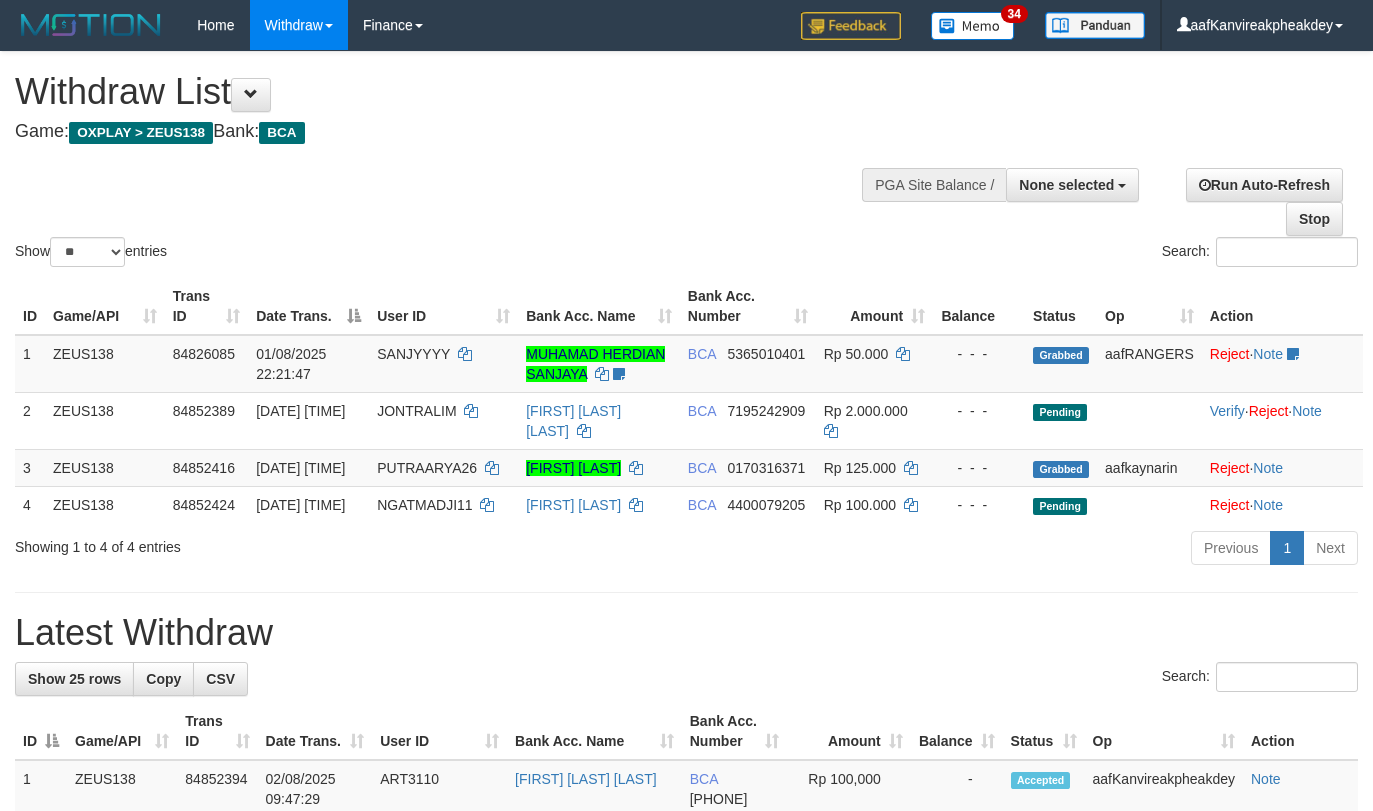 select 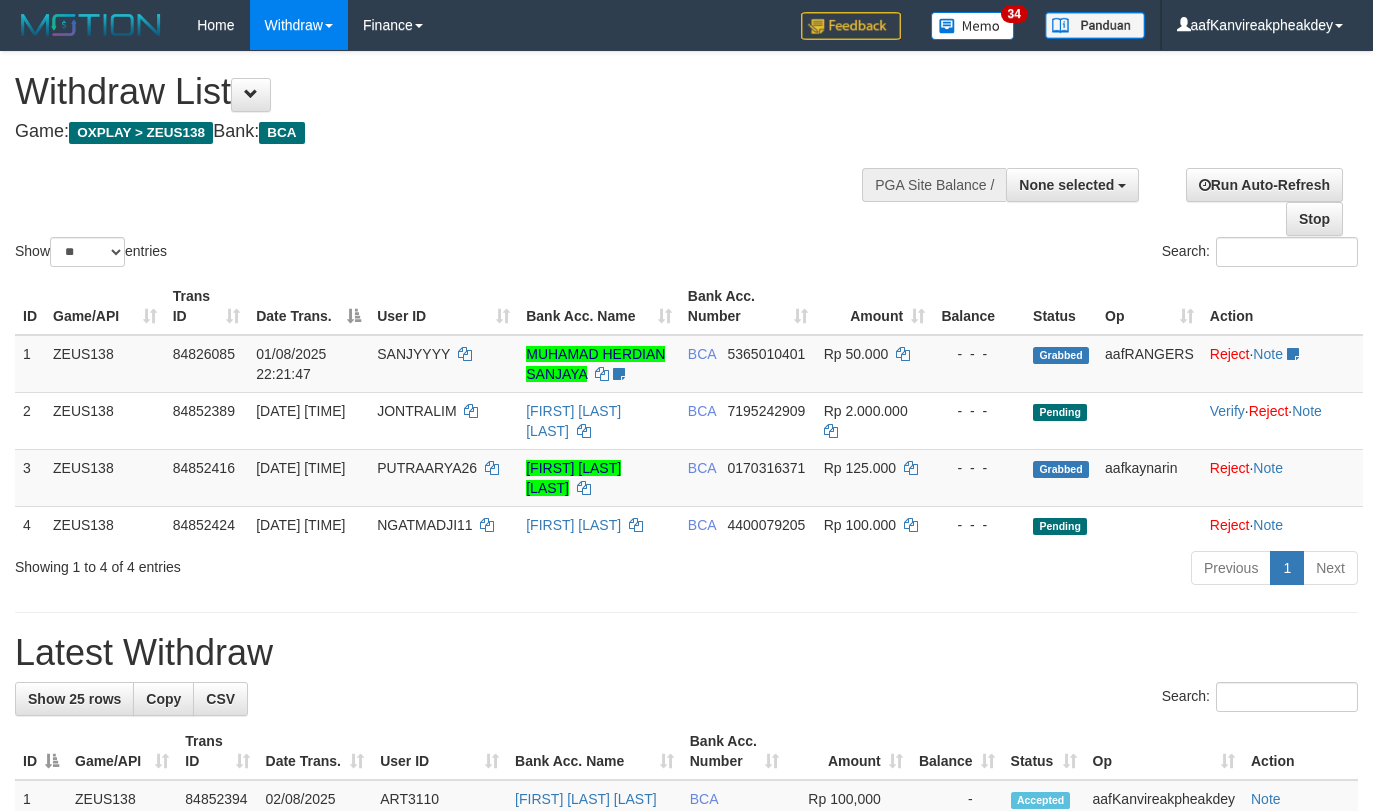 select 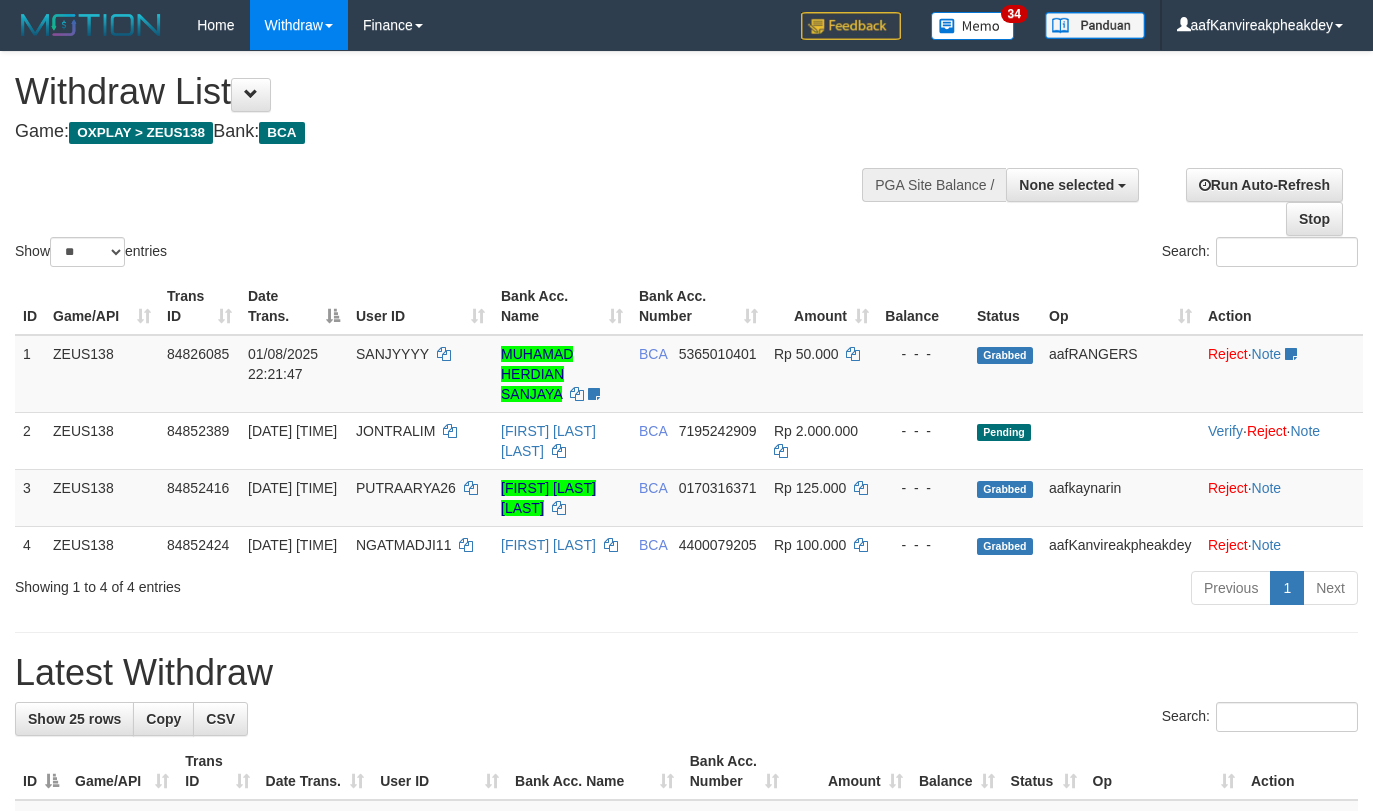 select 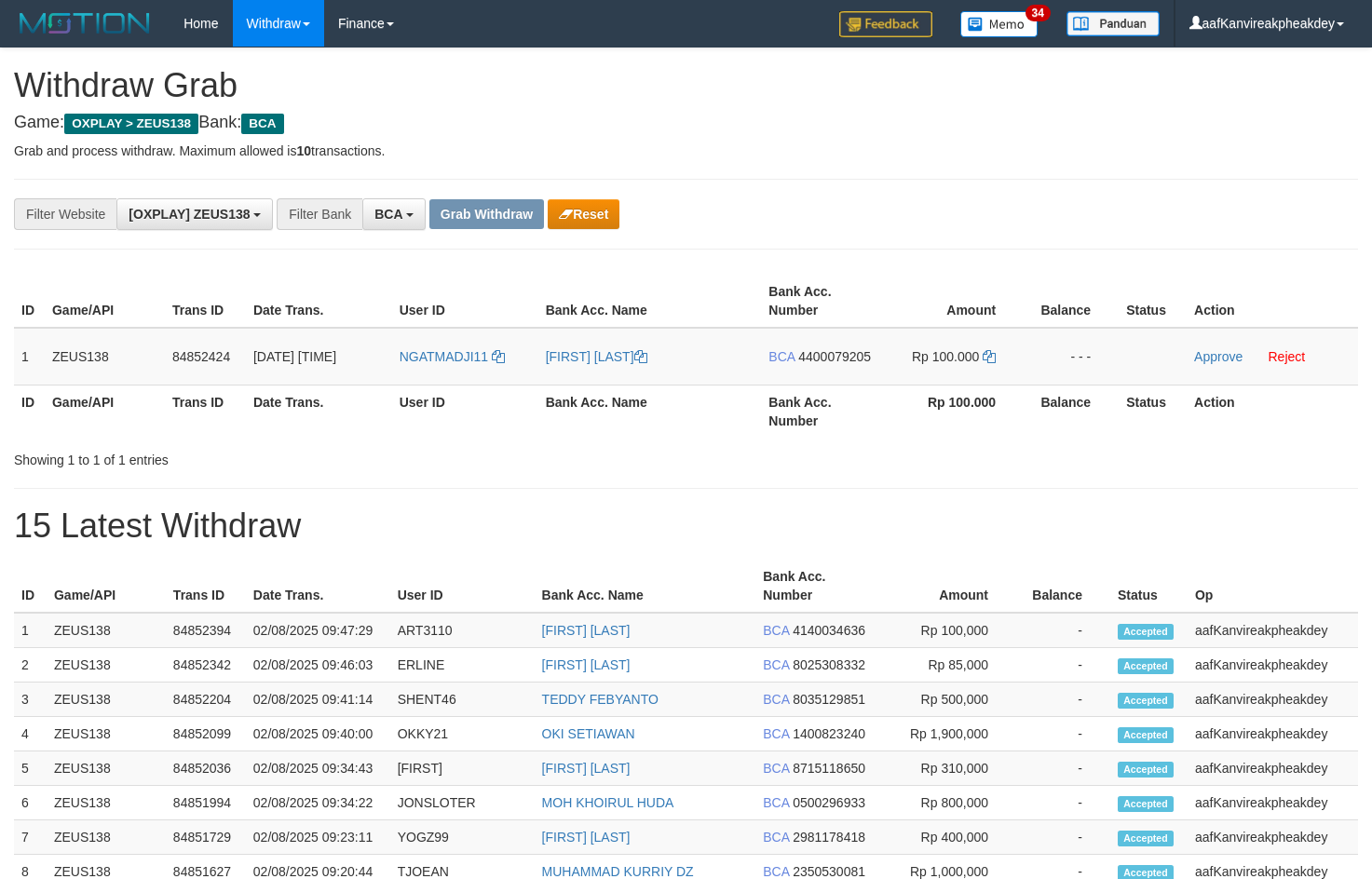 scroll, scrollTop: 0, scrollLeft: 0, axis: both 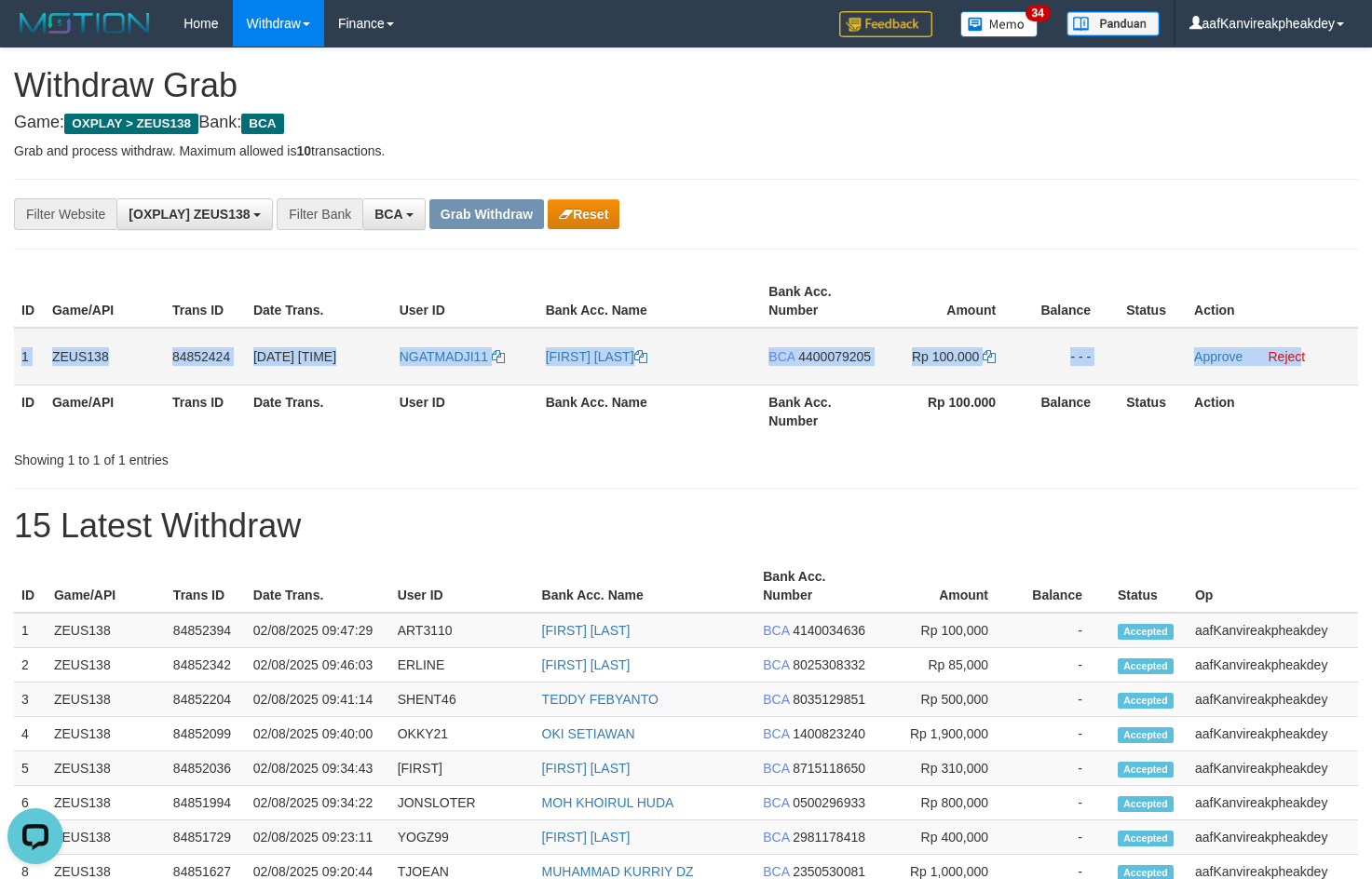 copy on "1
ZEUS138
84852424
02/08/2025 09:47:33
NGATMADJI11
ZENIS ELANDA
BCA
4400079205
Rp 100.000
- - -
Approve
Rejec" 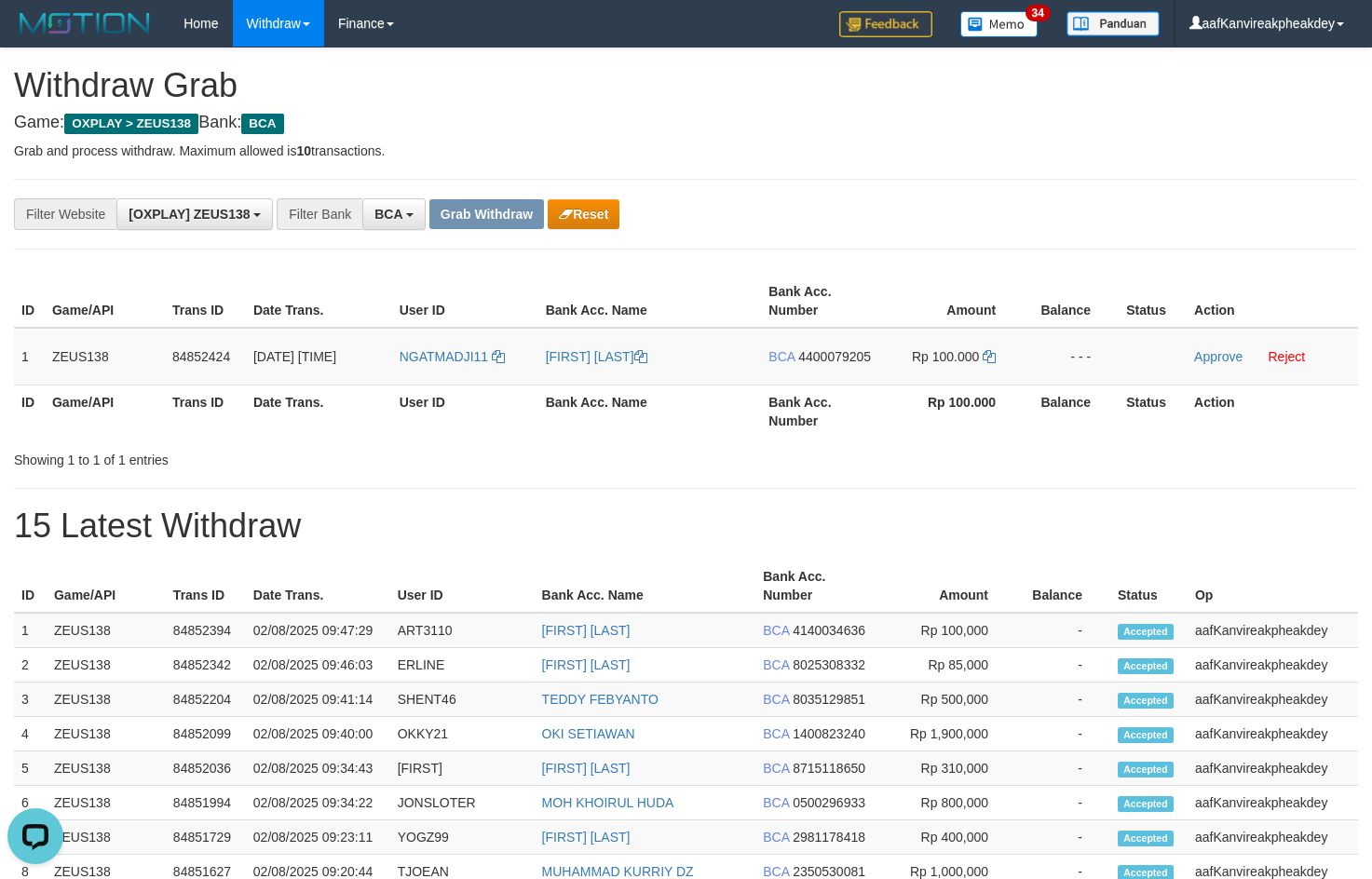 drag, startPoint x: 1034, startPoint y: 259, endPoint x: 1379, endPoint y: 250, distance: 345.11737 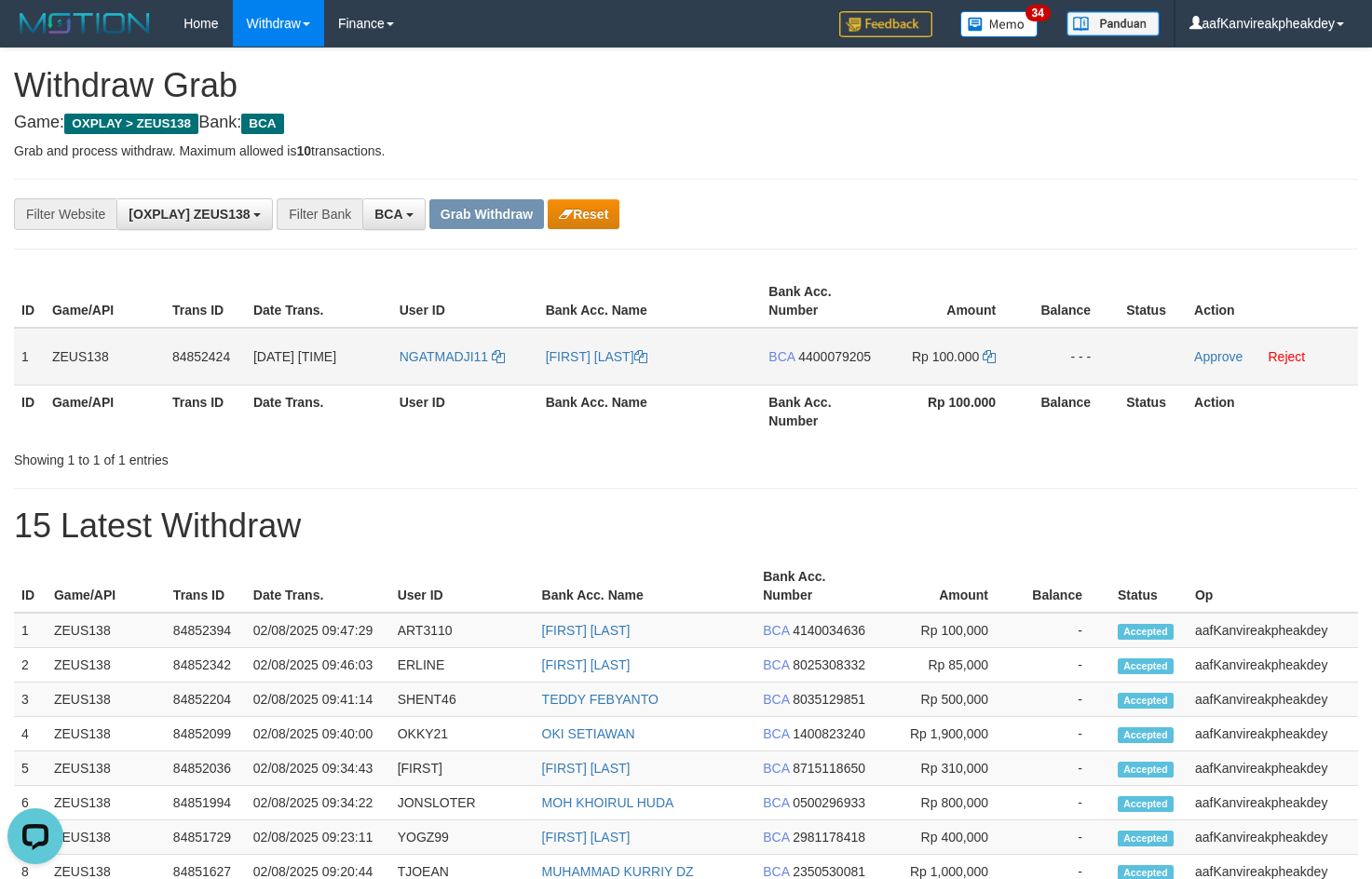 click on "BCA
4400079205" at bounding box center (821, 357) 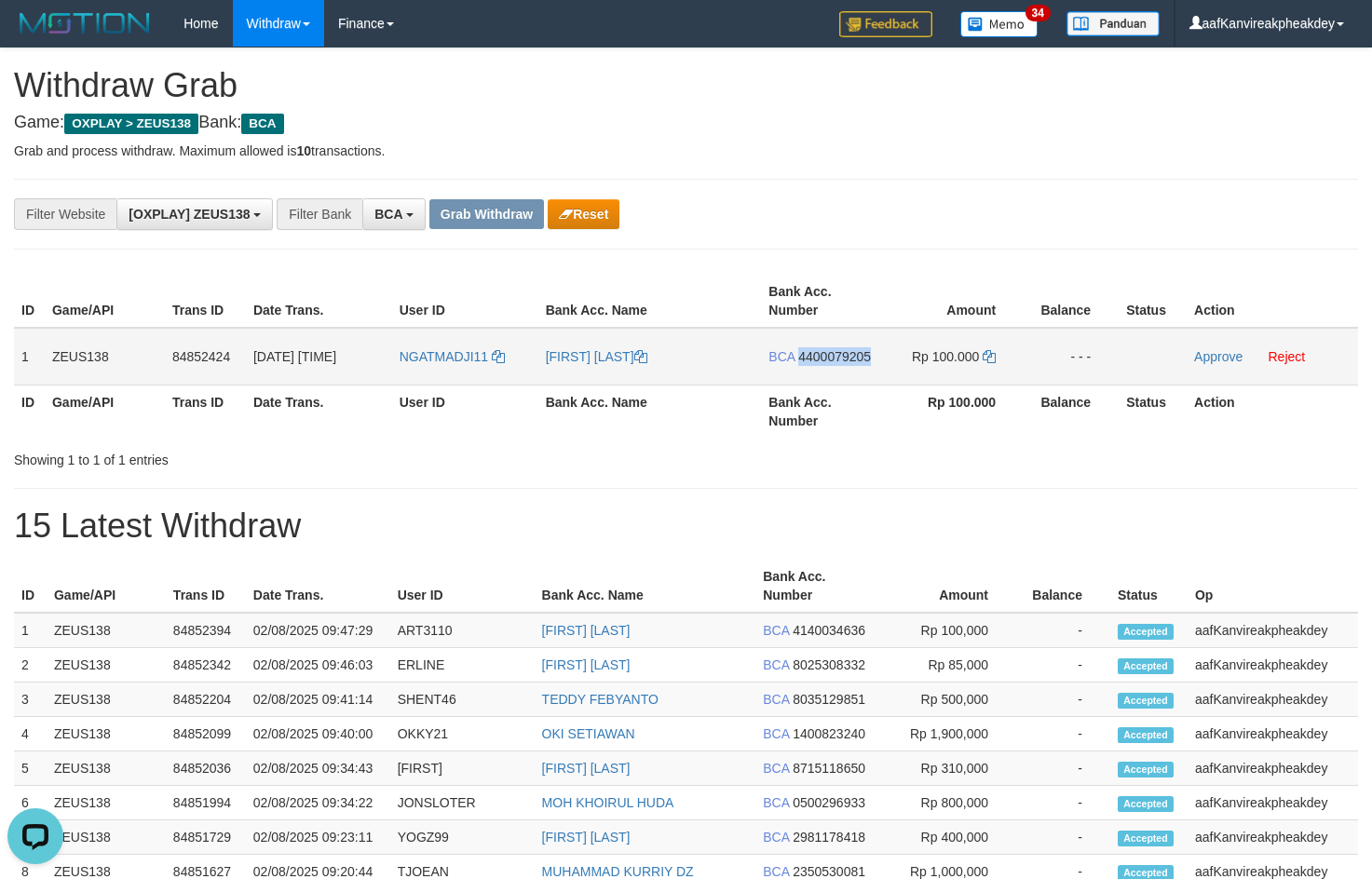 click on "BCA
4400079205" at bounding box center [821, 357] 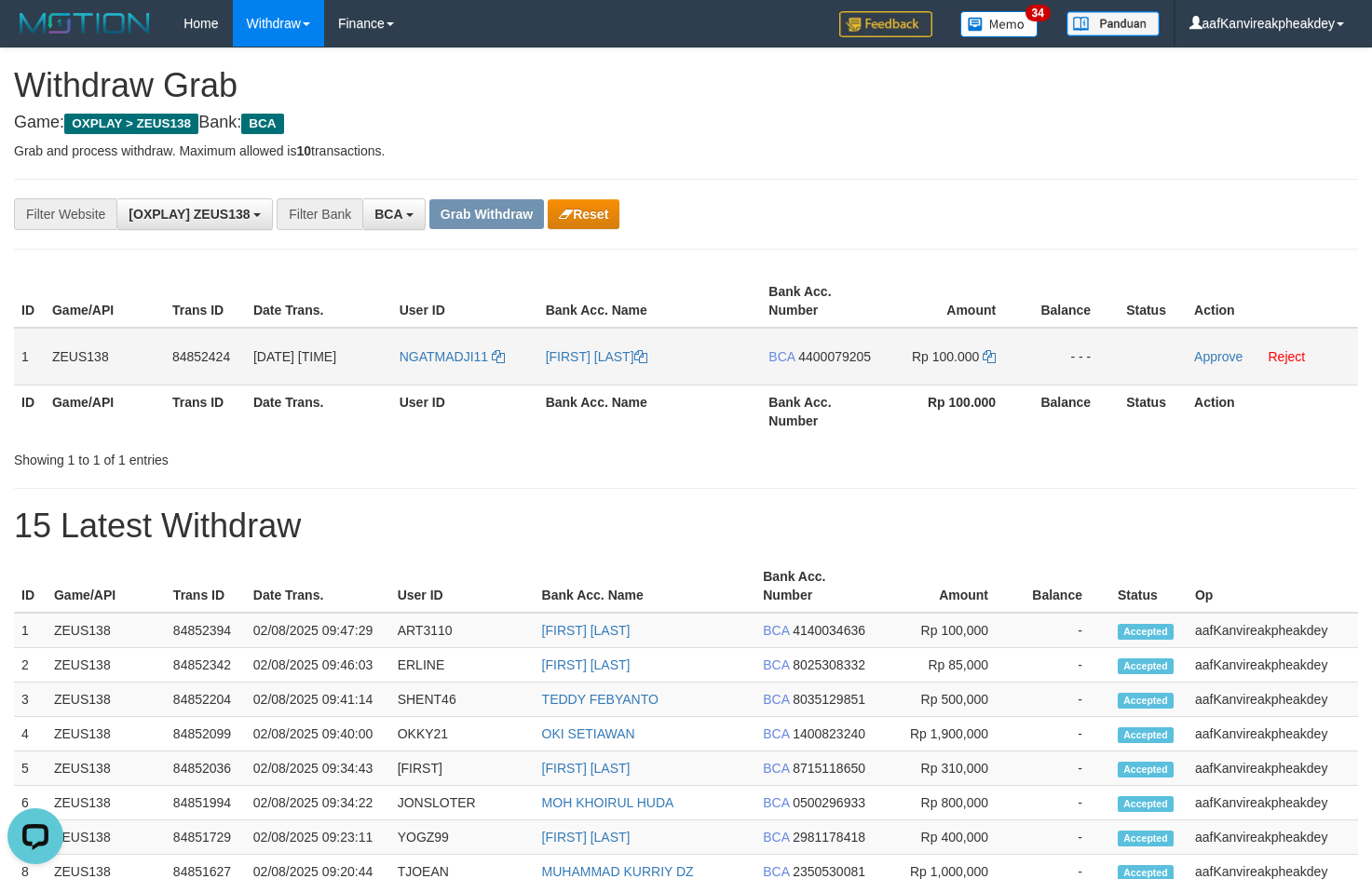 drag, startPoint x: 821, startPoint y: 352, endPoint x: 826, endPoint y: 338, distance: 14.866069 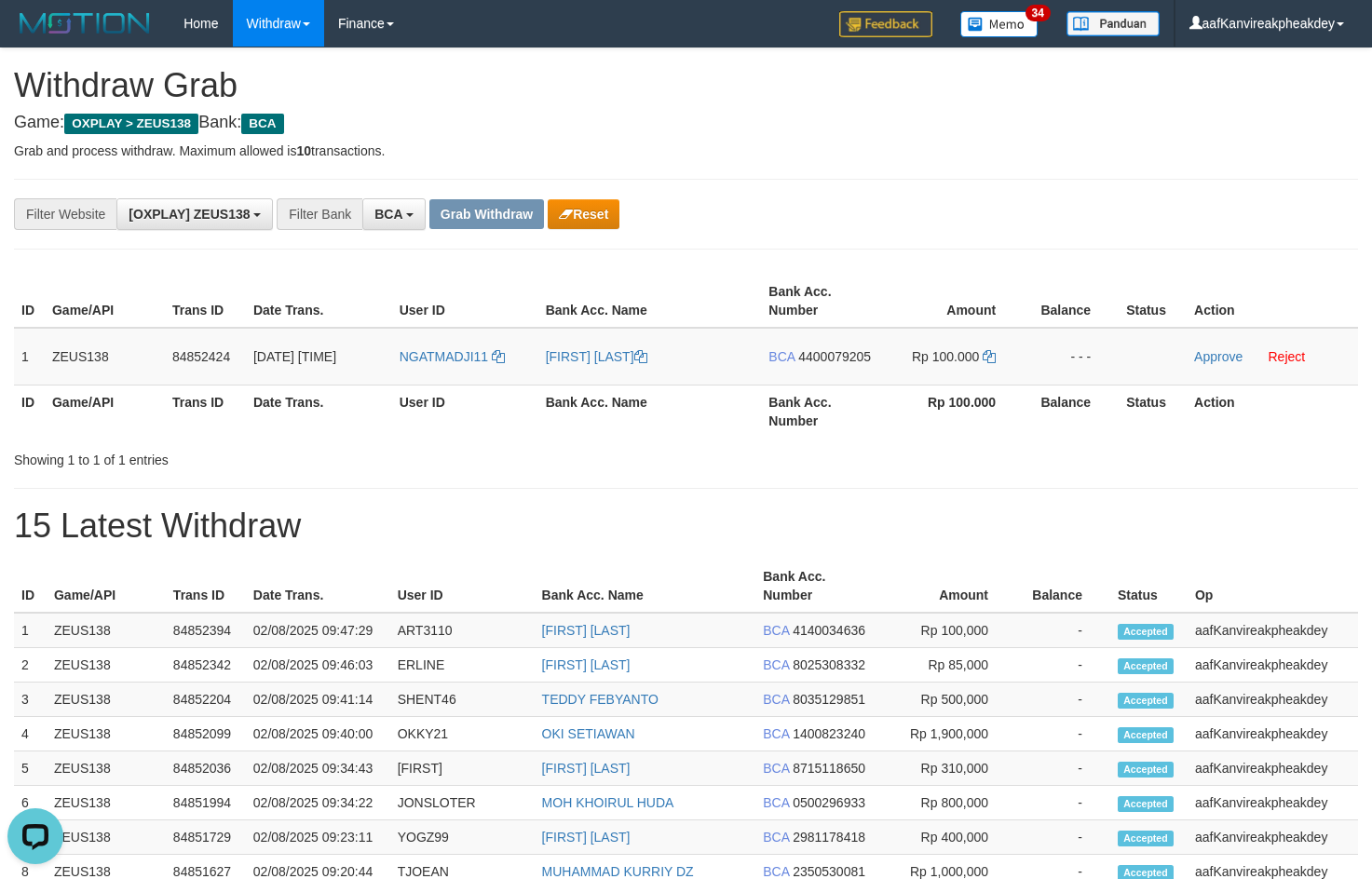 click on "4400079205" at bounding box center [835, 357] 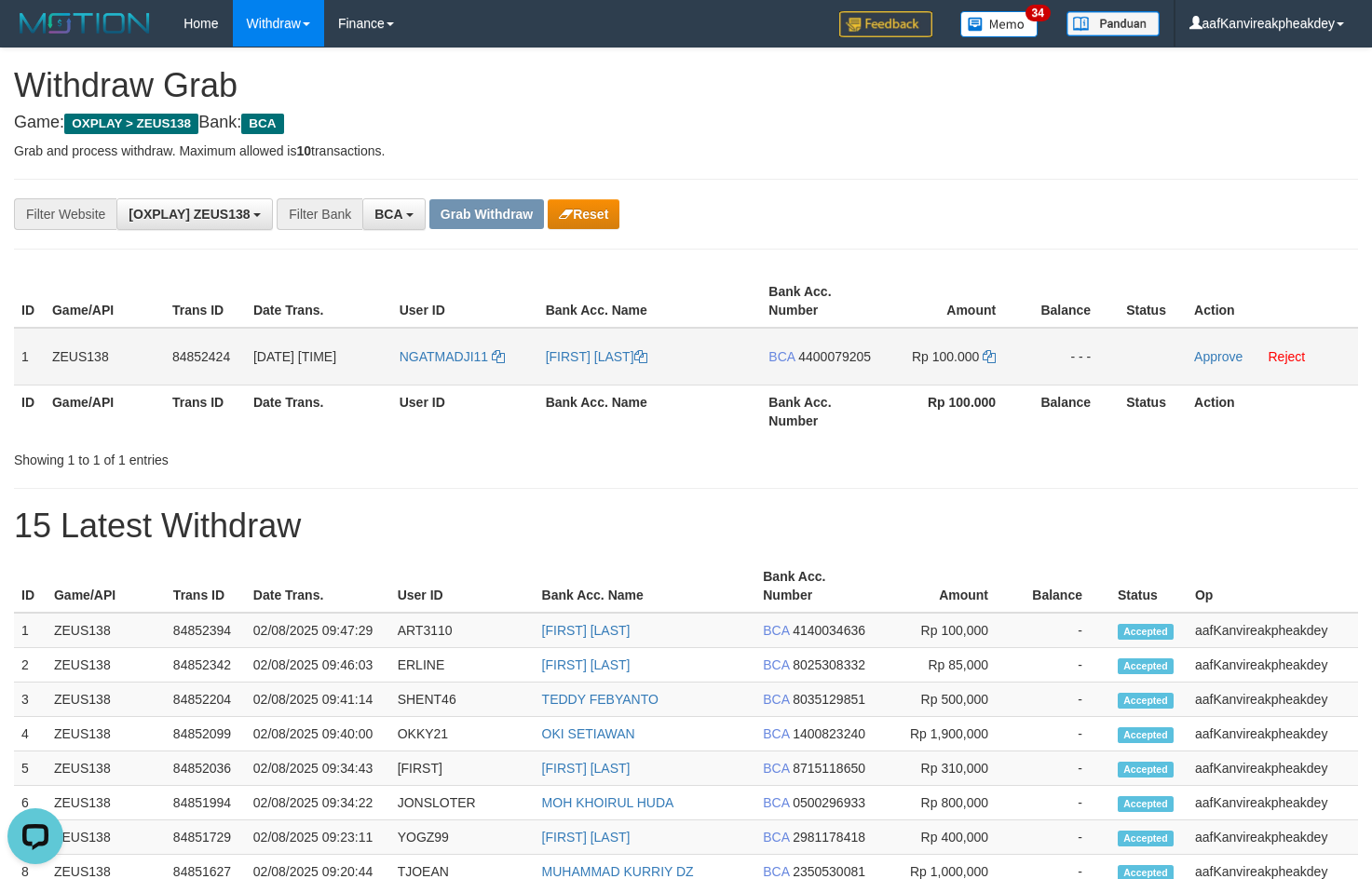 click on "NGATMADJI11" at bounding box center [465, 357] 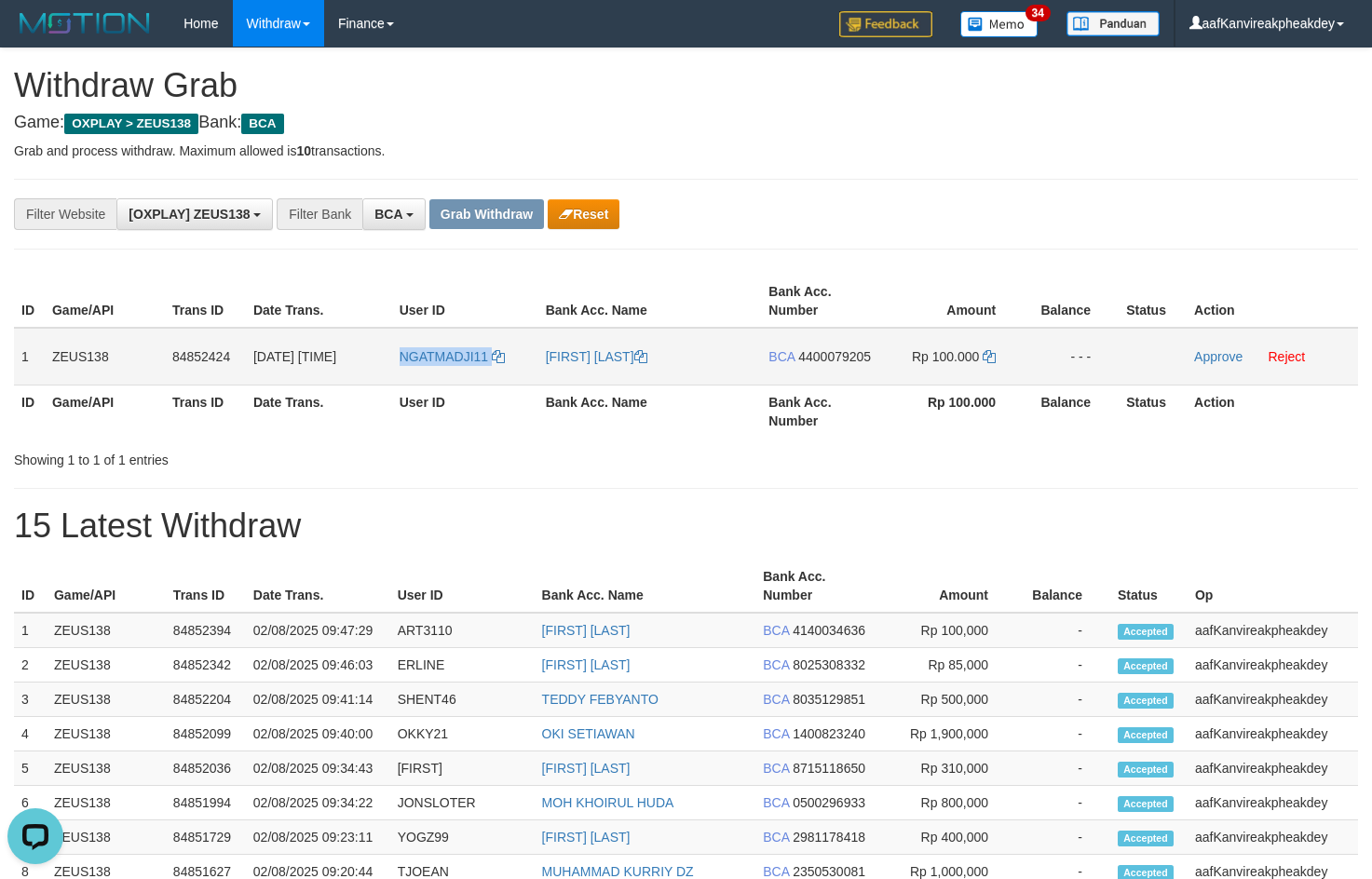 click on "NGATMADJI11" at bounding box center [465, 357] 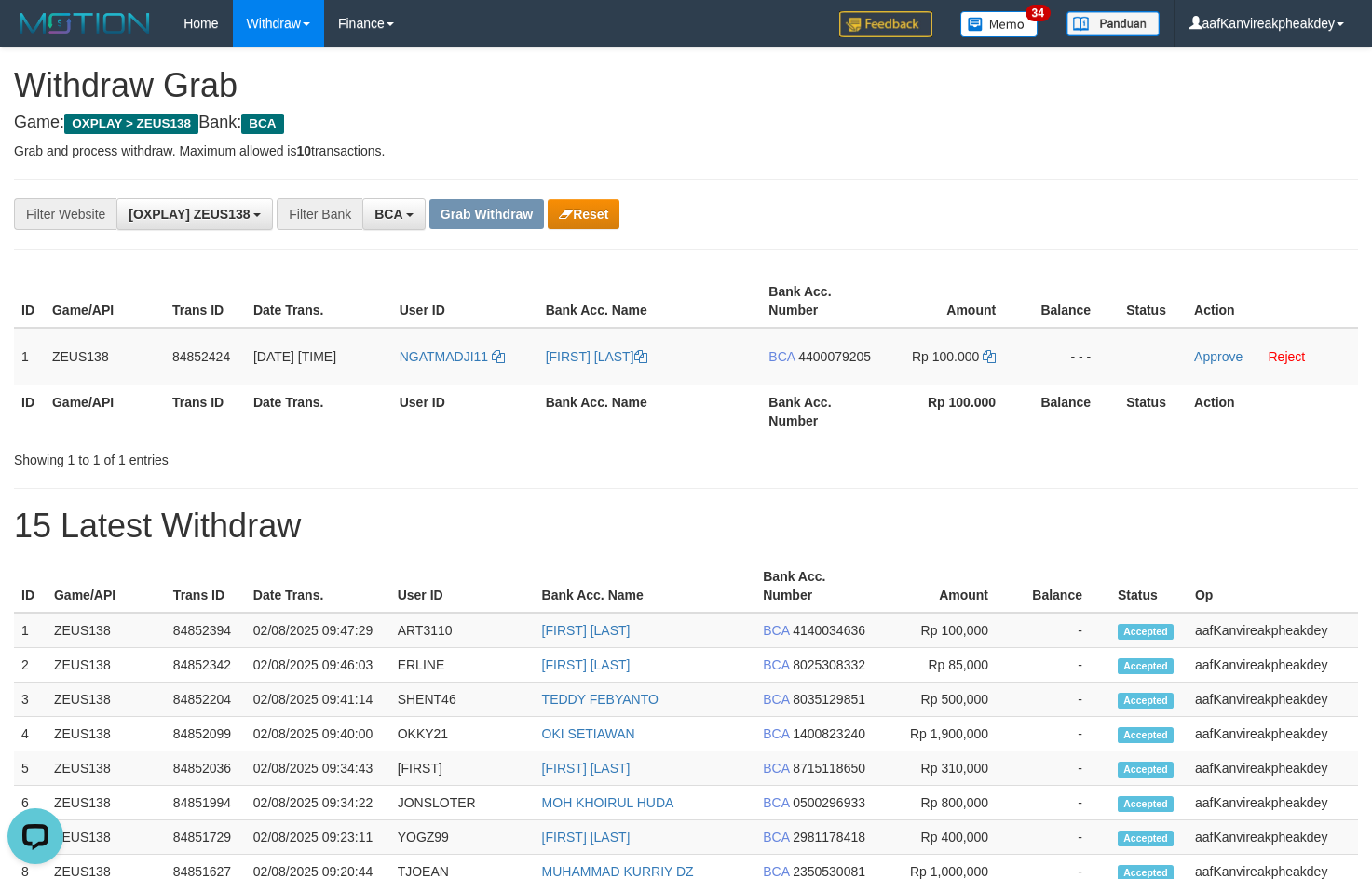 click on "Game:   OXPLAY > ZEUS138    		Bank:   BCA" at bounding box center (686, 123) 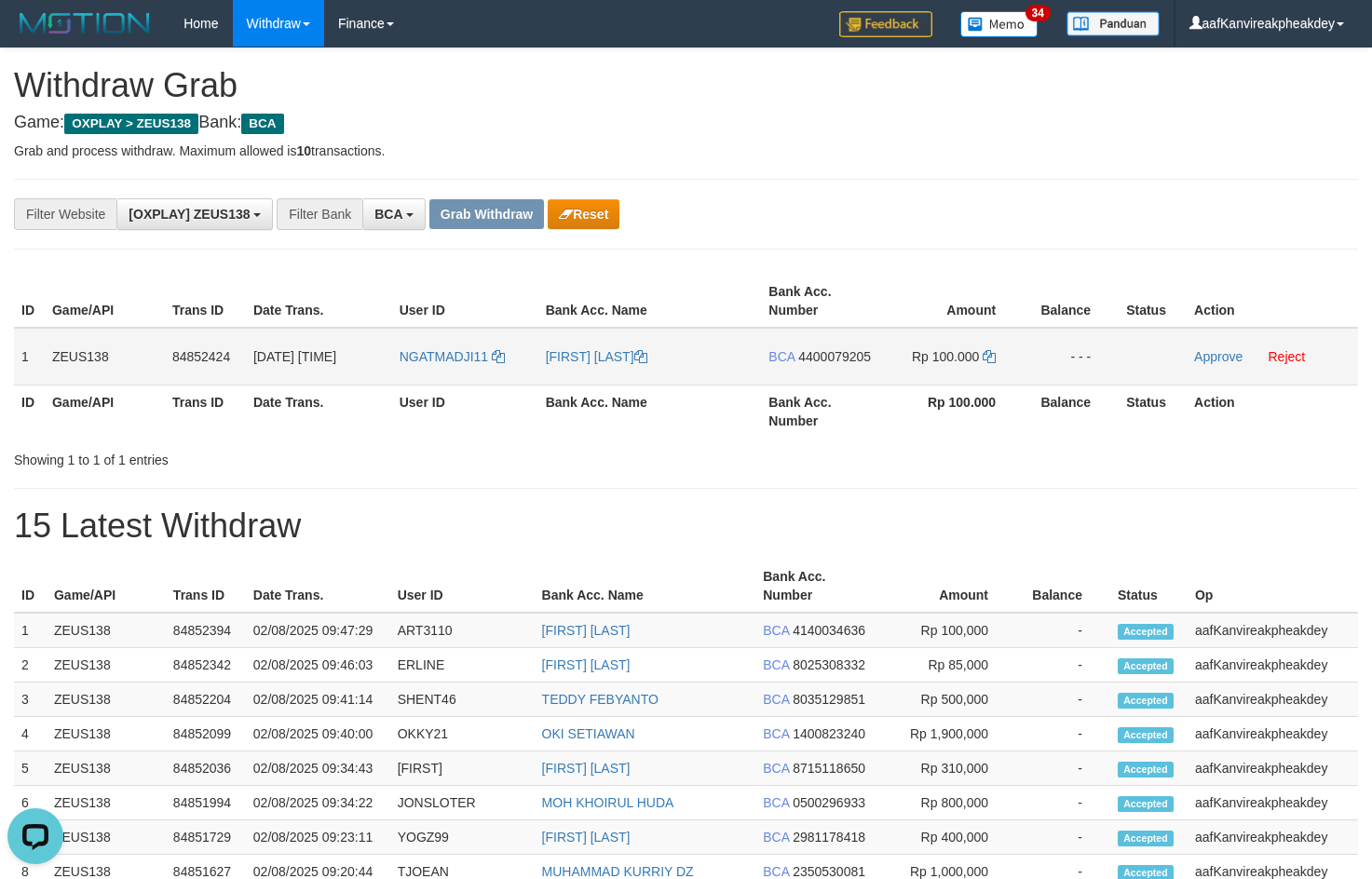 click on "4400079205" at bounding box center [835, 357] 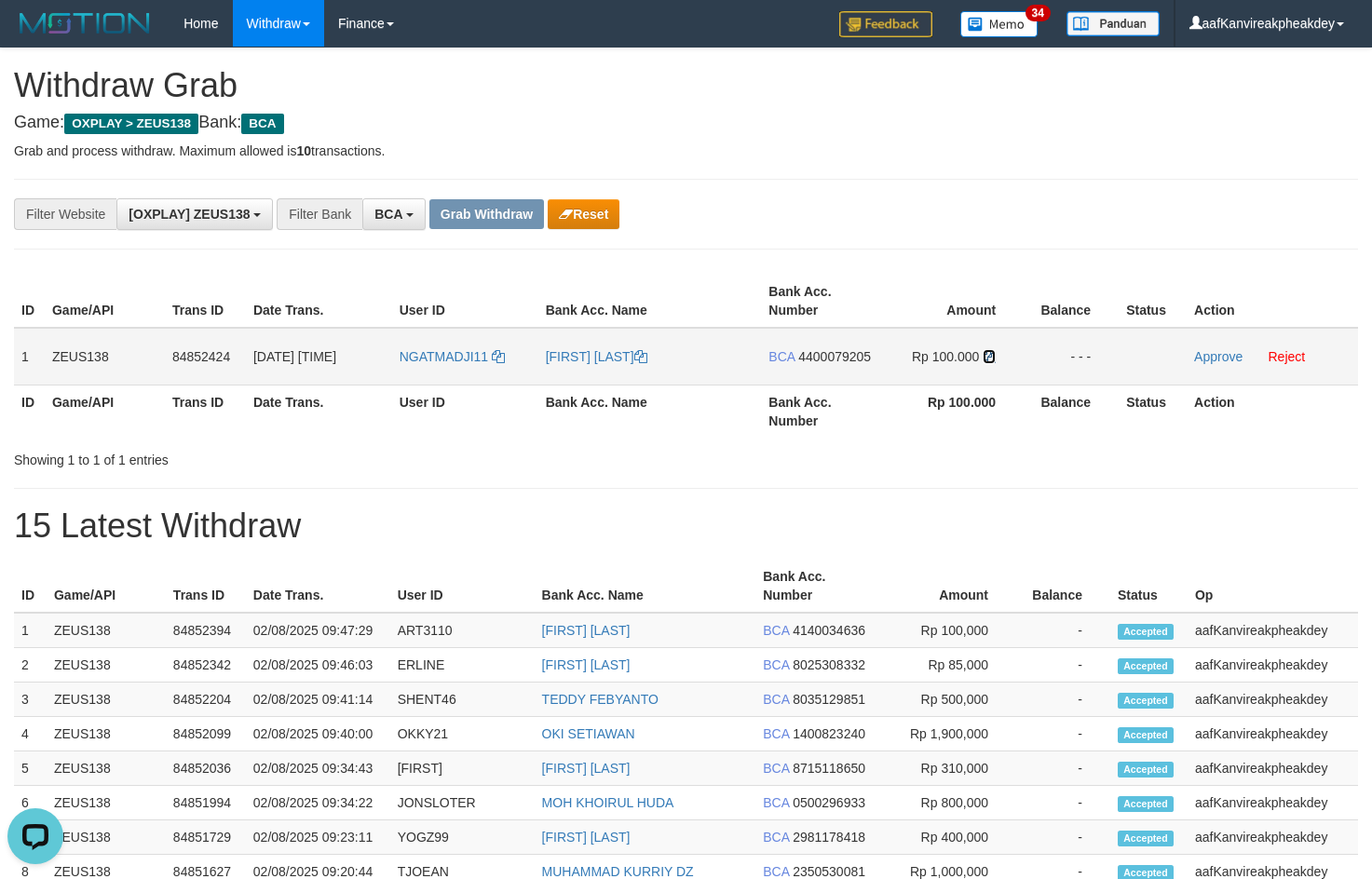 click at bounding box center [989, 357] 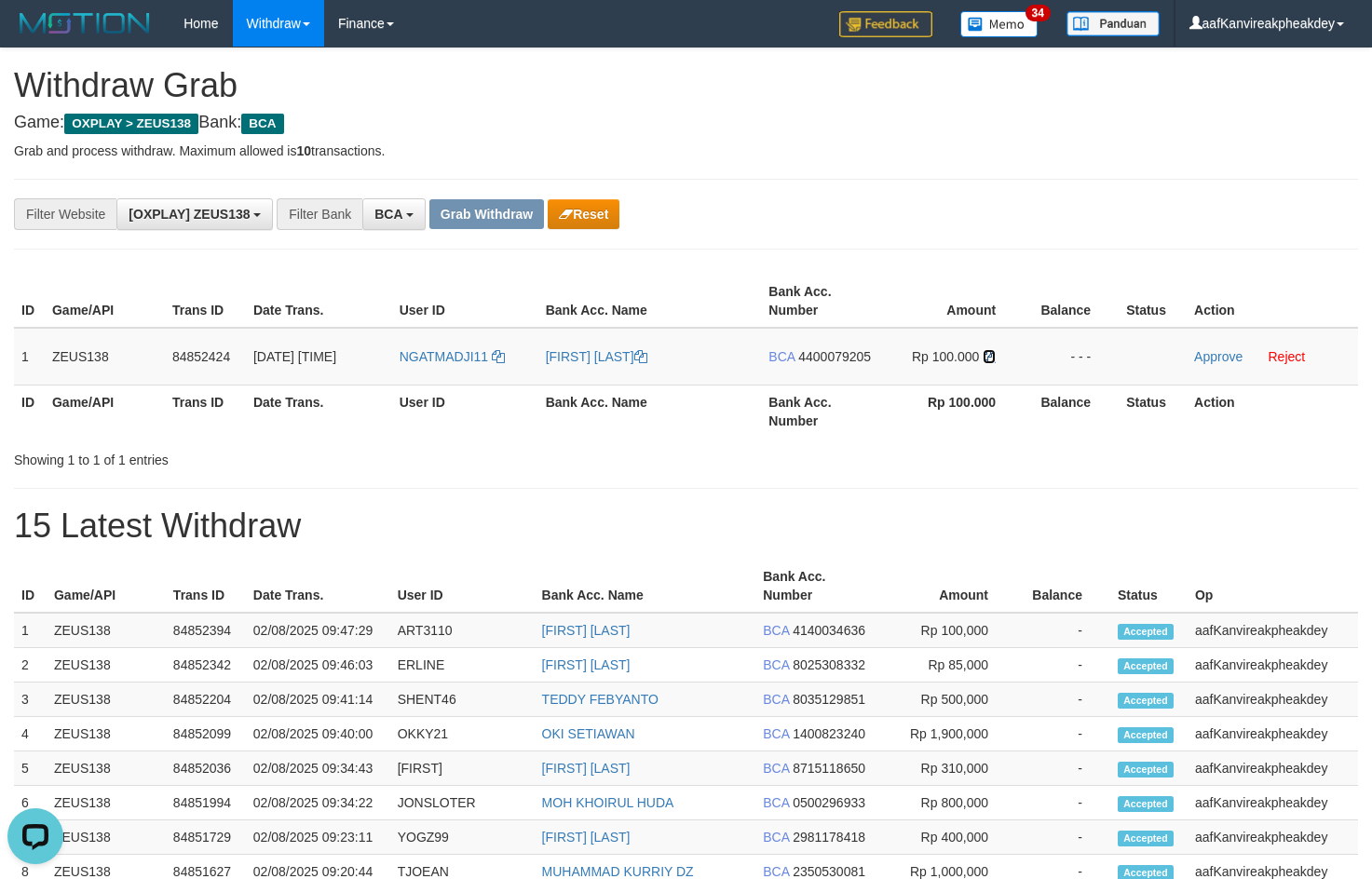 drag, startPoint x: 990, startPoint y: 357, endPoint x: 1383, endPoint y: 333, distance: 393.73214 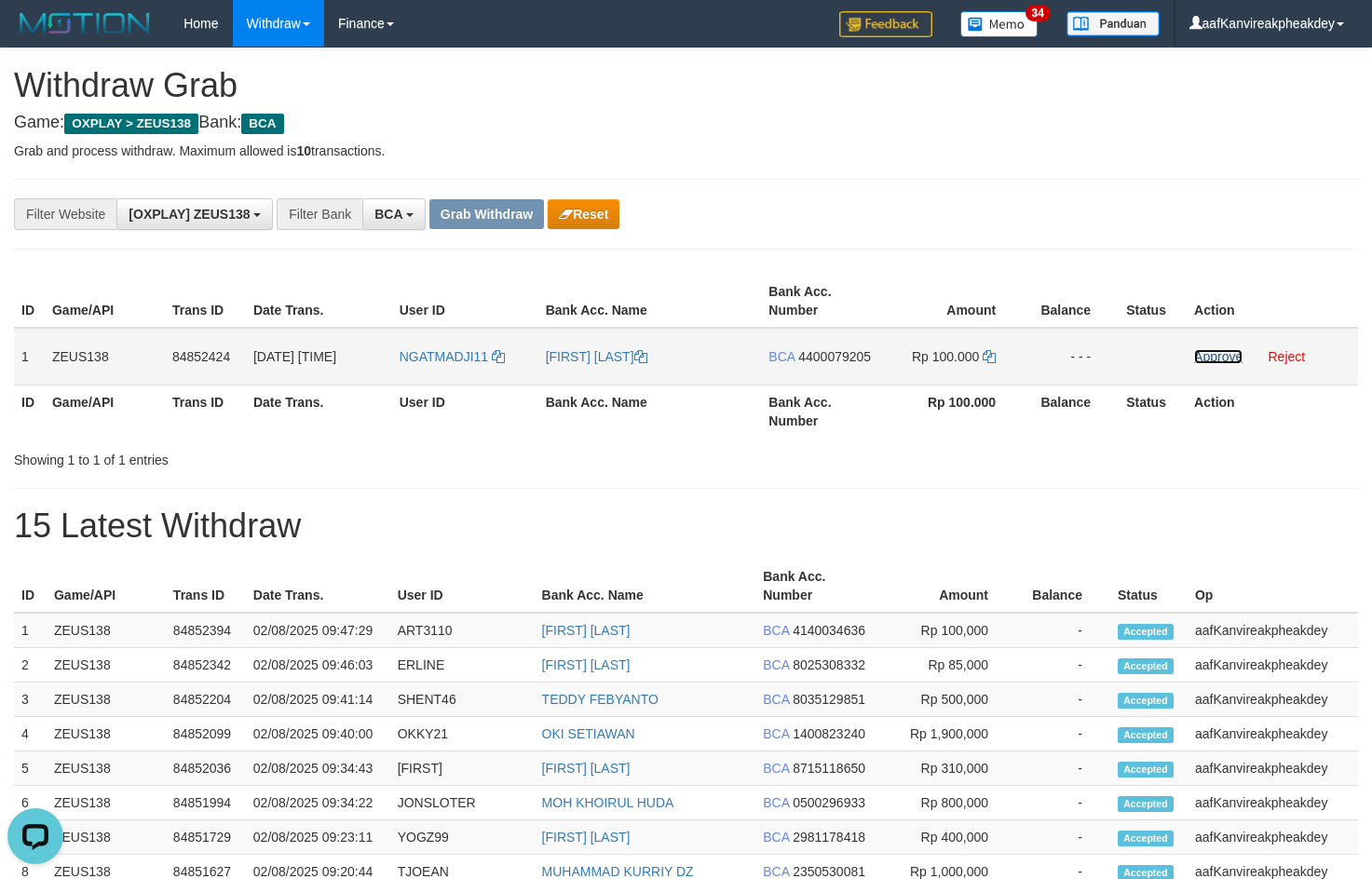 click on "Approve" at bounding box center (1218, 357) 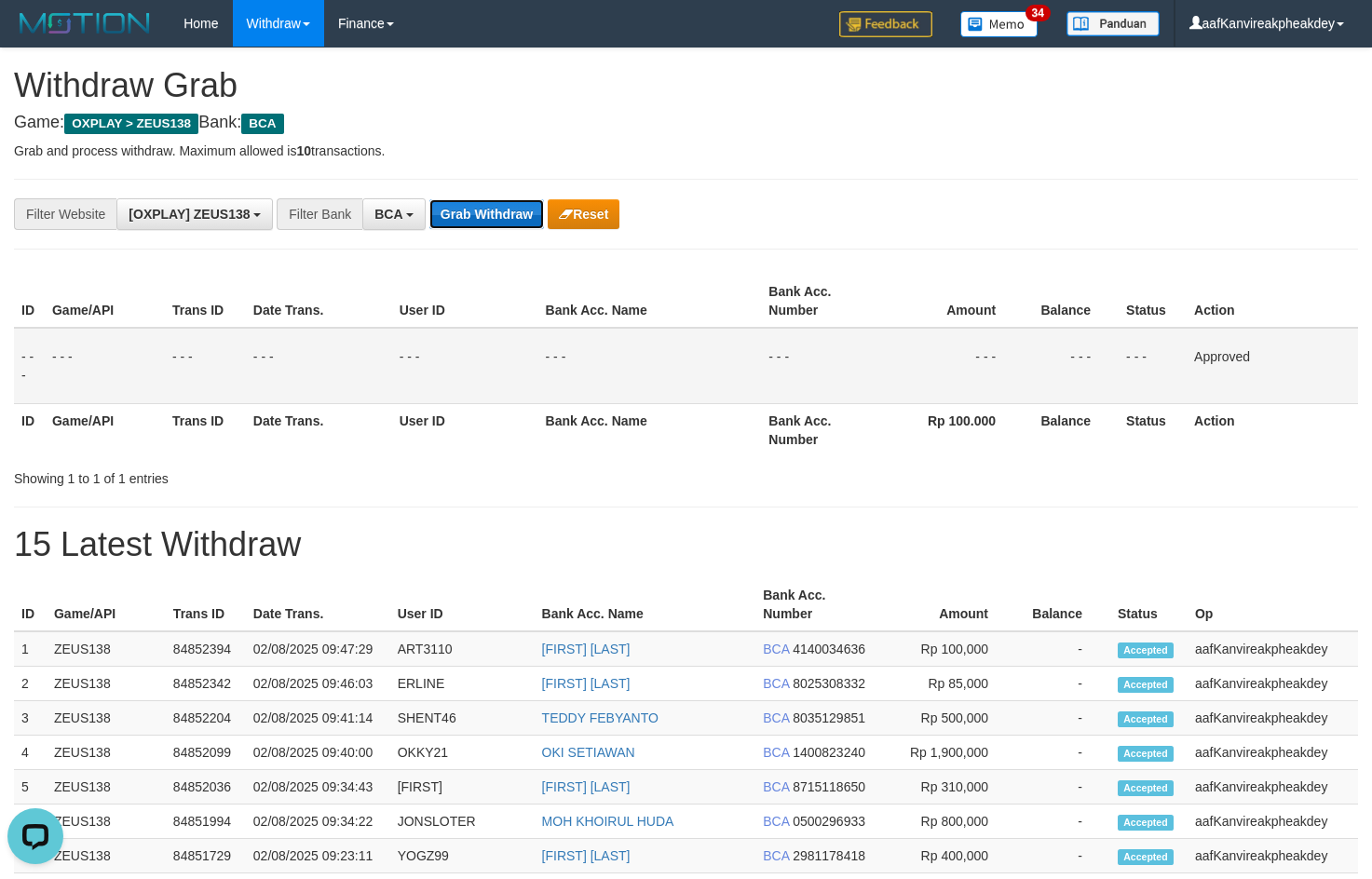 click on "Grab Withdraw" at bounding box center (486, 214) 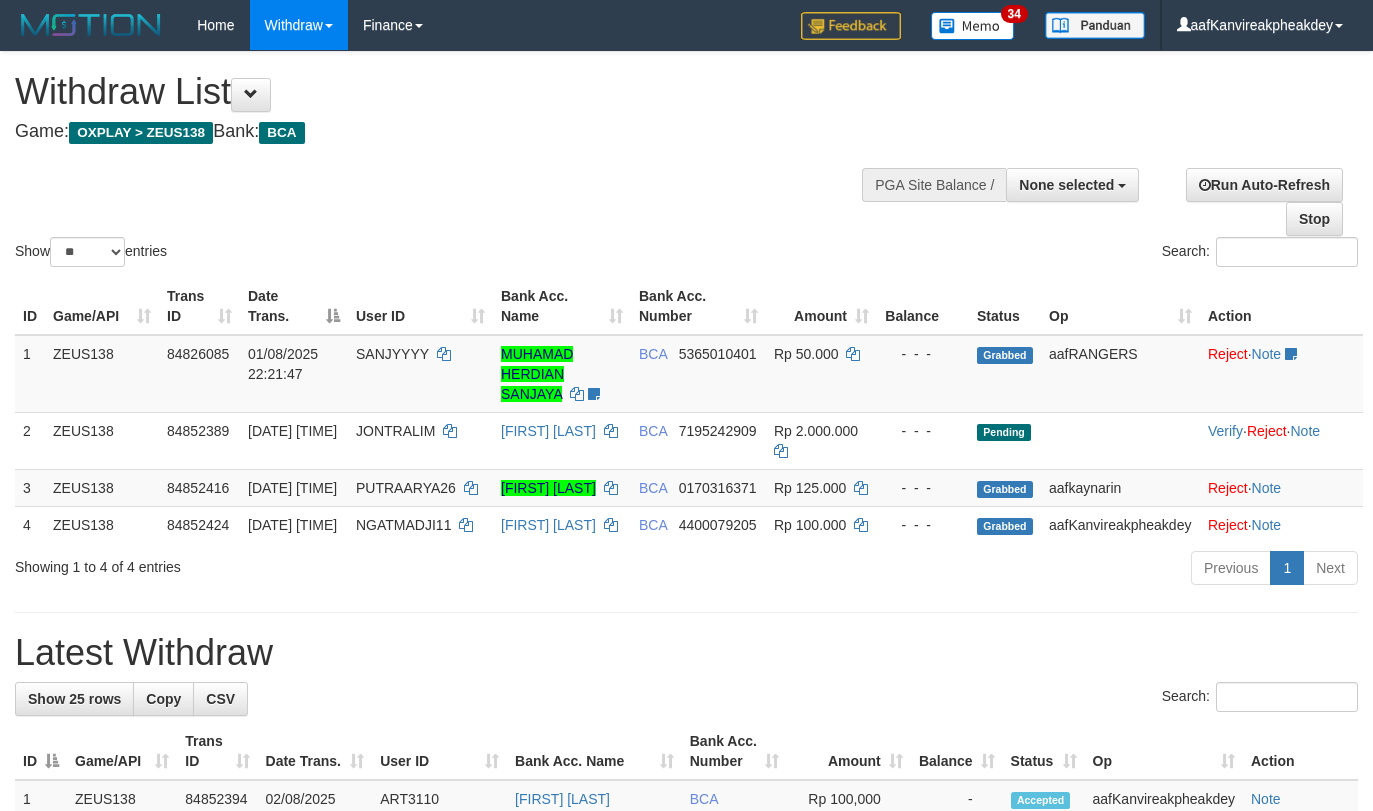select 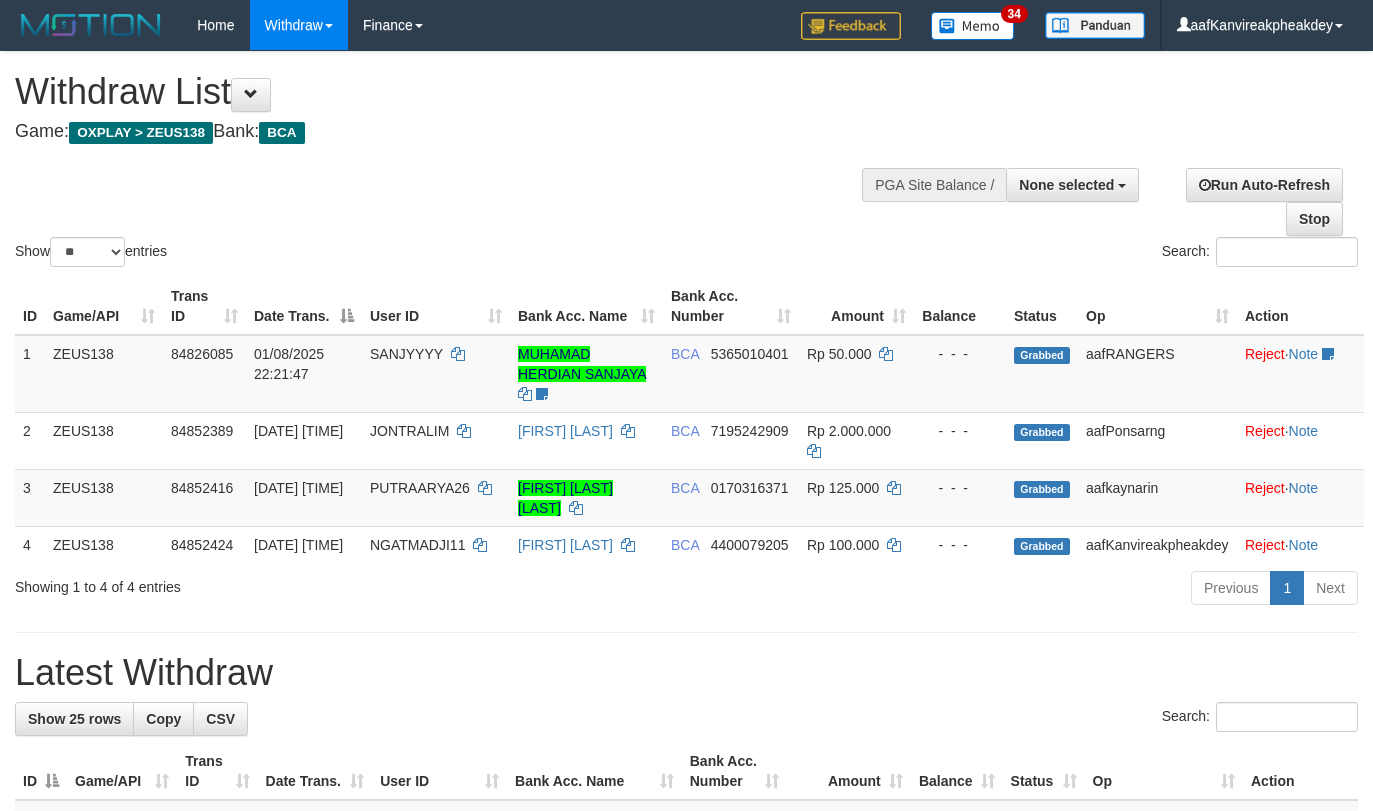 select 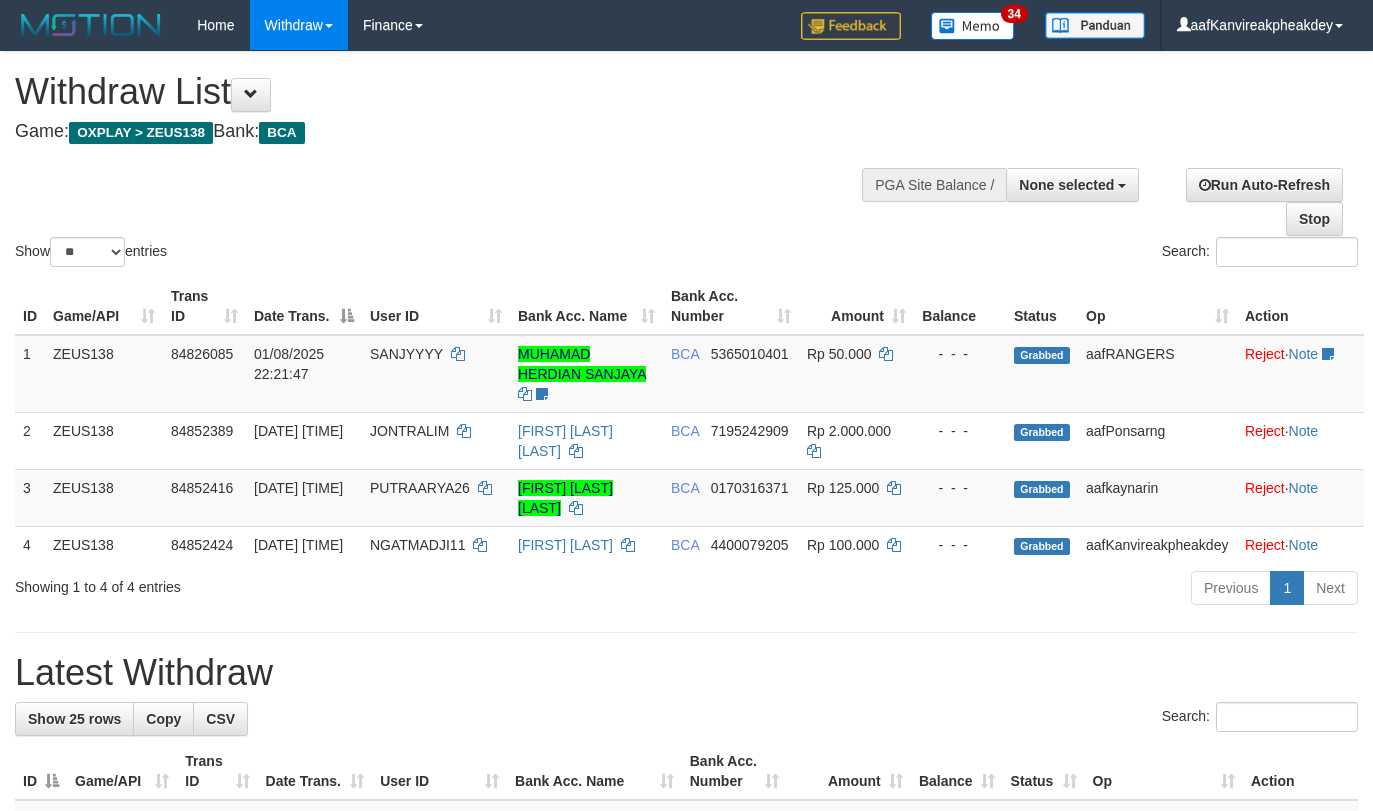 select 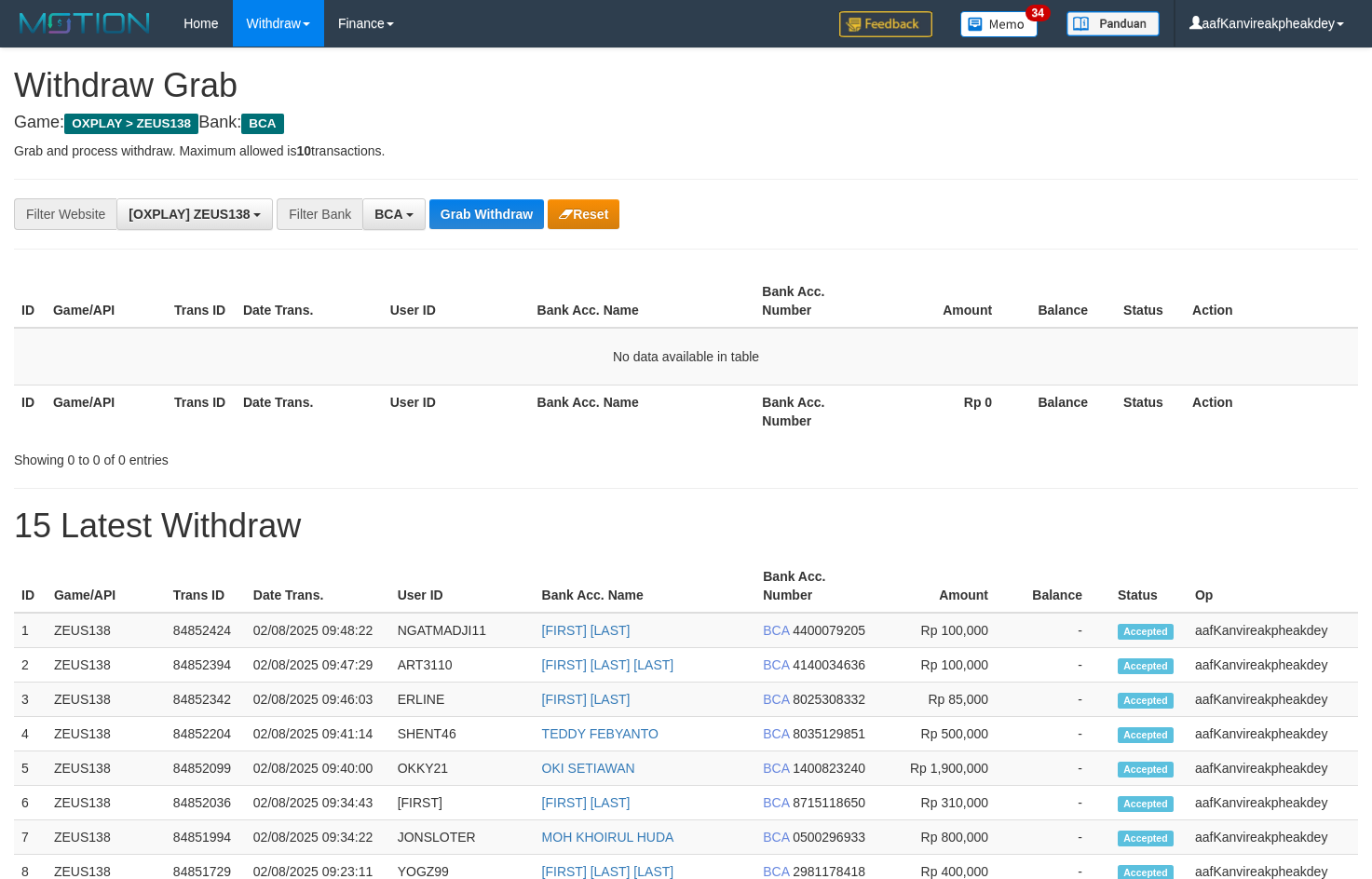 scroll, scrollTop: 0, scrollLeft: 0, axis: both 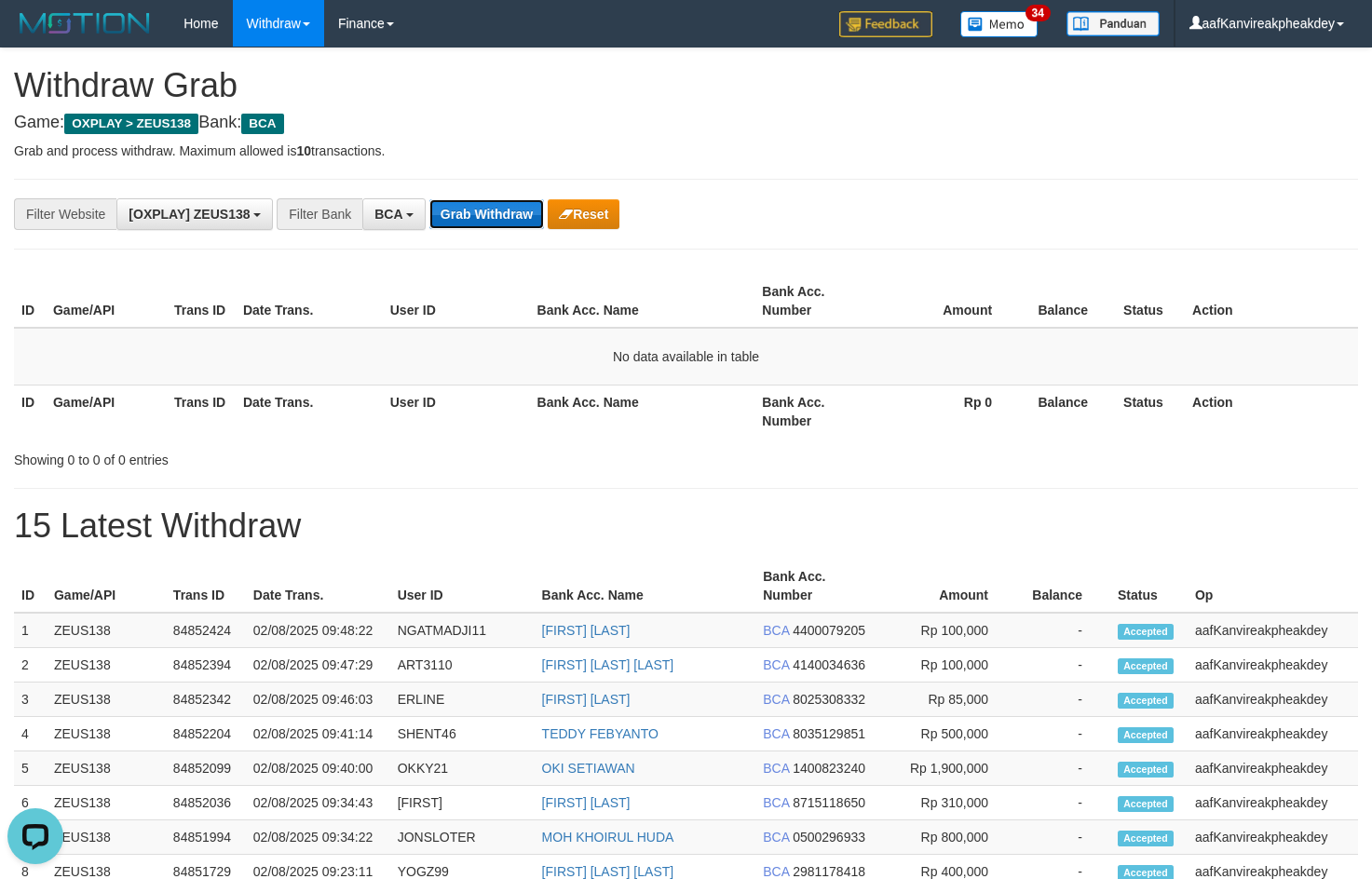 click on "Grab Withdraw" at bounding box center (486, 214) 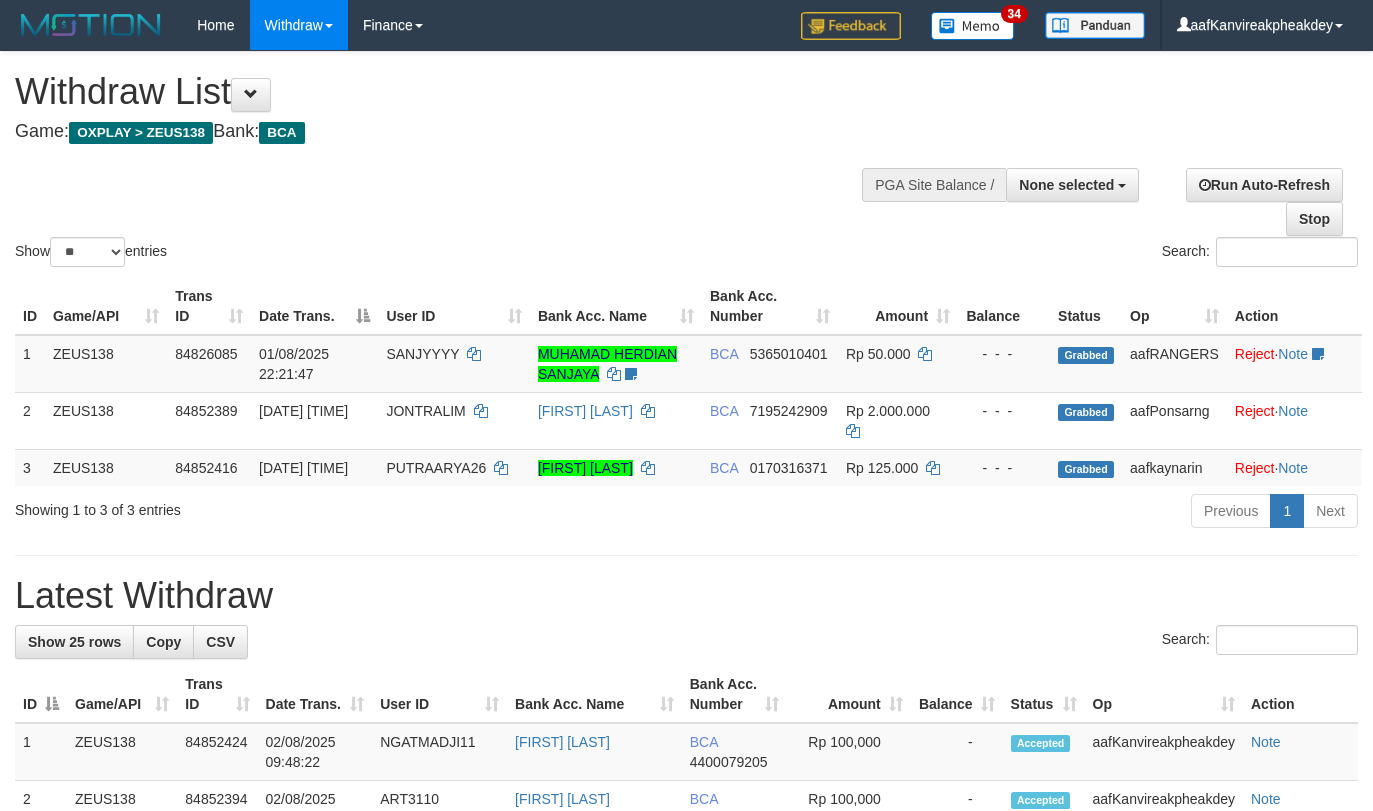 select 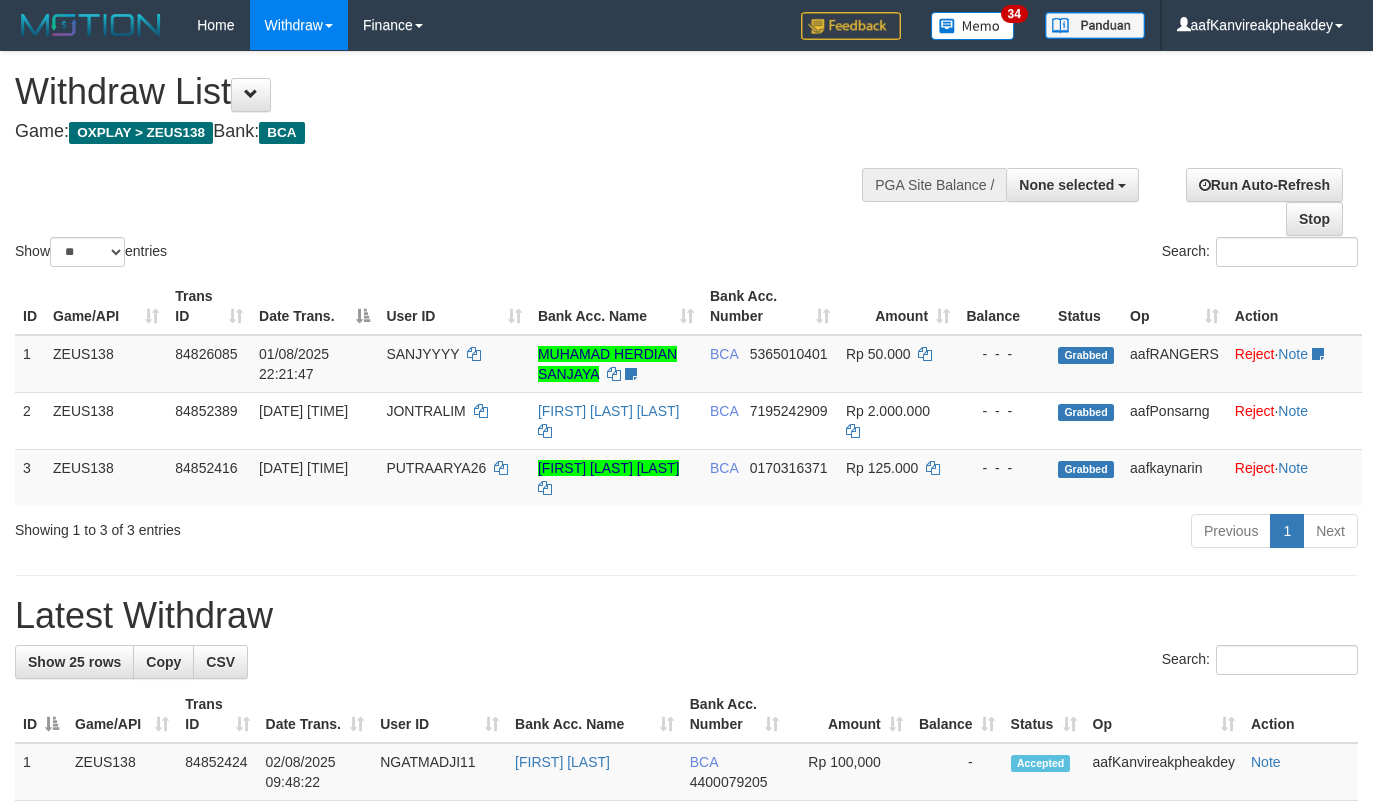 select 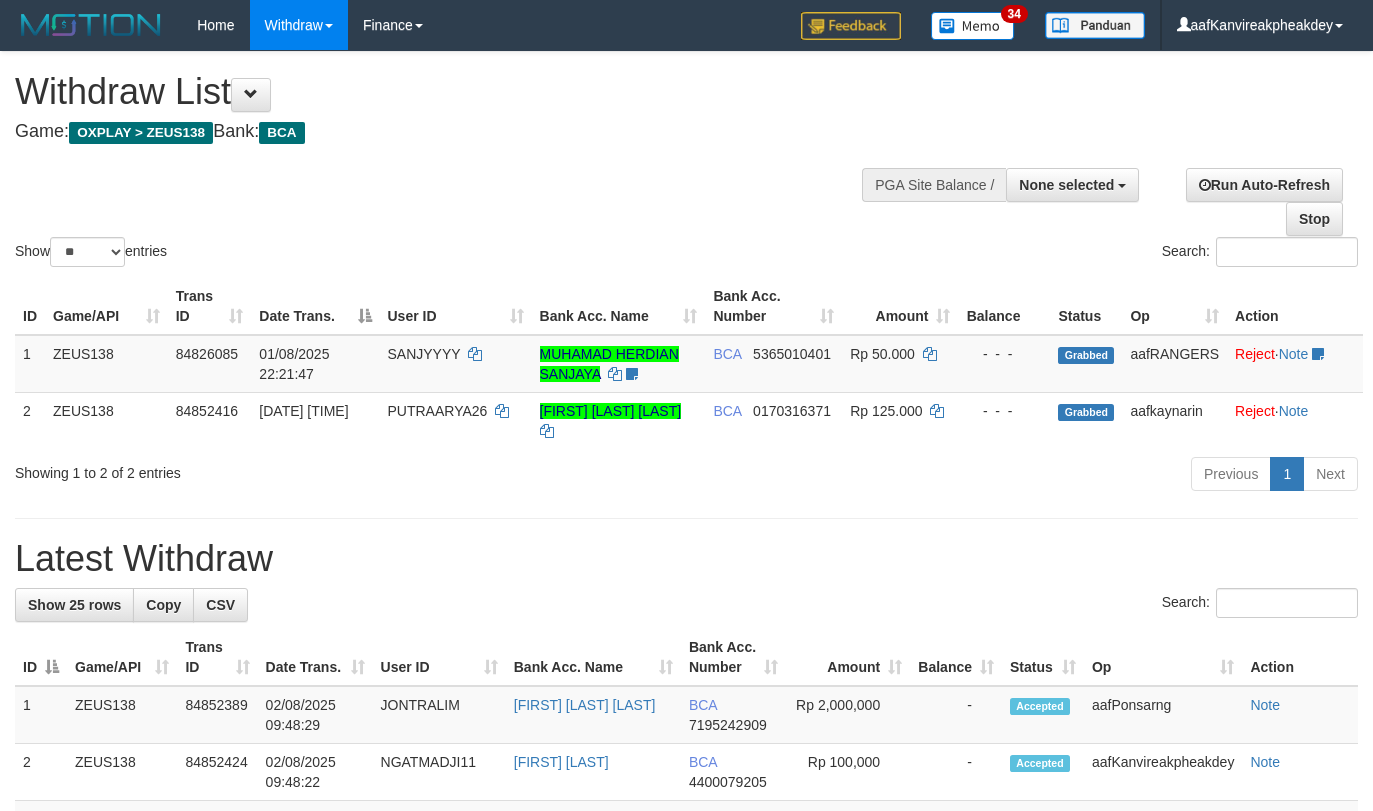 select 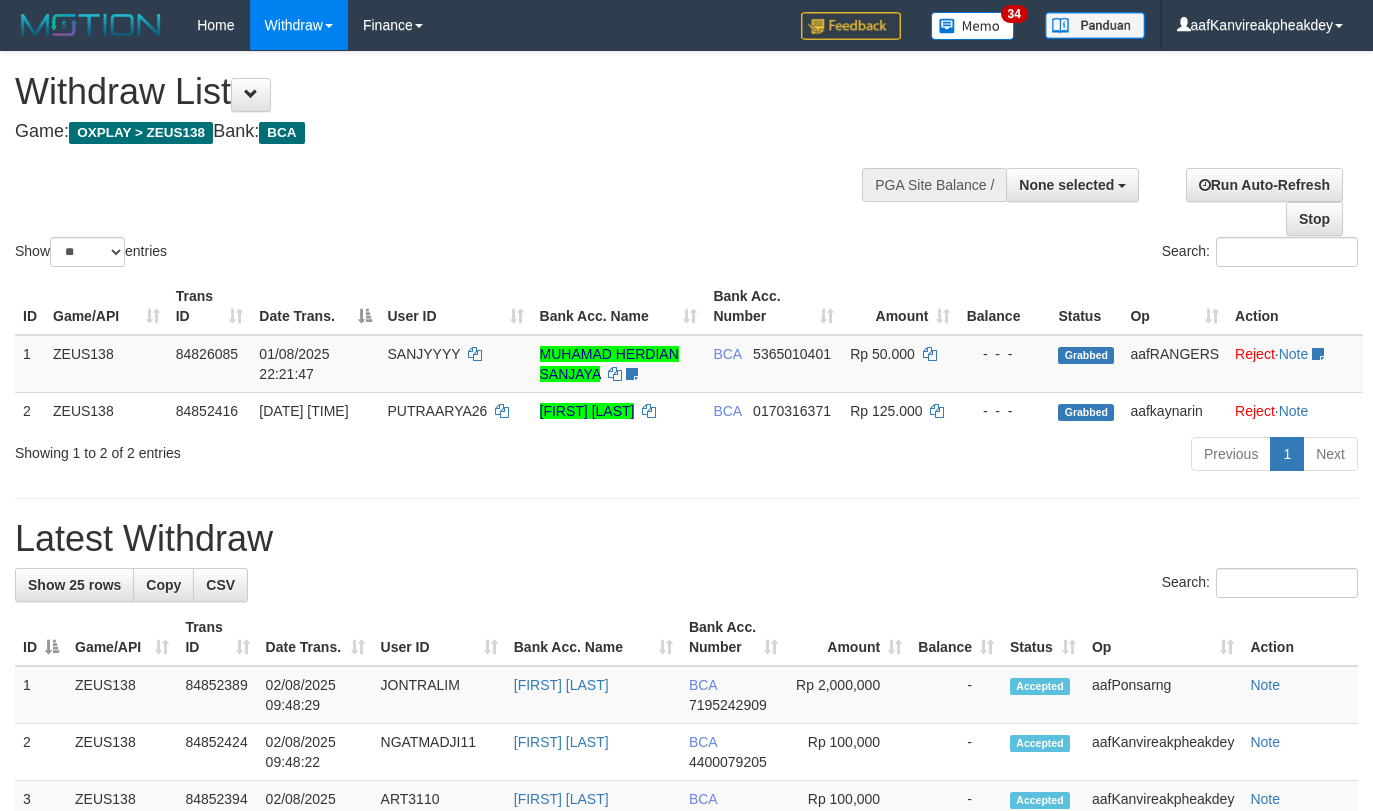 select 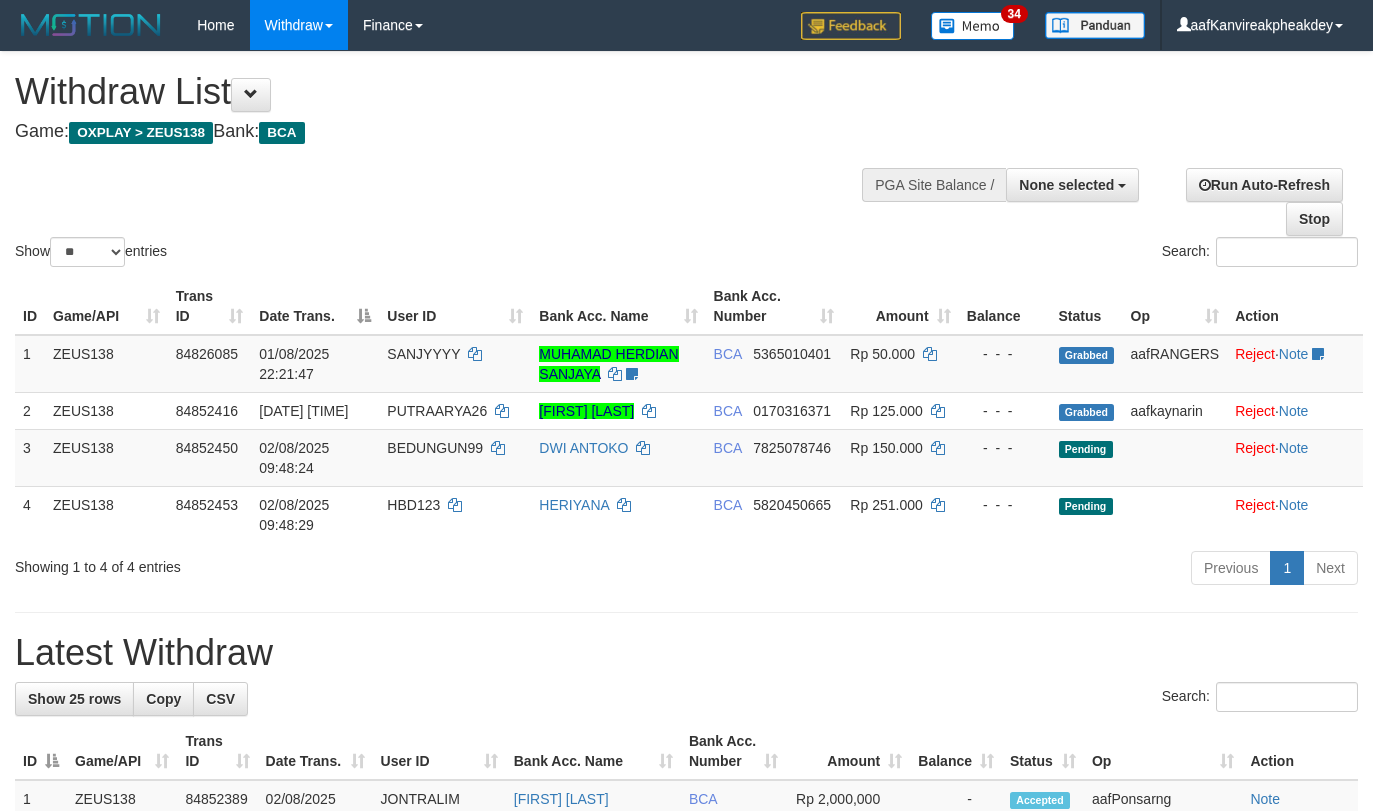 select 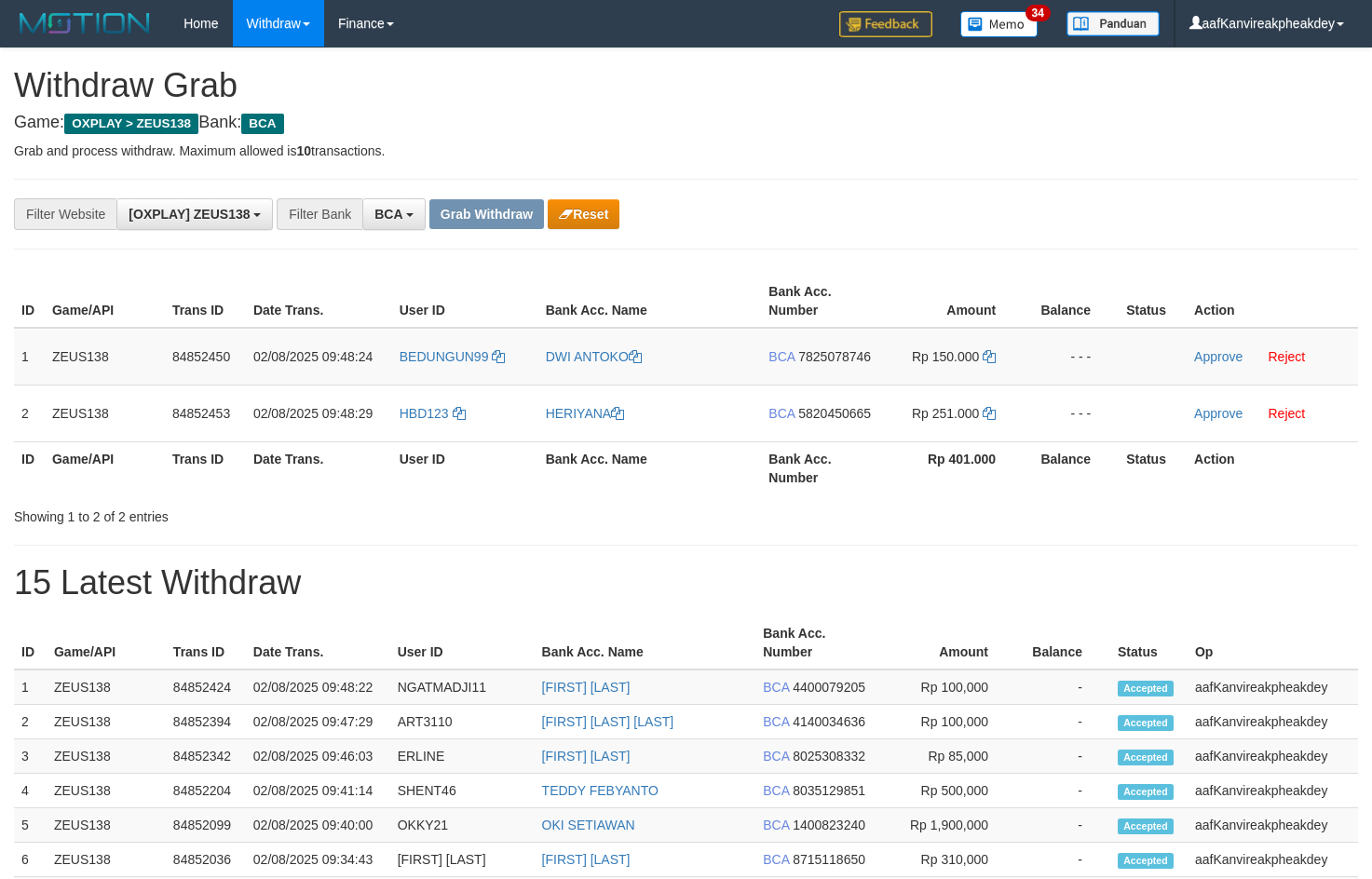 scroll, scrollTop: 0, scrollLeft: 0, axis: both 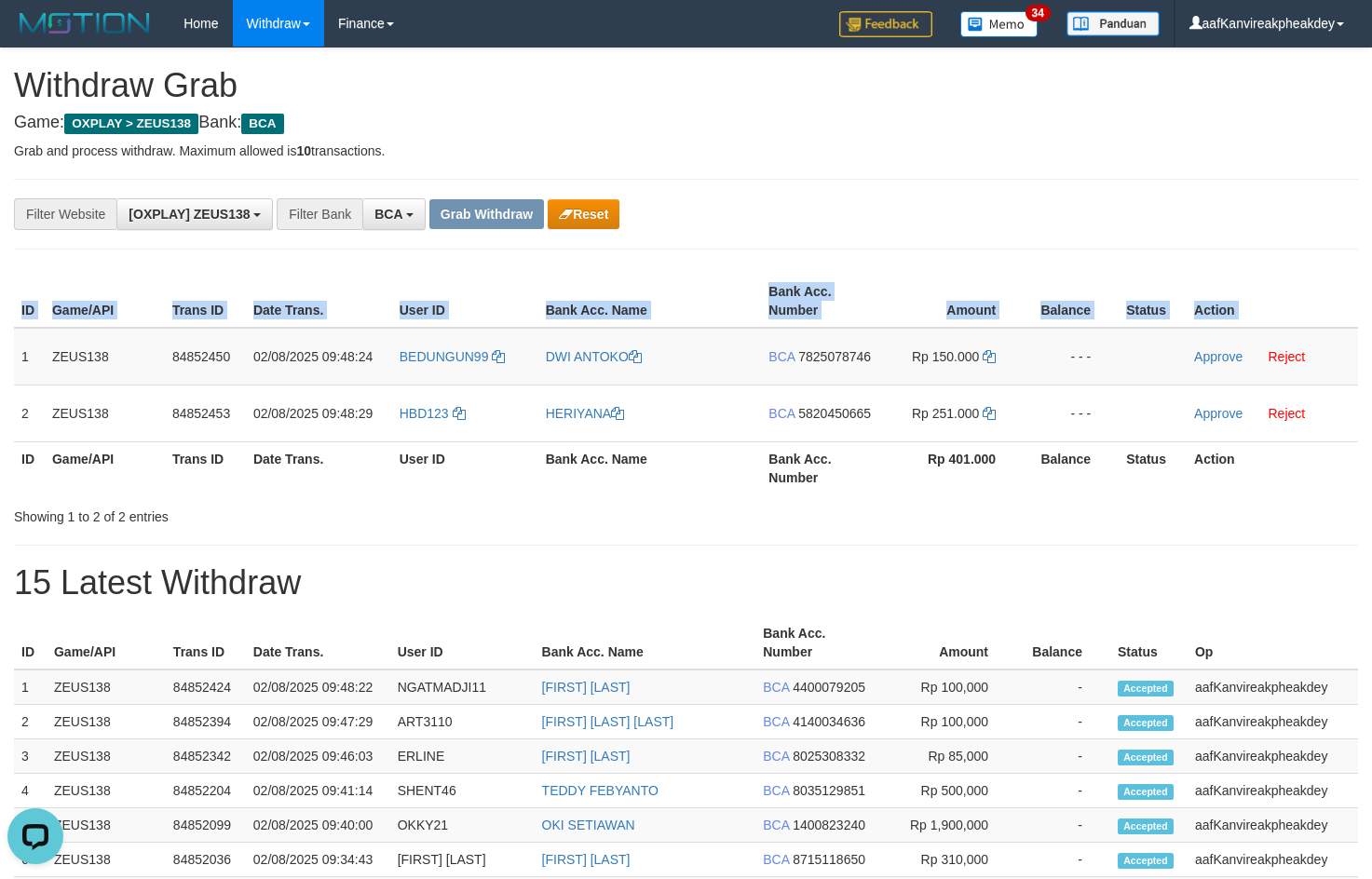copy on "ID Game/API Trans ID Date Trans. User ID Bank Acc. Name Bank Acc. Number Amount Balance Status Action" 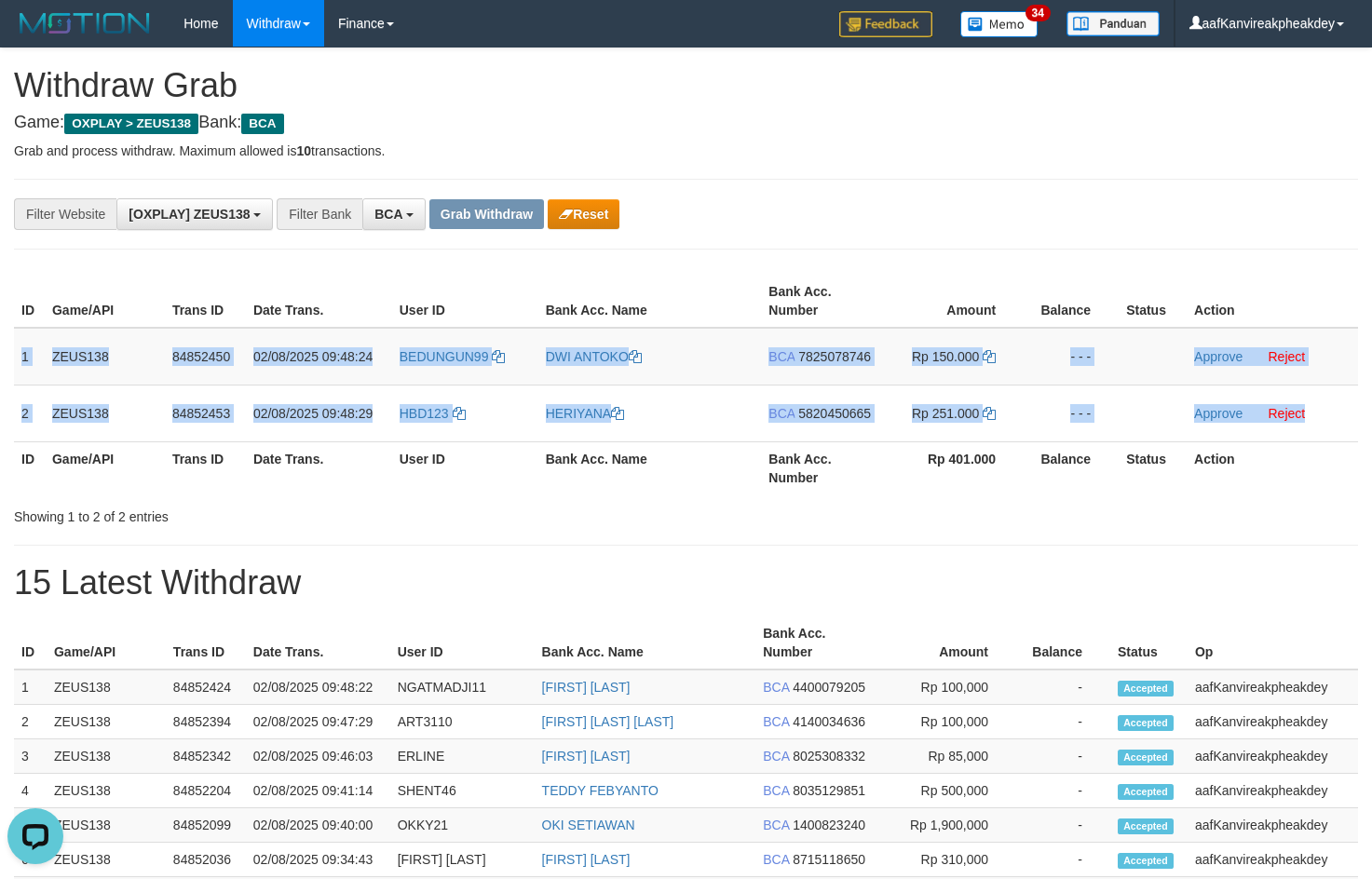 copy on "1
[ALPHANUMERIC]
[NUMBER]
[DATE] [TIME]
[ALPHANUMERIC]
[LAST] [LAST]
[BANK]
[ACCOUNT_NUMBER]
Rp [PRICE]
- - -
Approve
Reject
2
[ALPHANUMERIC]
[NUMBER]
[DATE] [TIME]
[ALPHANUMERIC]
[LAST]
[BANK]
[ACCOUNT_NUMBER]
Rp [PRICE]
- - -
Approve
Reject" 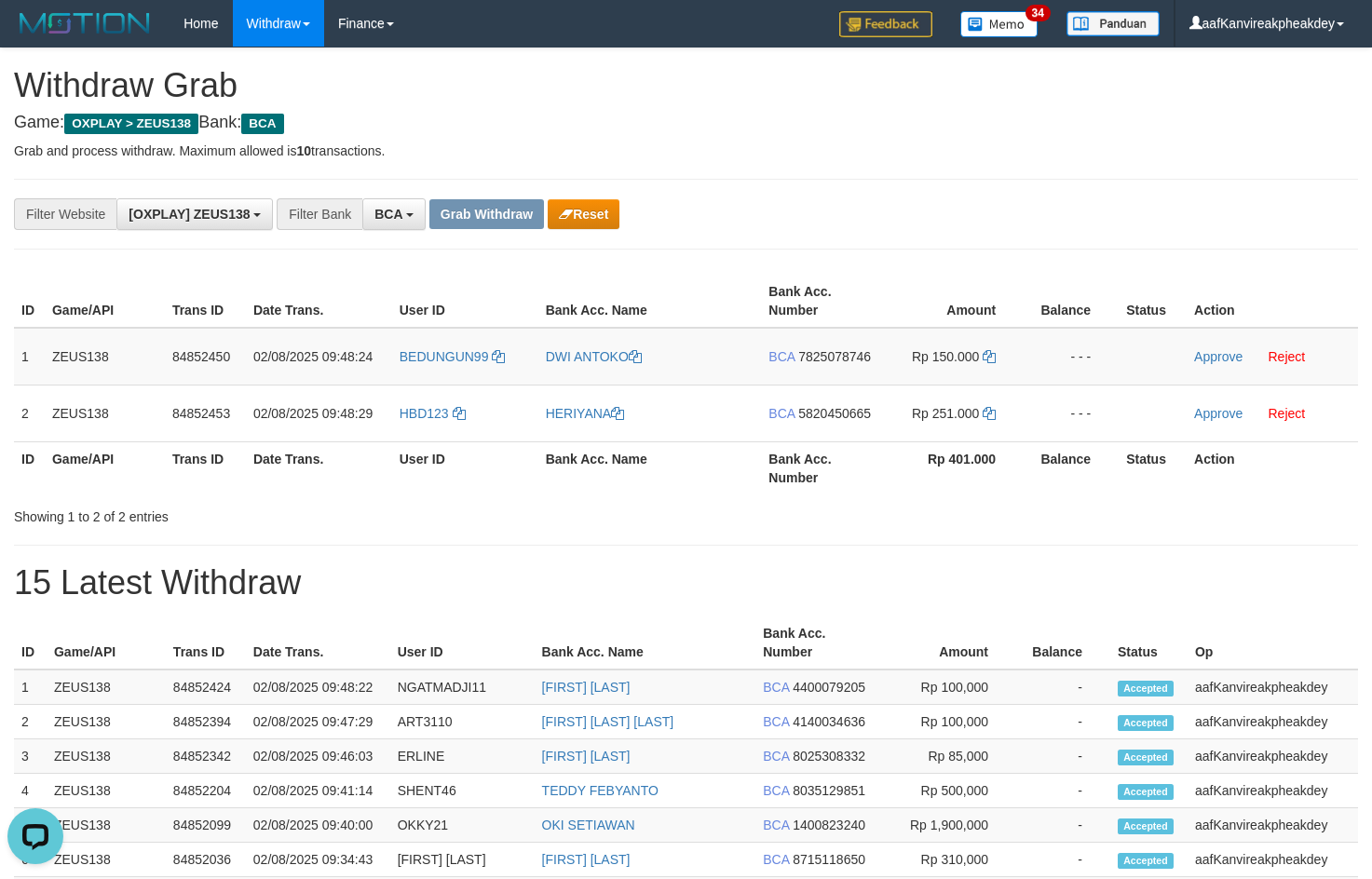 click on "**********" at bounding box center [686, 642] 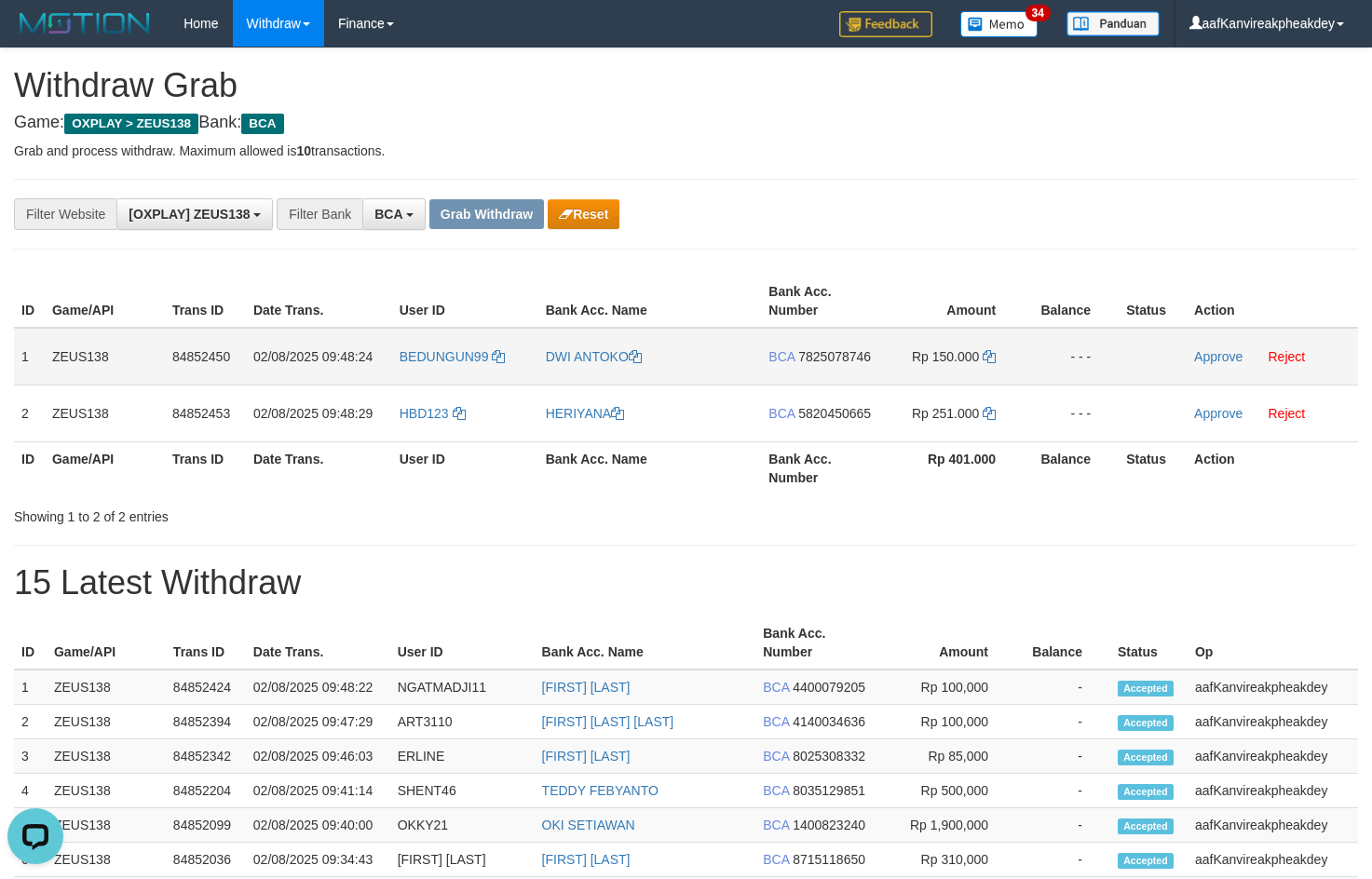 click on "7825078746" at bounding box center (835, 357) 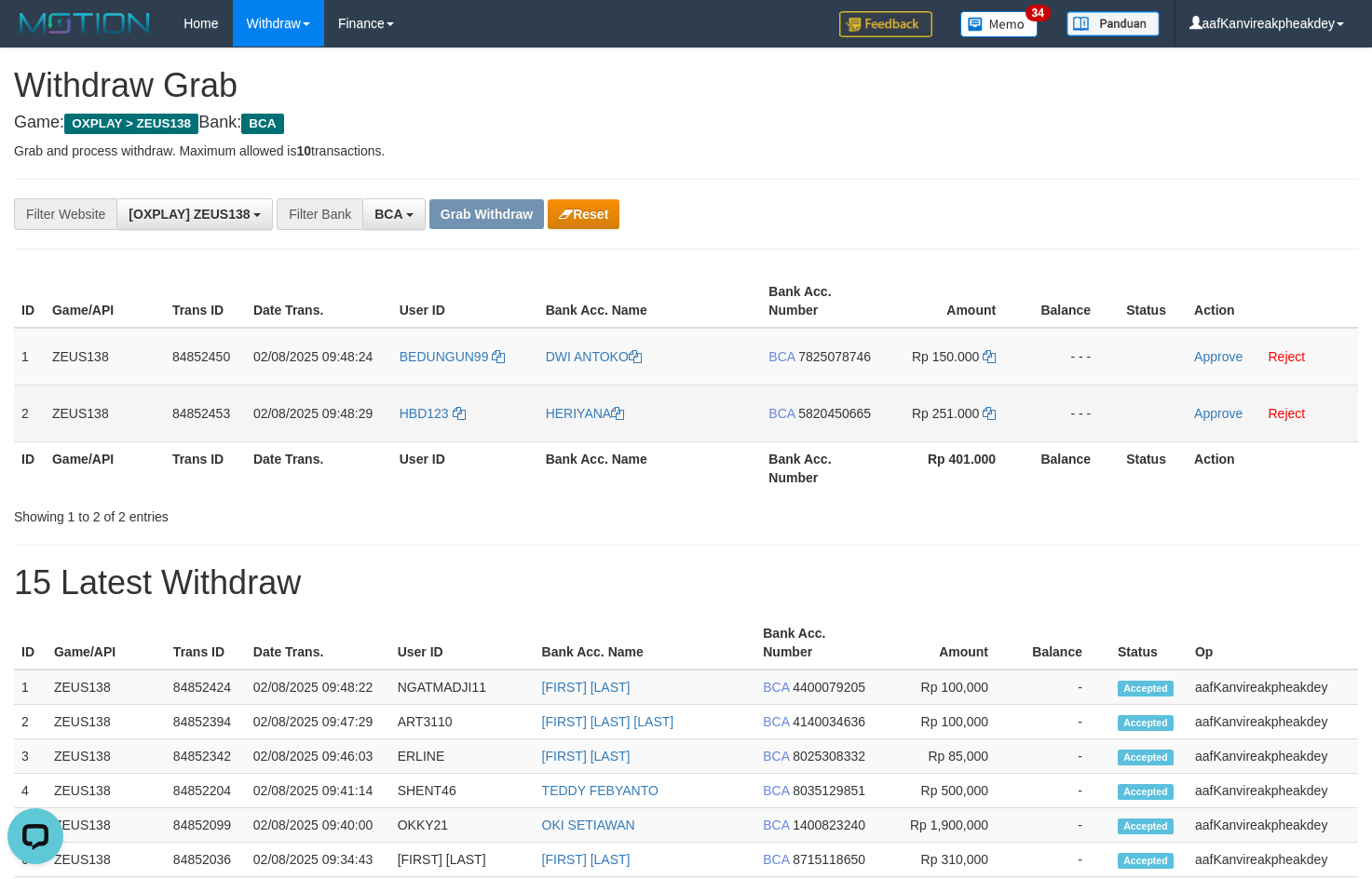 click on "5820450665" at bounding box center (835, 413) 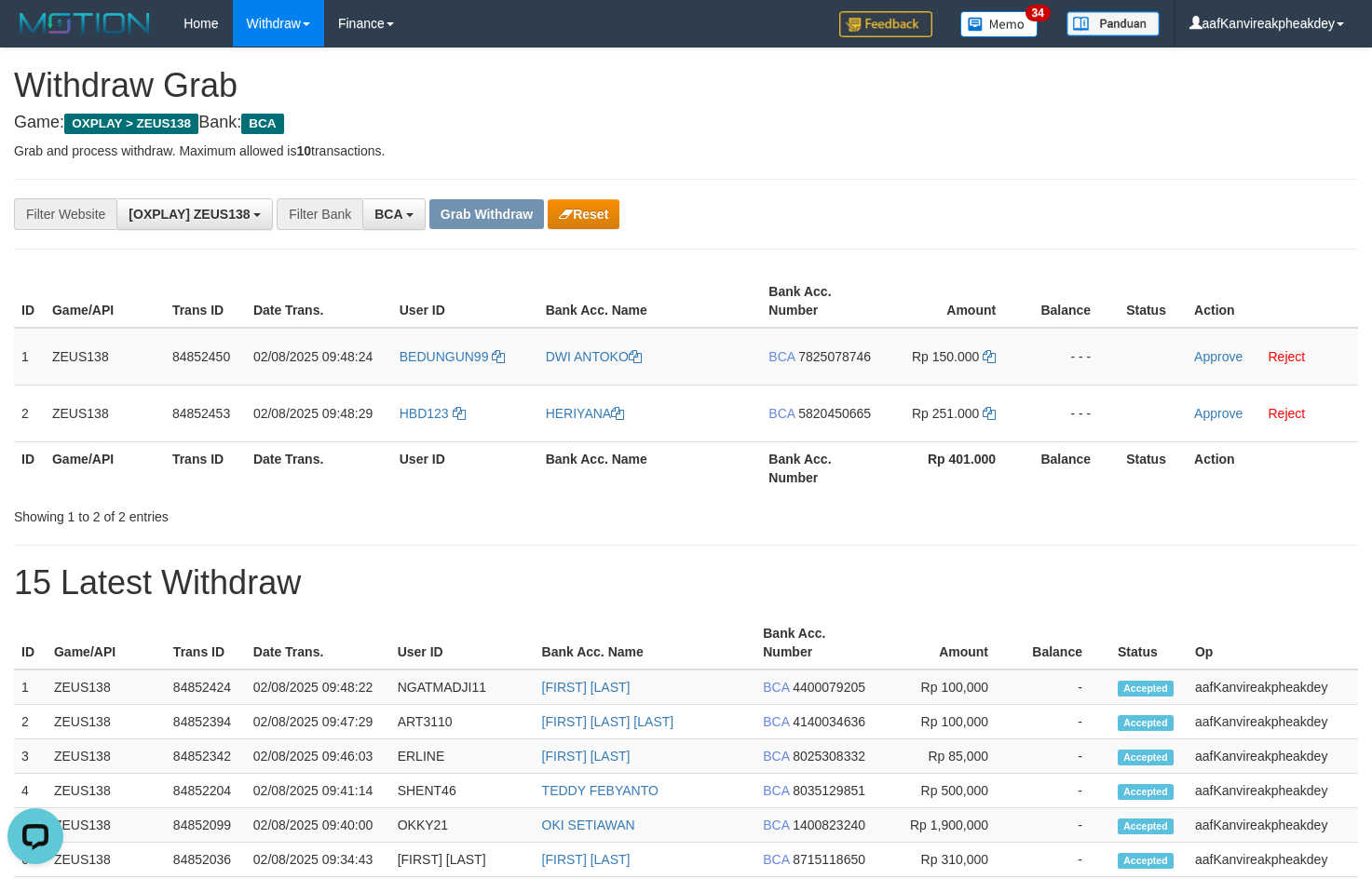 drag, startPoint x: 808, startPoint y: 414, endPoint x: 1379, endPoint y: 294, distance: 583.4732 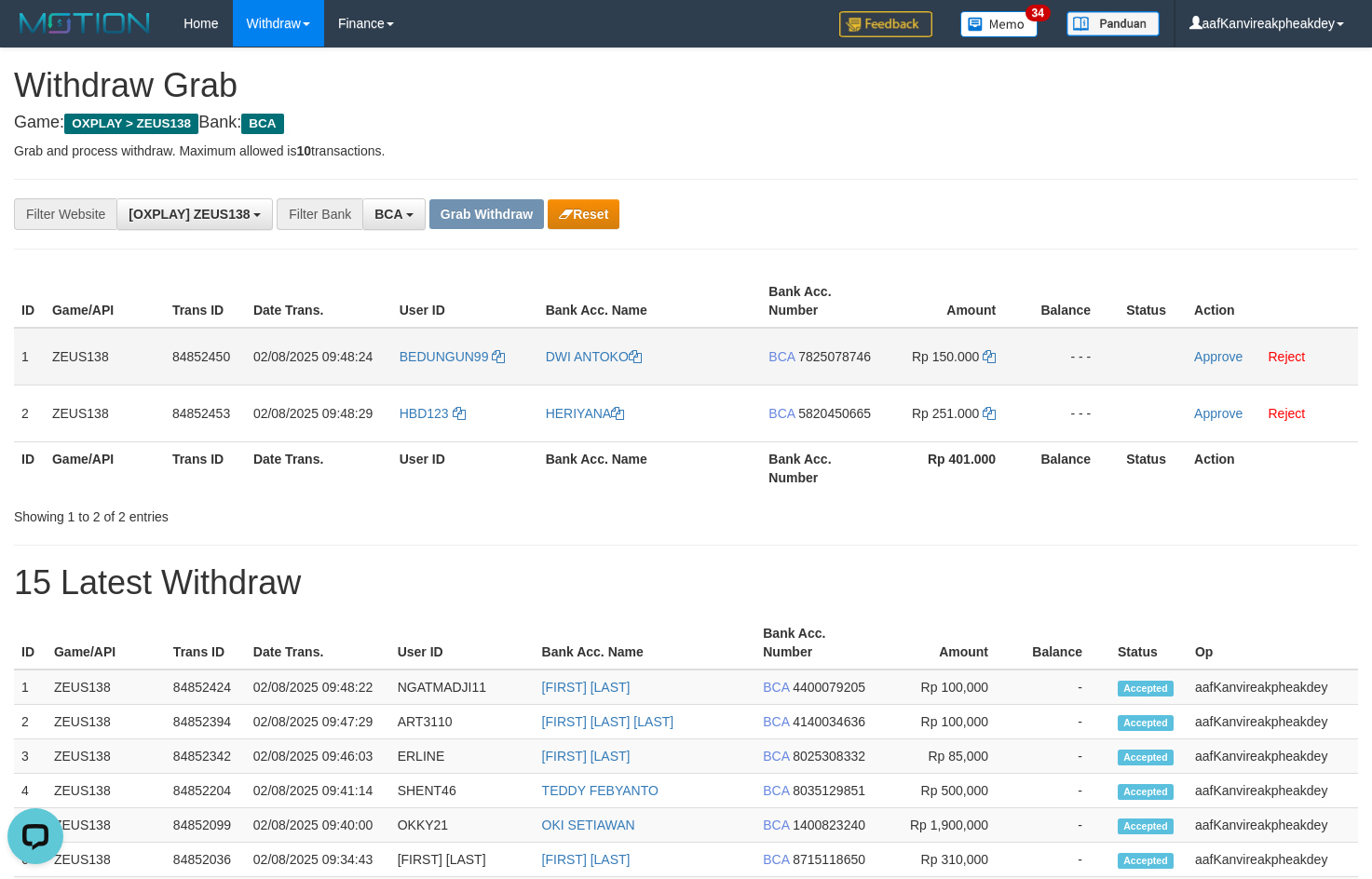 drag, startPoint x: 458, startPoint y: 365, endPoint x: 447, endPoint y: 373, distance: 14 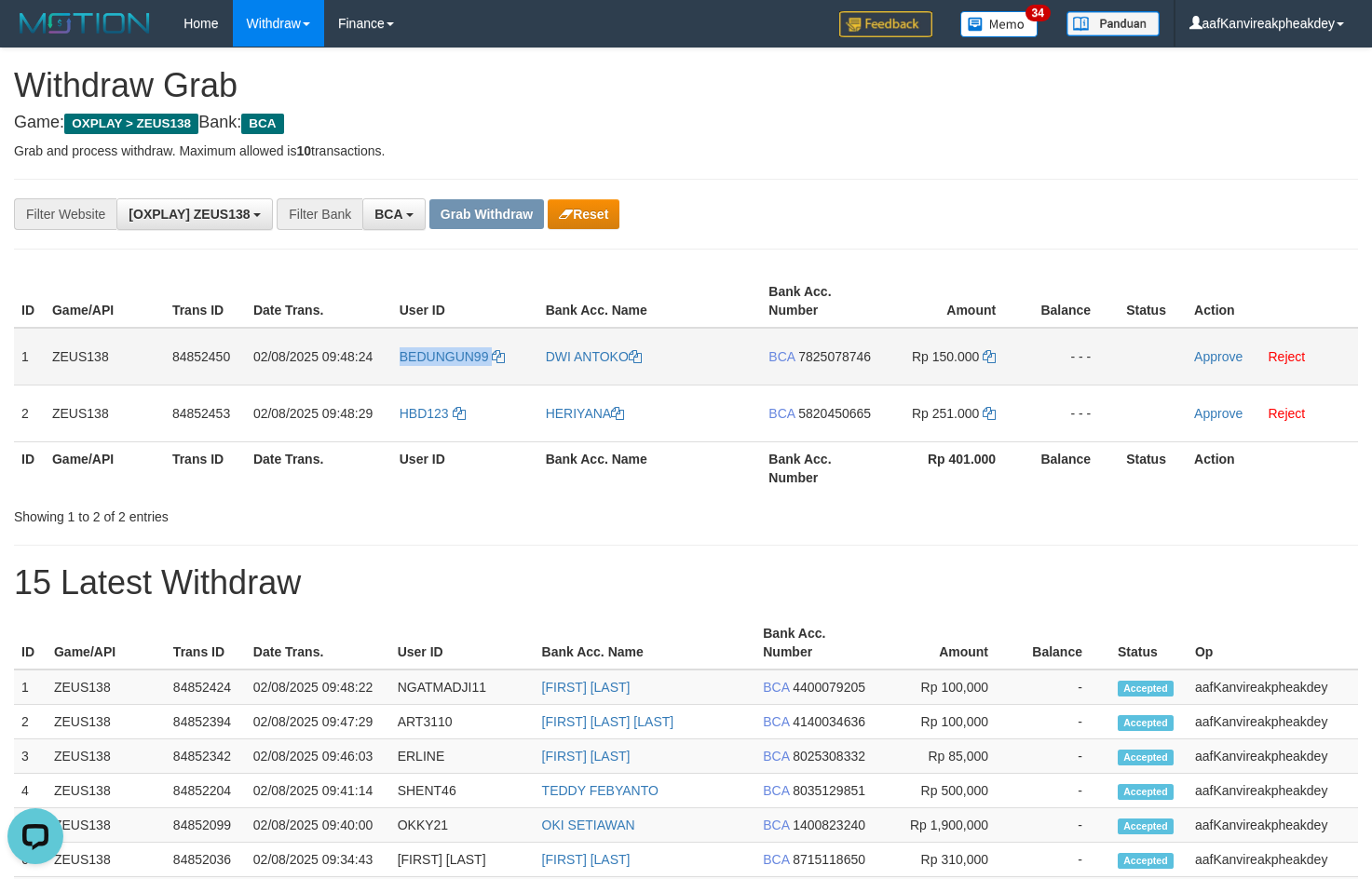 click on "BEDUNGUN99" at bounding box center [465, 357] 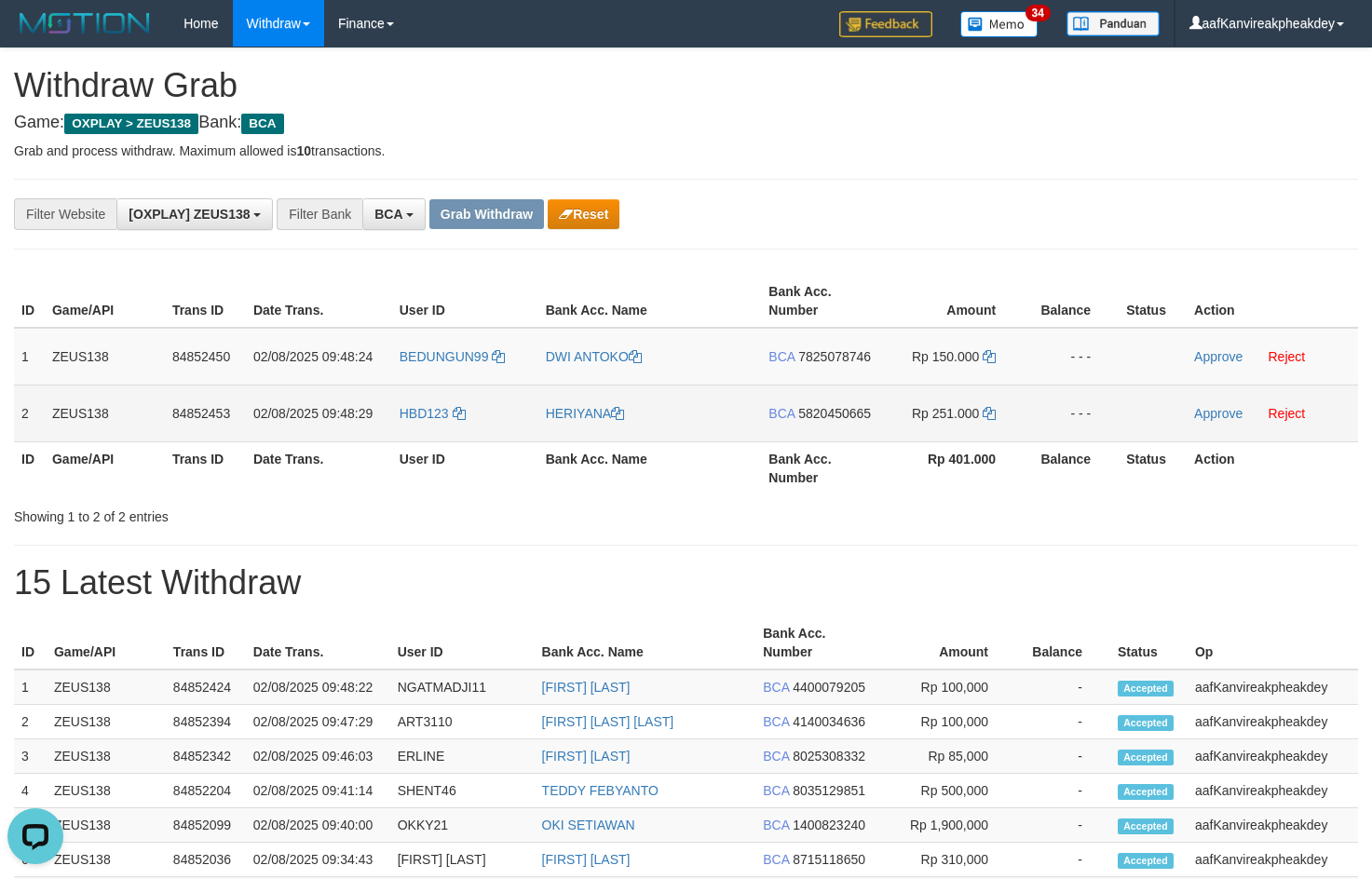 click on "HBD123" at bounding box center (465, 412) 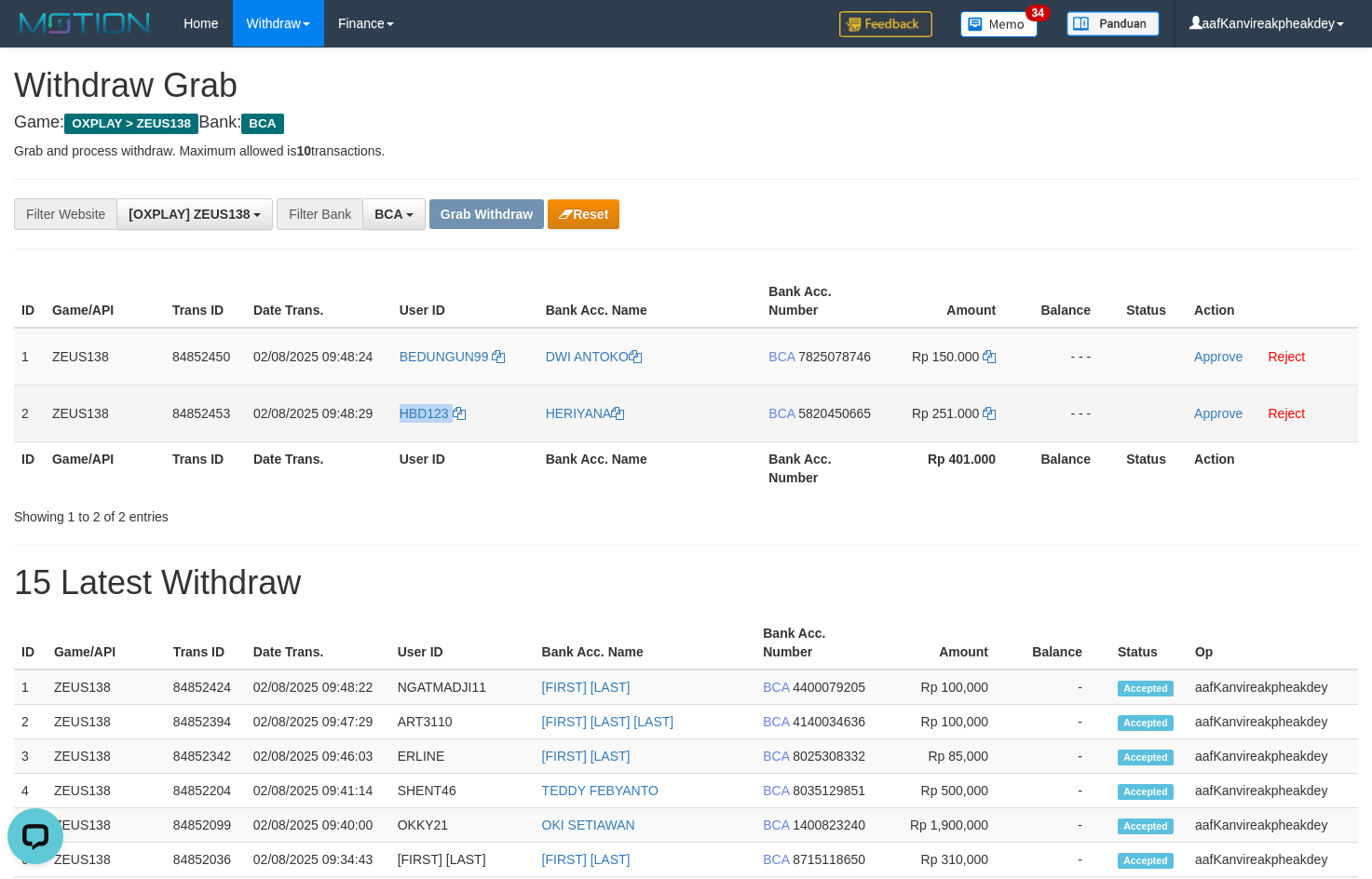 click on "HBD123" at bounding box center [465, 412] 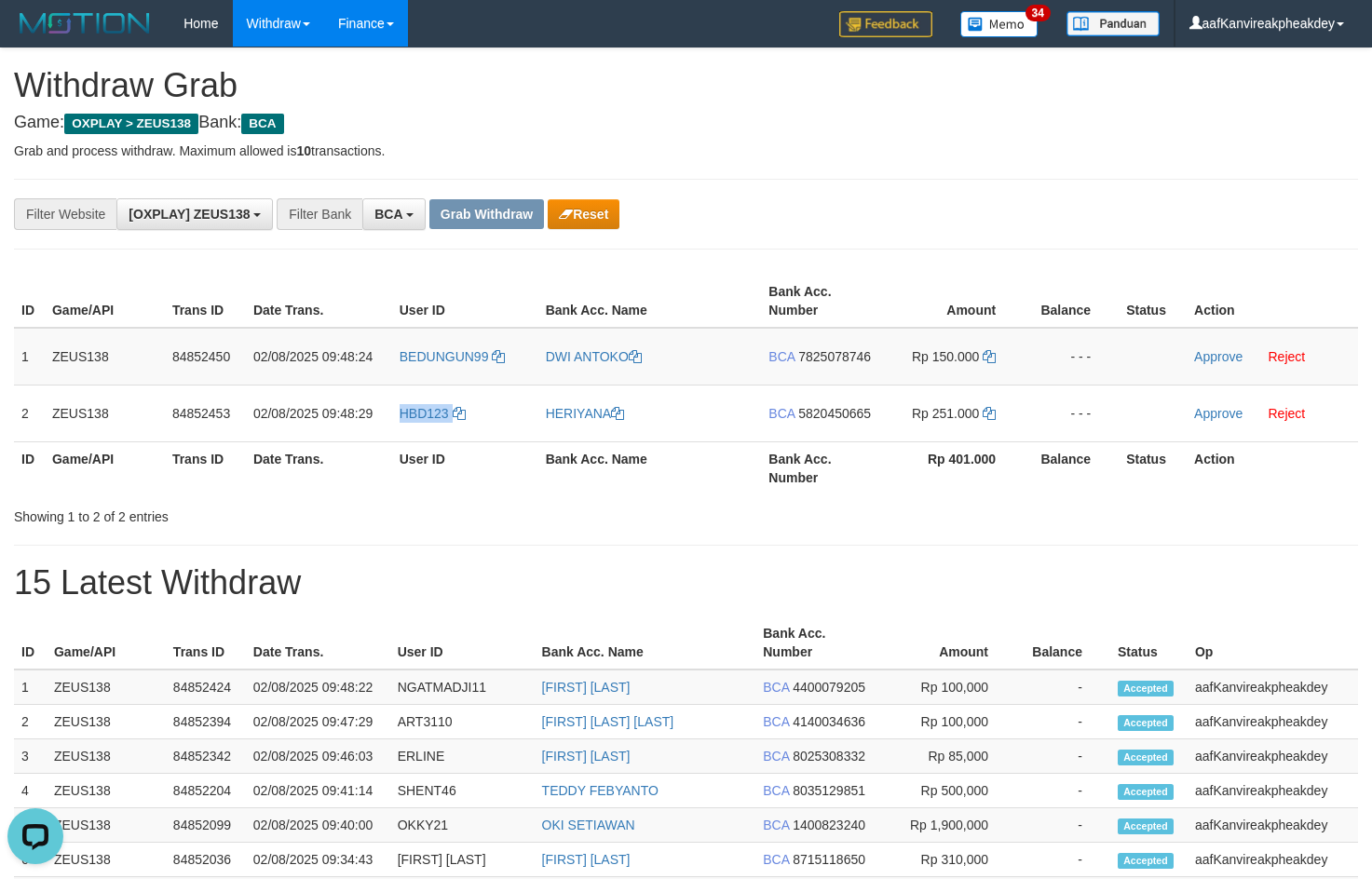 copy on "HBD123" 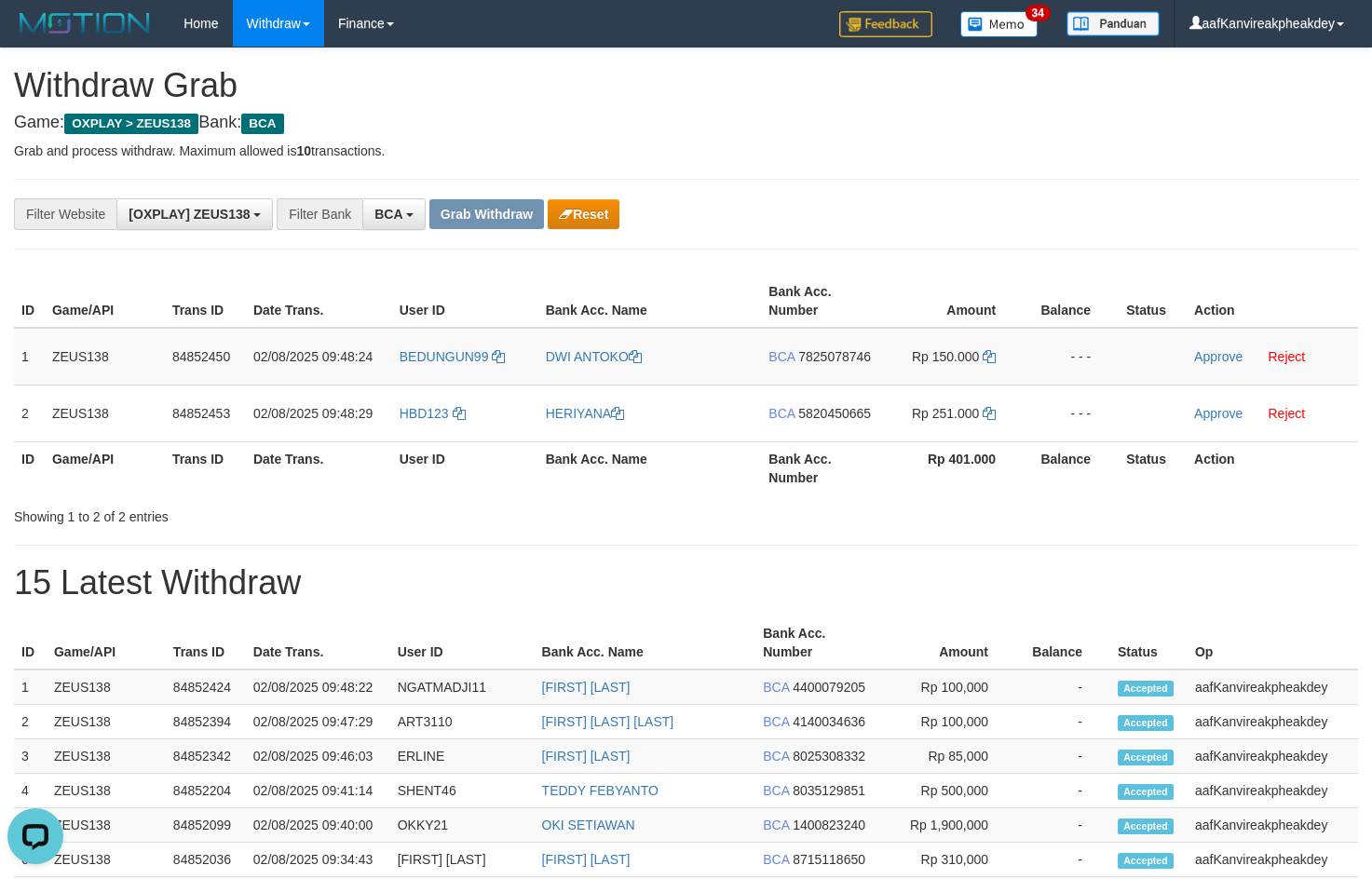 drag, startPoint x: 937, startPoint y: 97, endPoint x: 951, endPoint y: 111, distance: 19.79899 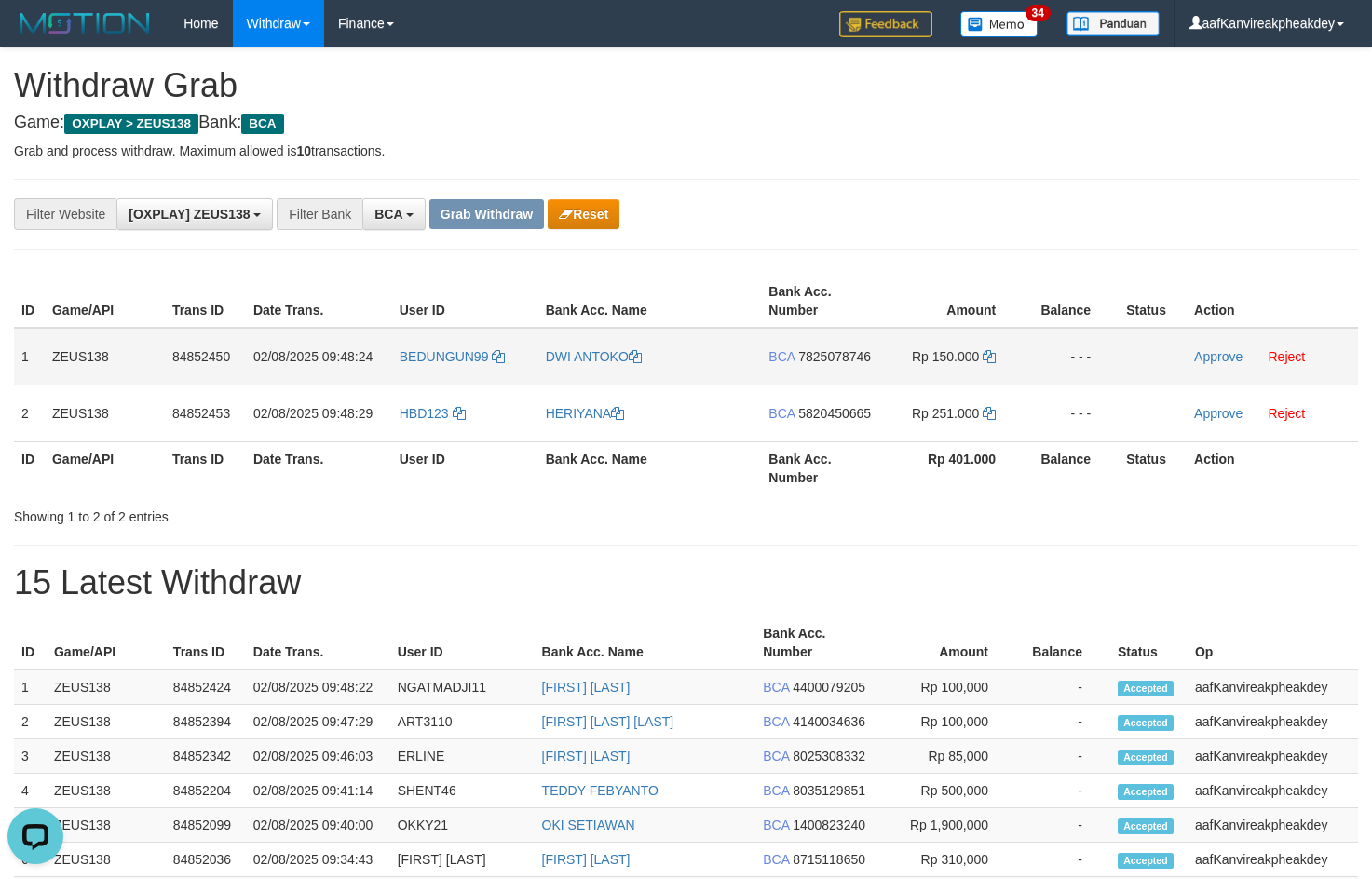 click on "7825078746" at bounding box center (835, 357) 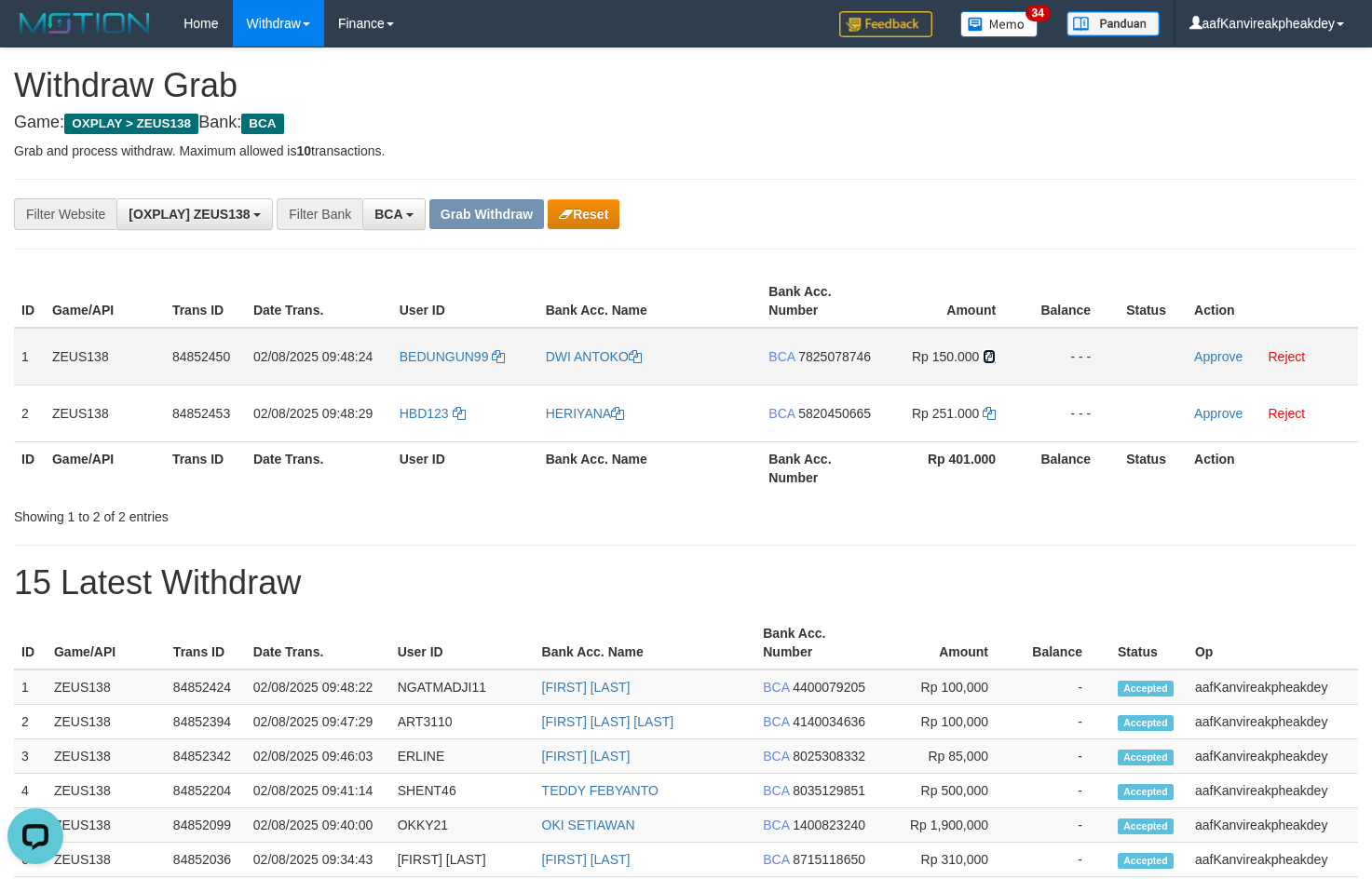 click at bounding box center [989, 357] 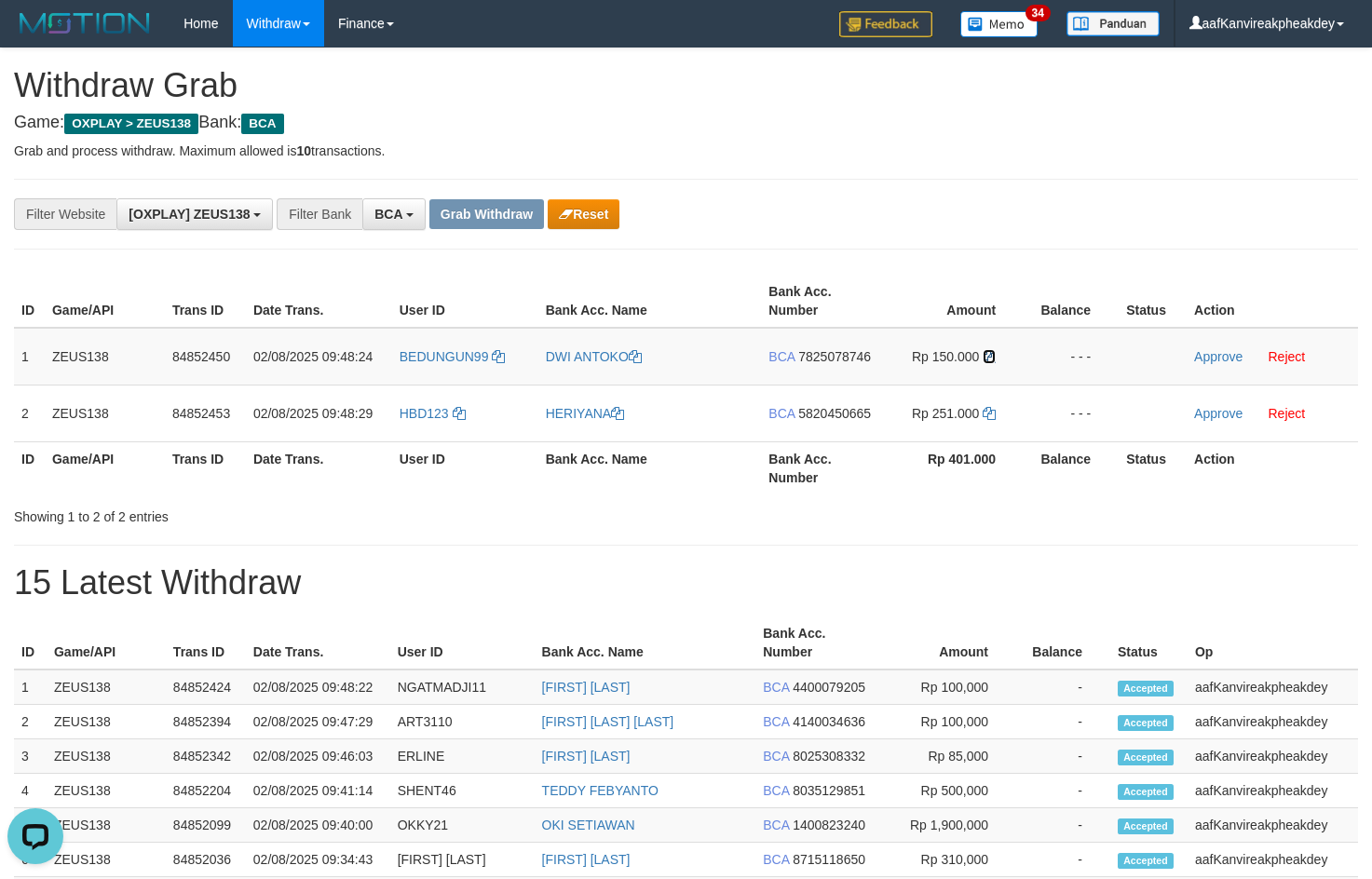 drag, startPoint x: 992, startPoint y: 358, endPoint x: 1372, endPoint y: 367, distance: 380.10656 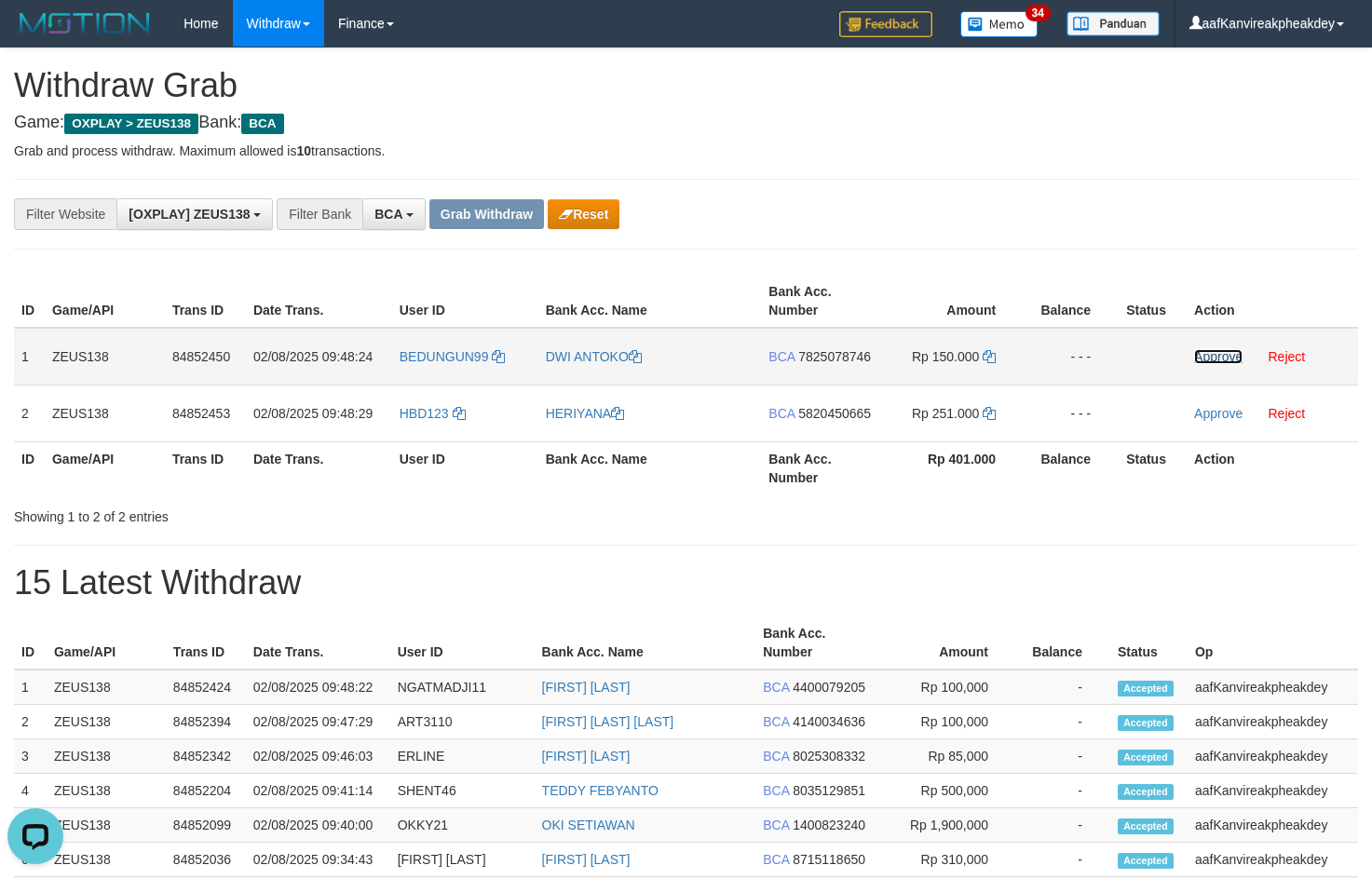 click on "Approve" at bounding box center (1218, 357) 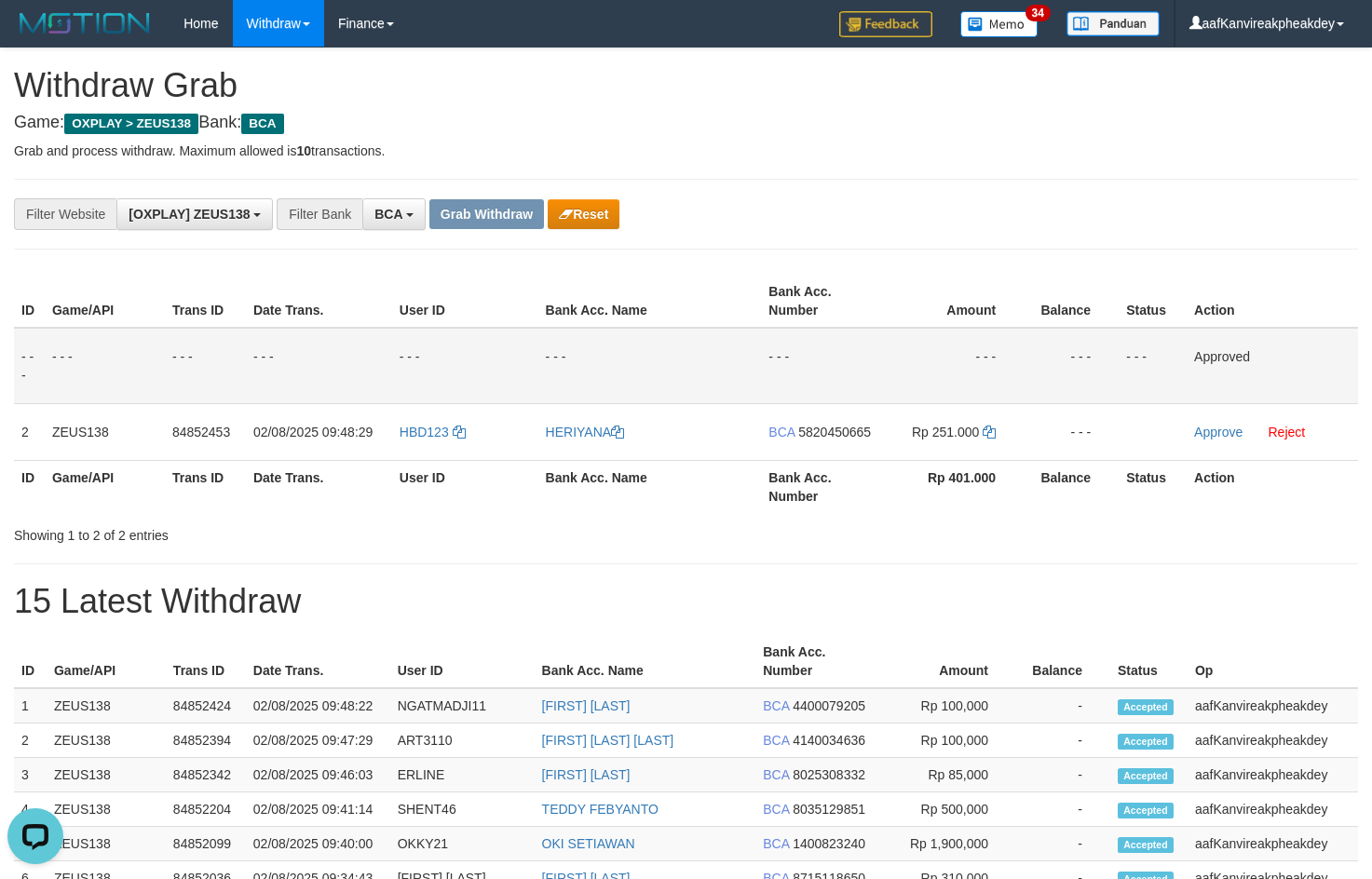 drag, startPoint x: 1007, startPoint y: 210, endPoint x: 1384, endPoint y: 291, distance: 385.60342 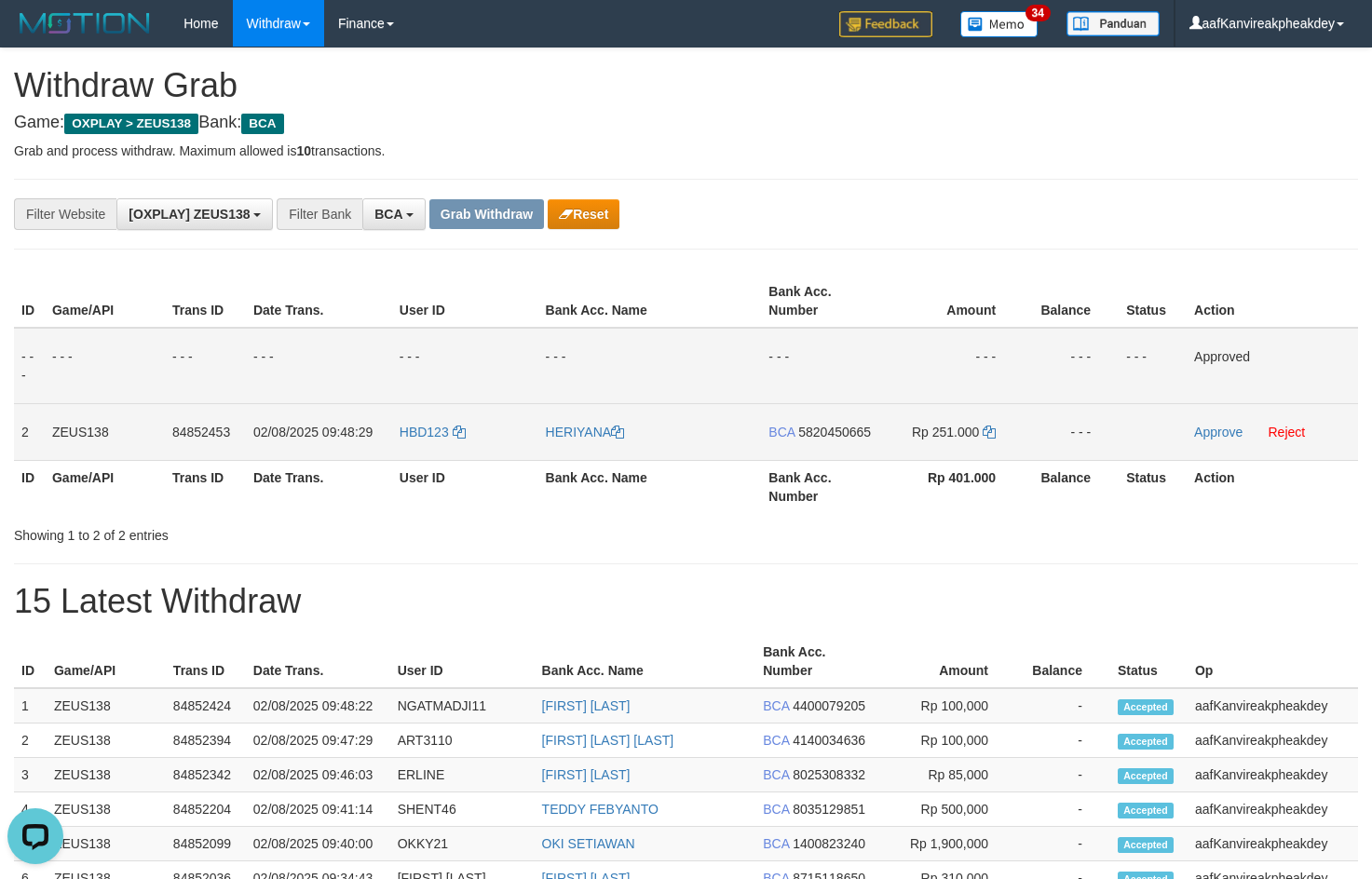 click on "5820450665" at bounding box center [835, 432] 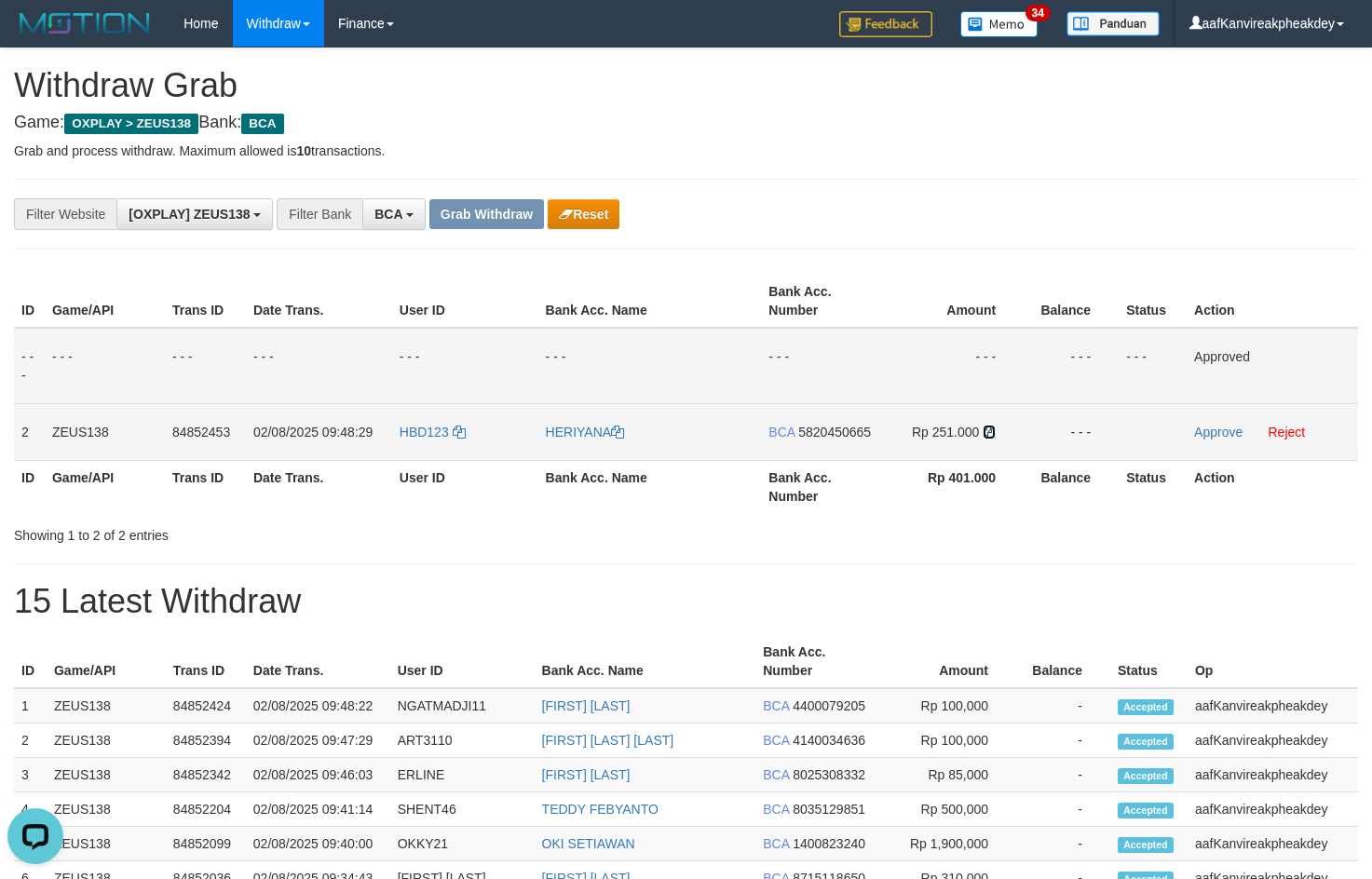 click at bounding box center [989, 432] 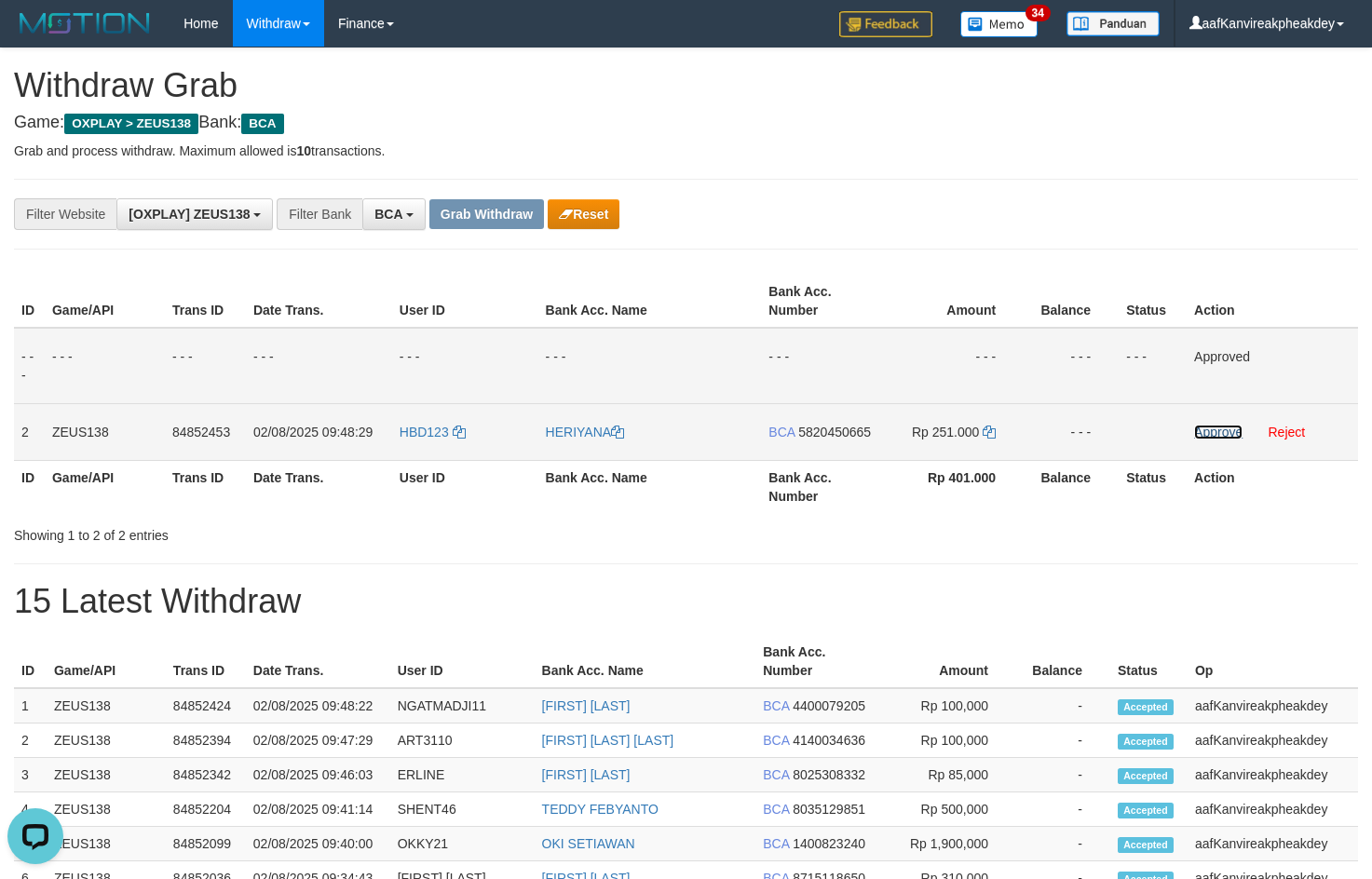 click on "Approve" at bounding box center (1218, 432) 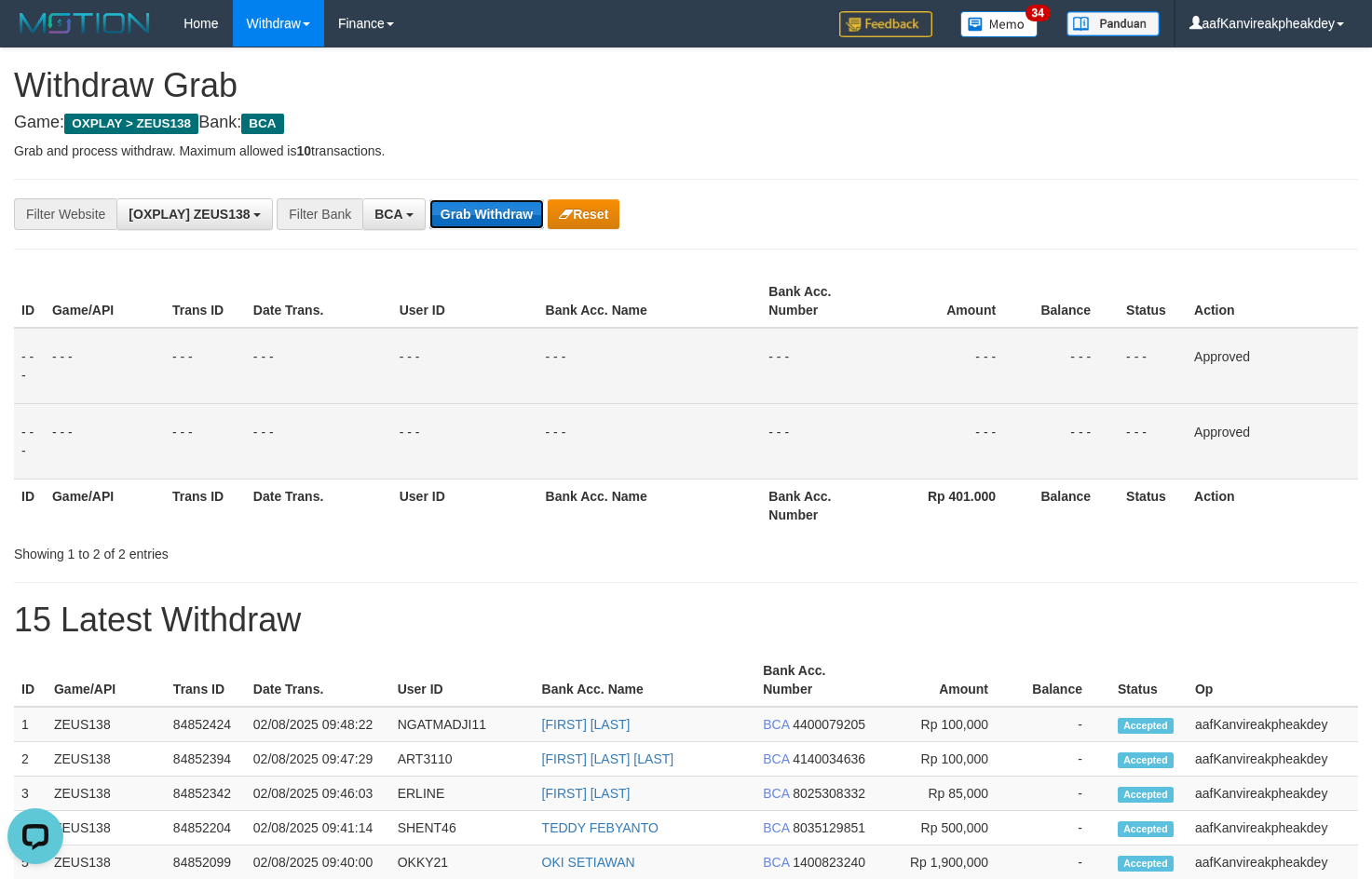 click on "Grab Withdraw" at bounding box center (486, 214) 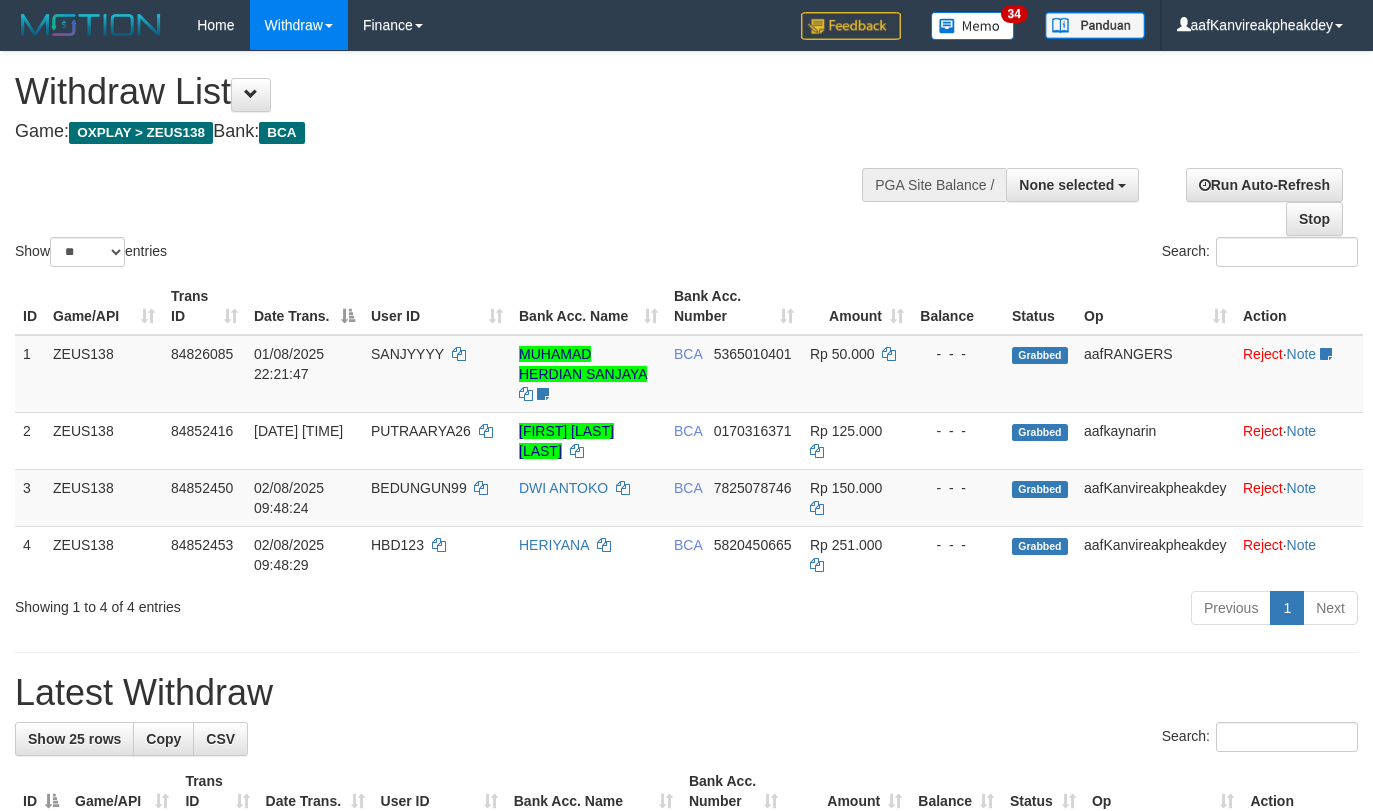 select 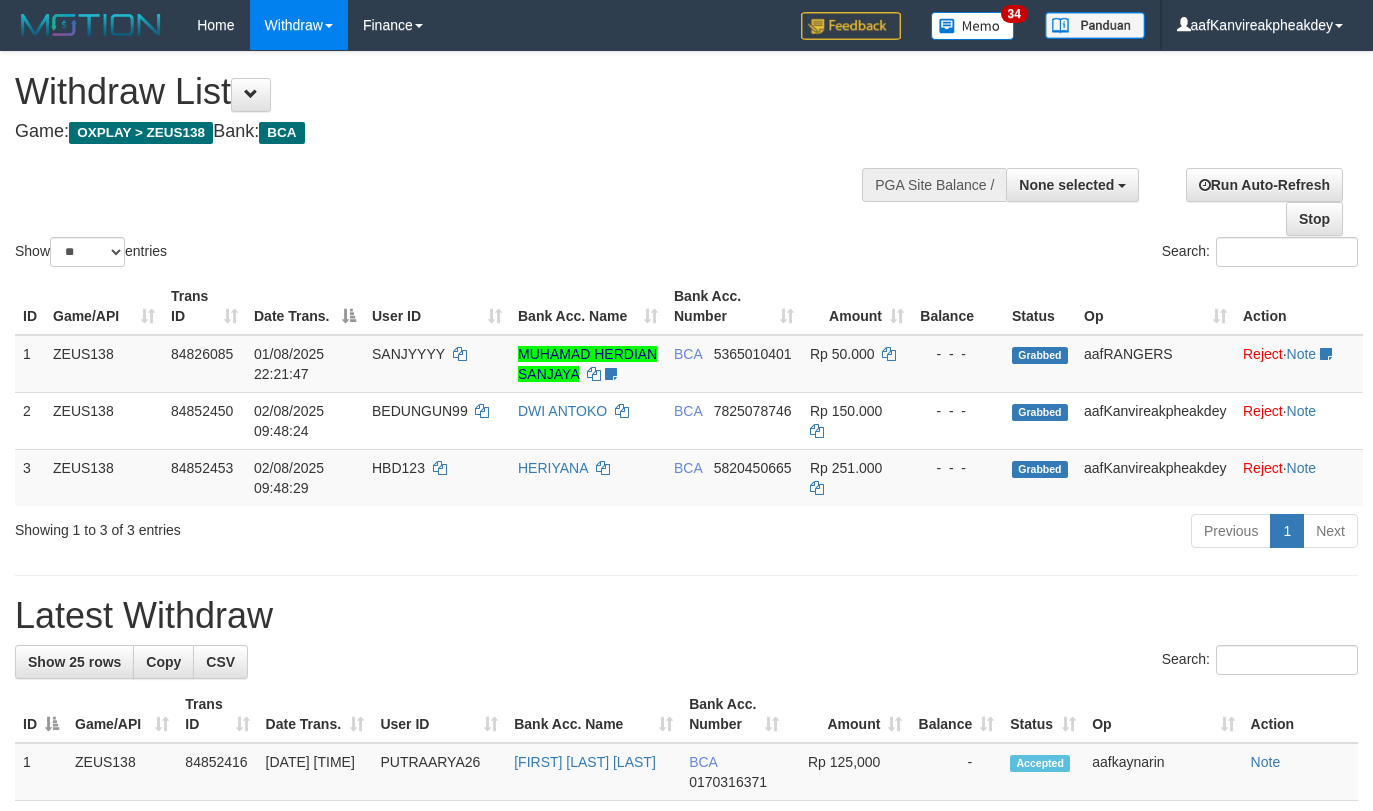 select 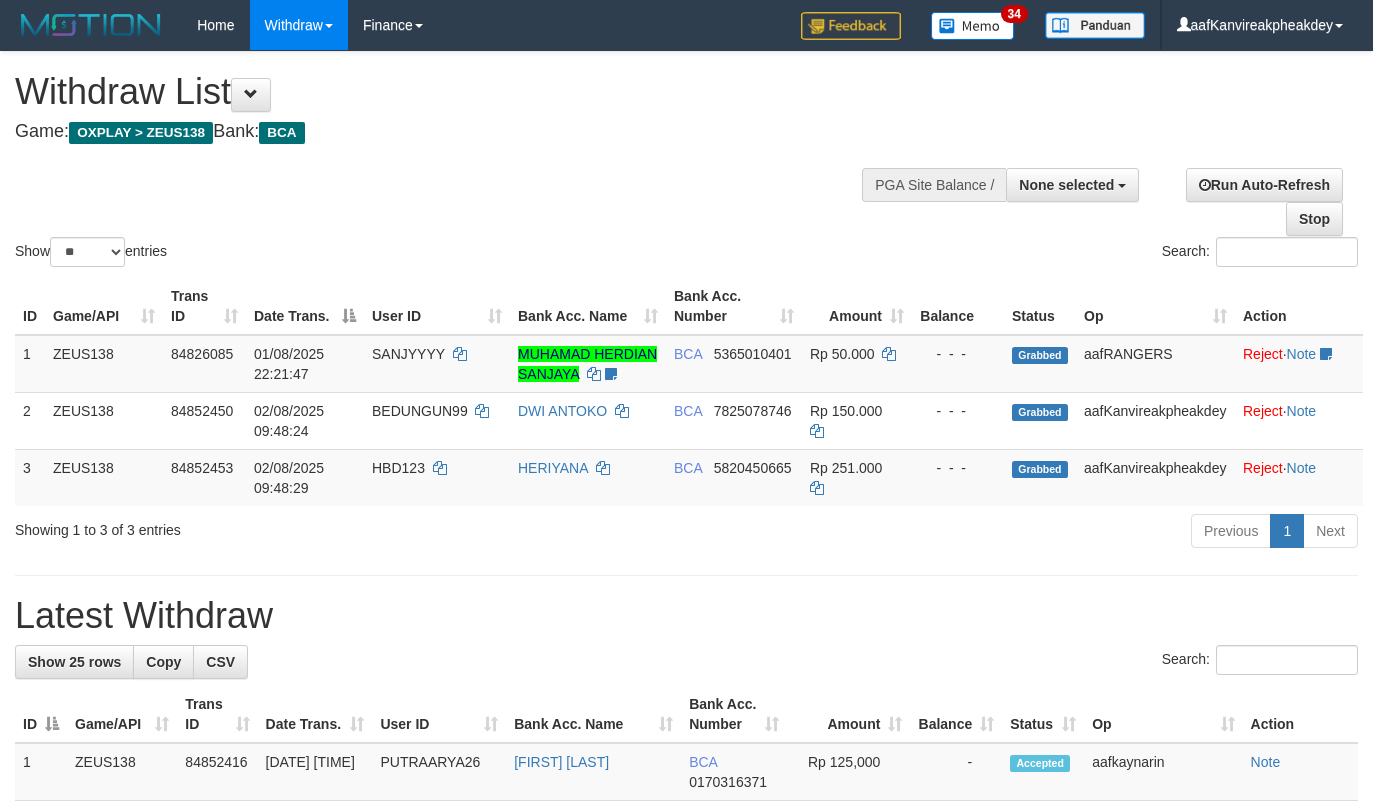select 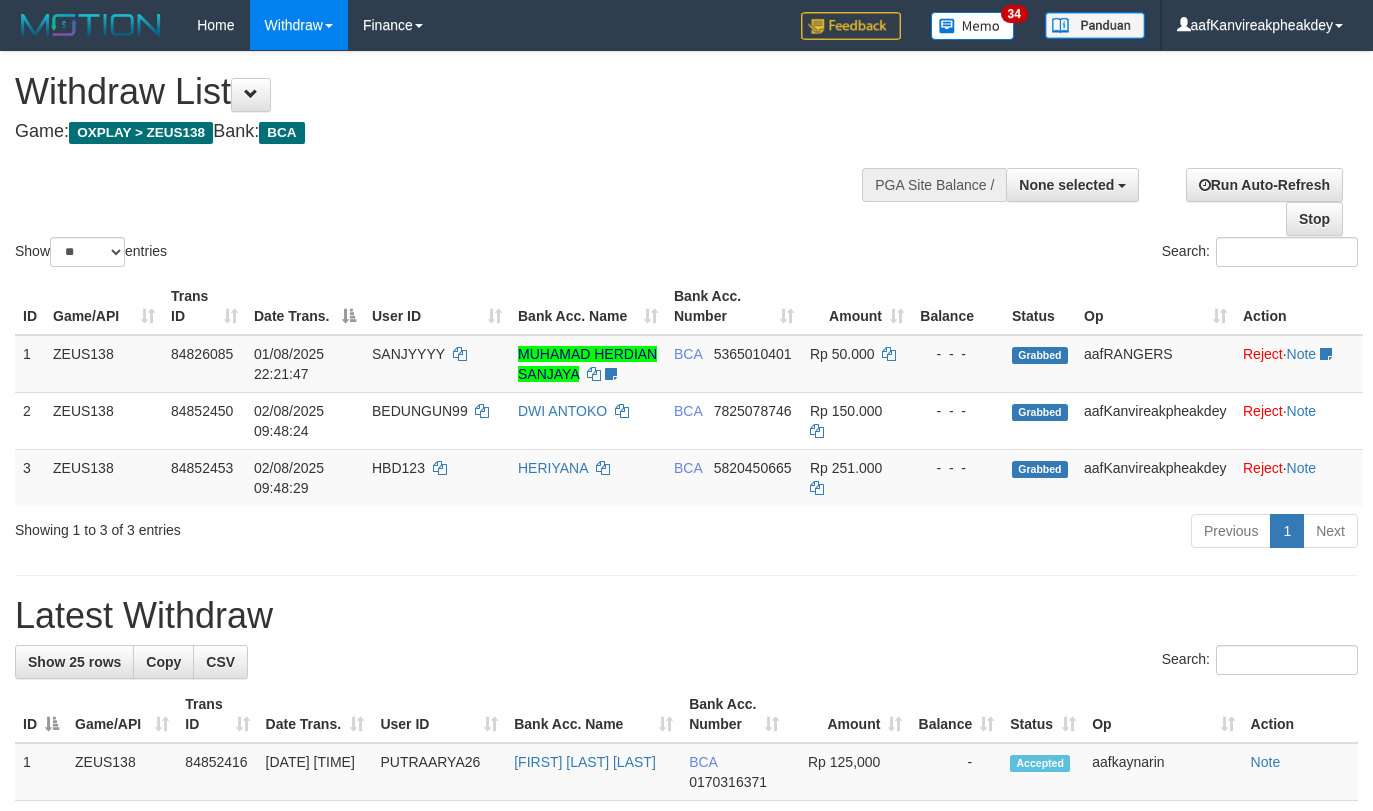 select 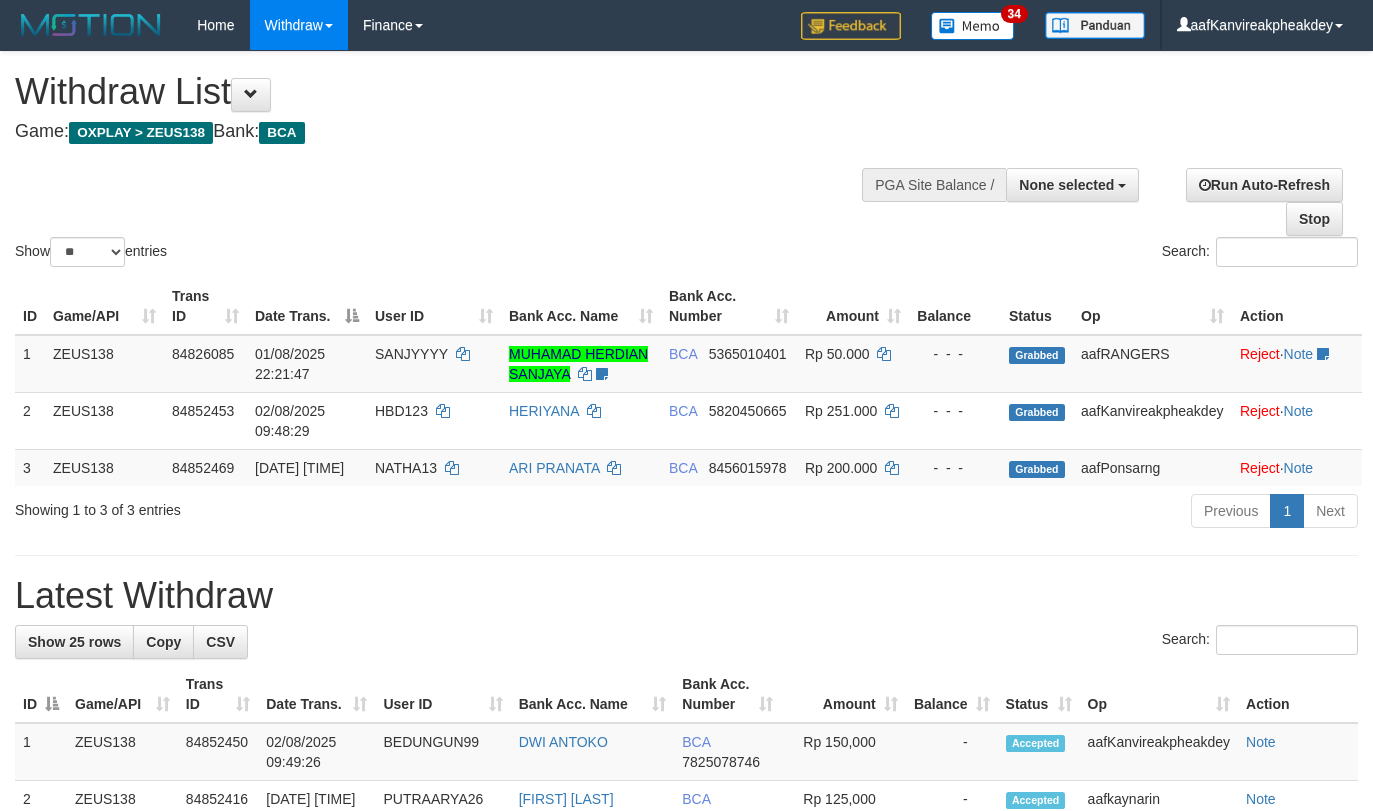 select 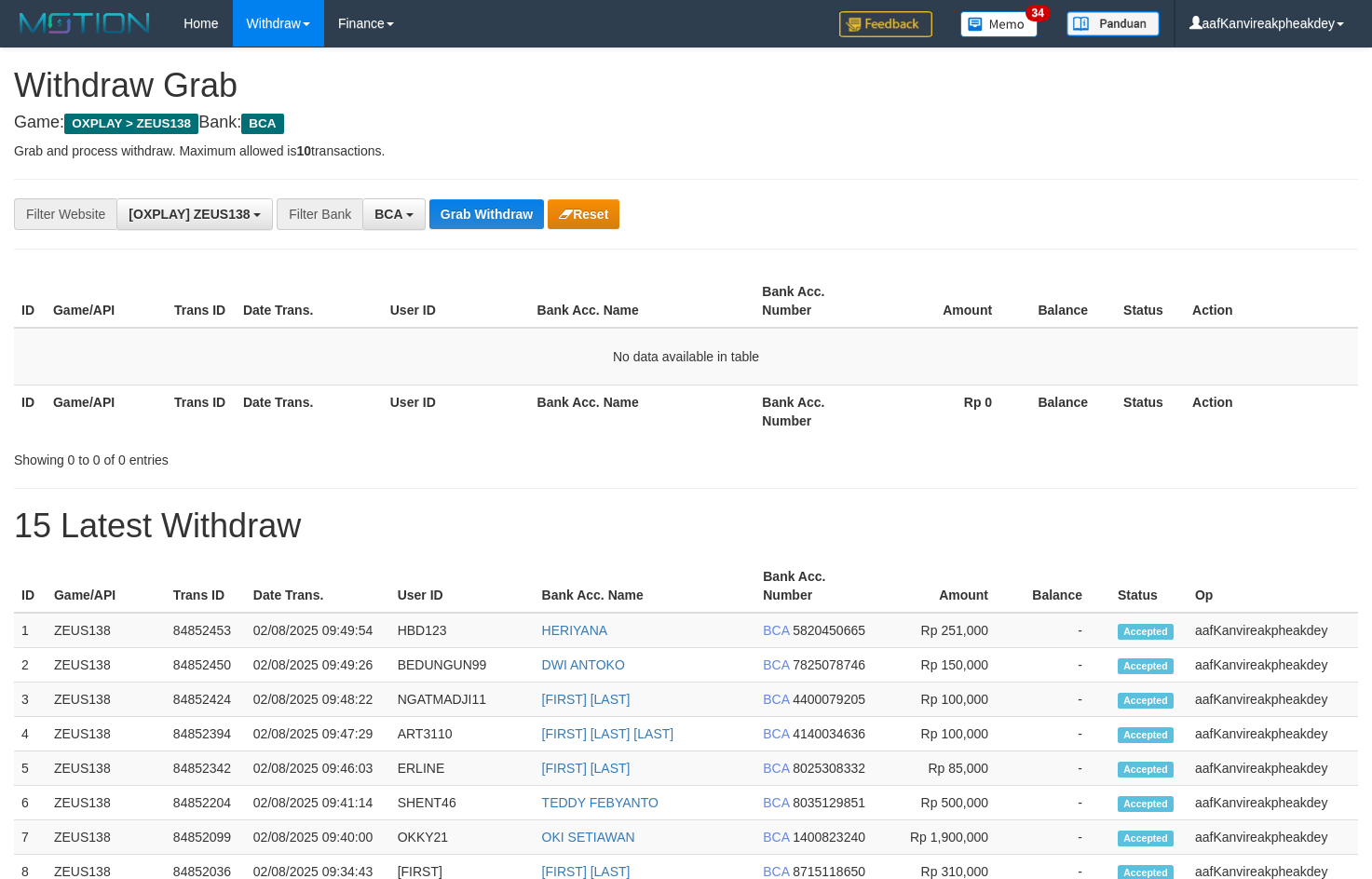 scroll, scrollTop: 0, scrollLeft: 0, axis: both 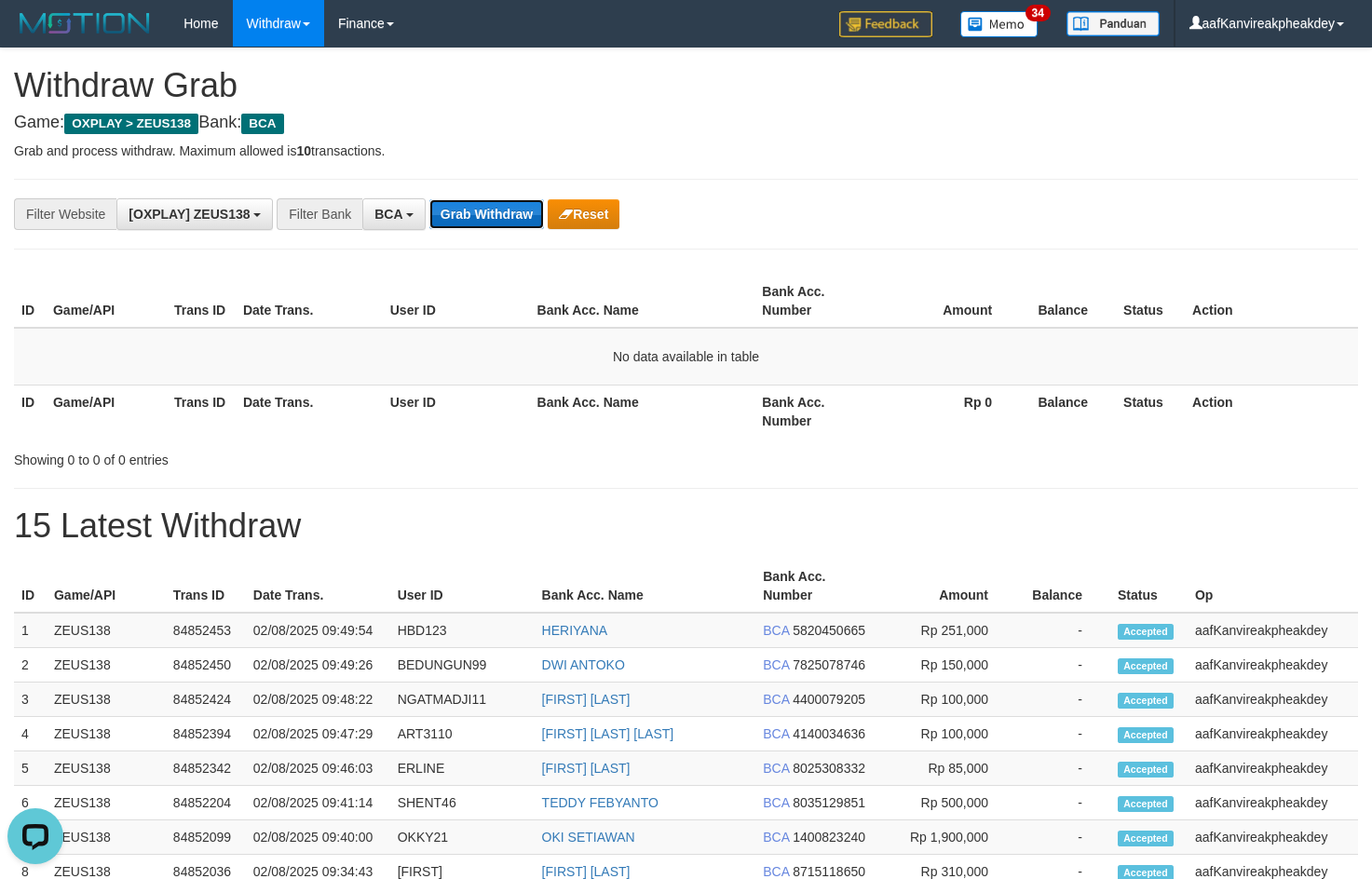 click on "Grab Withdraw" at bounding box center (486, 214) 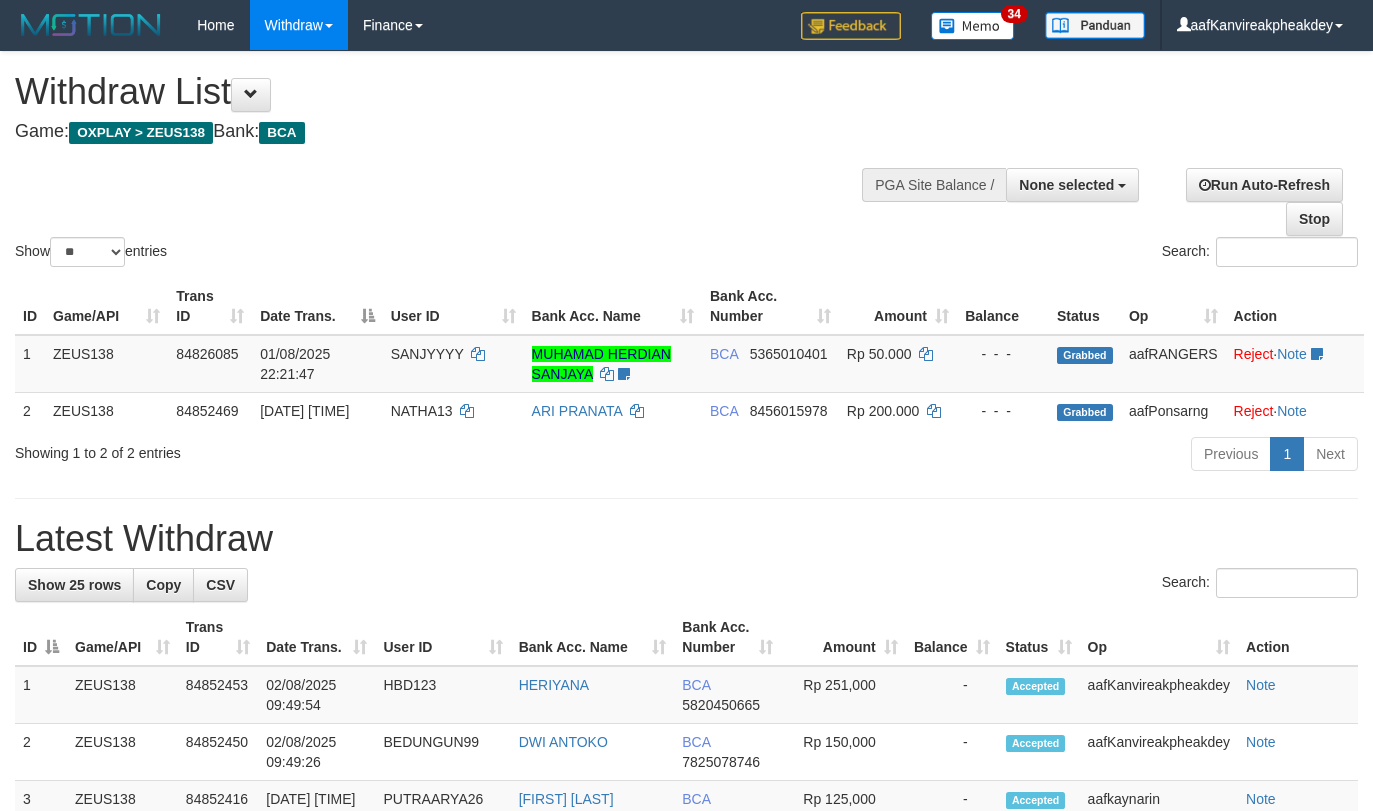 select 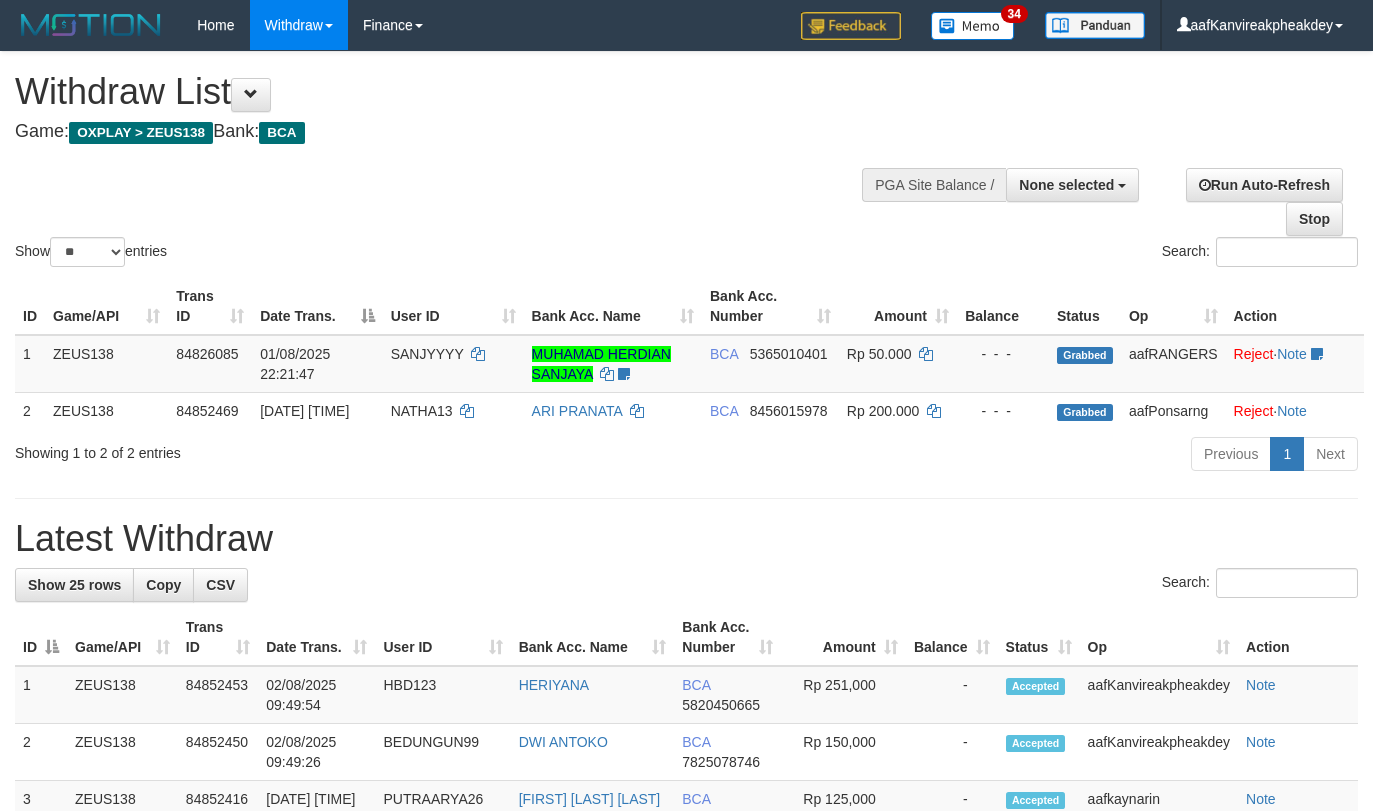 select 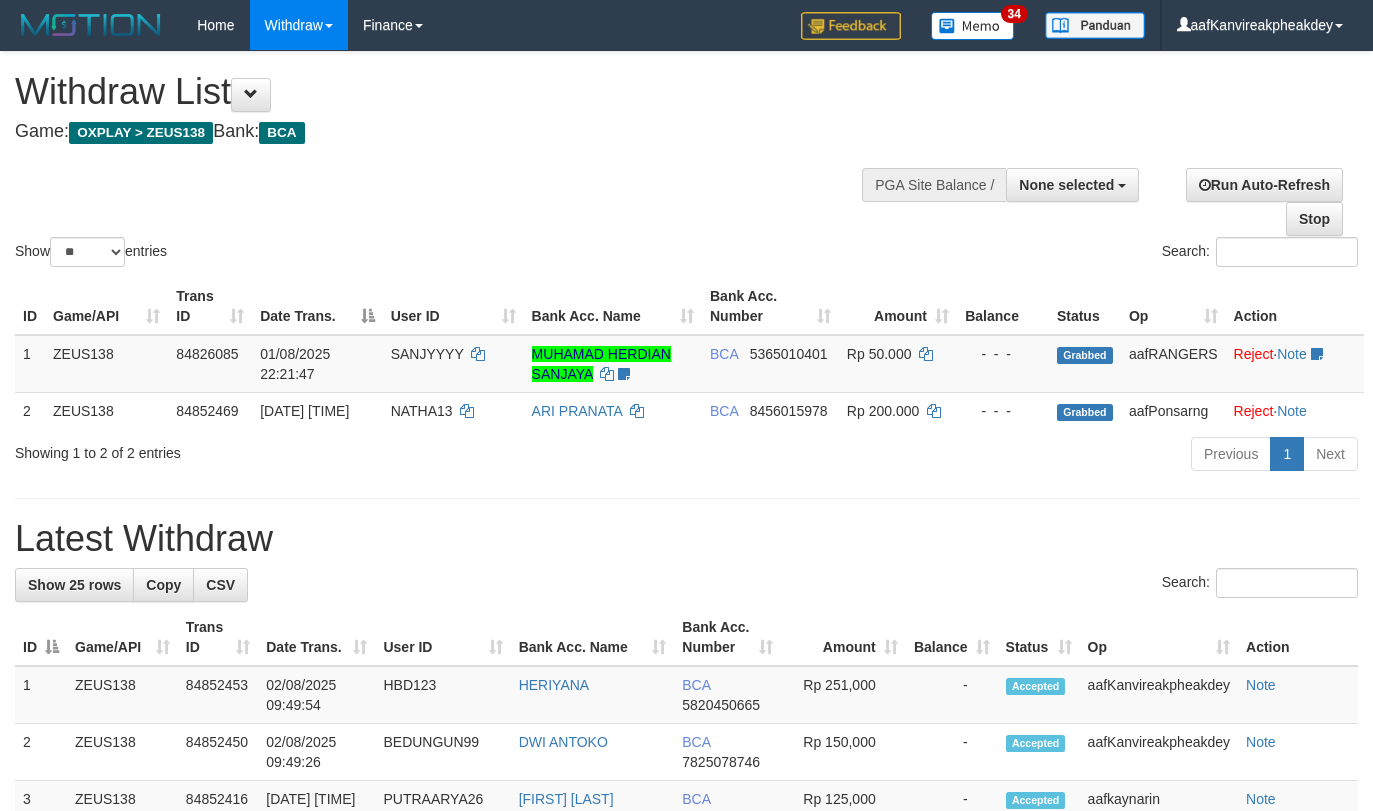 select 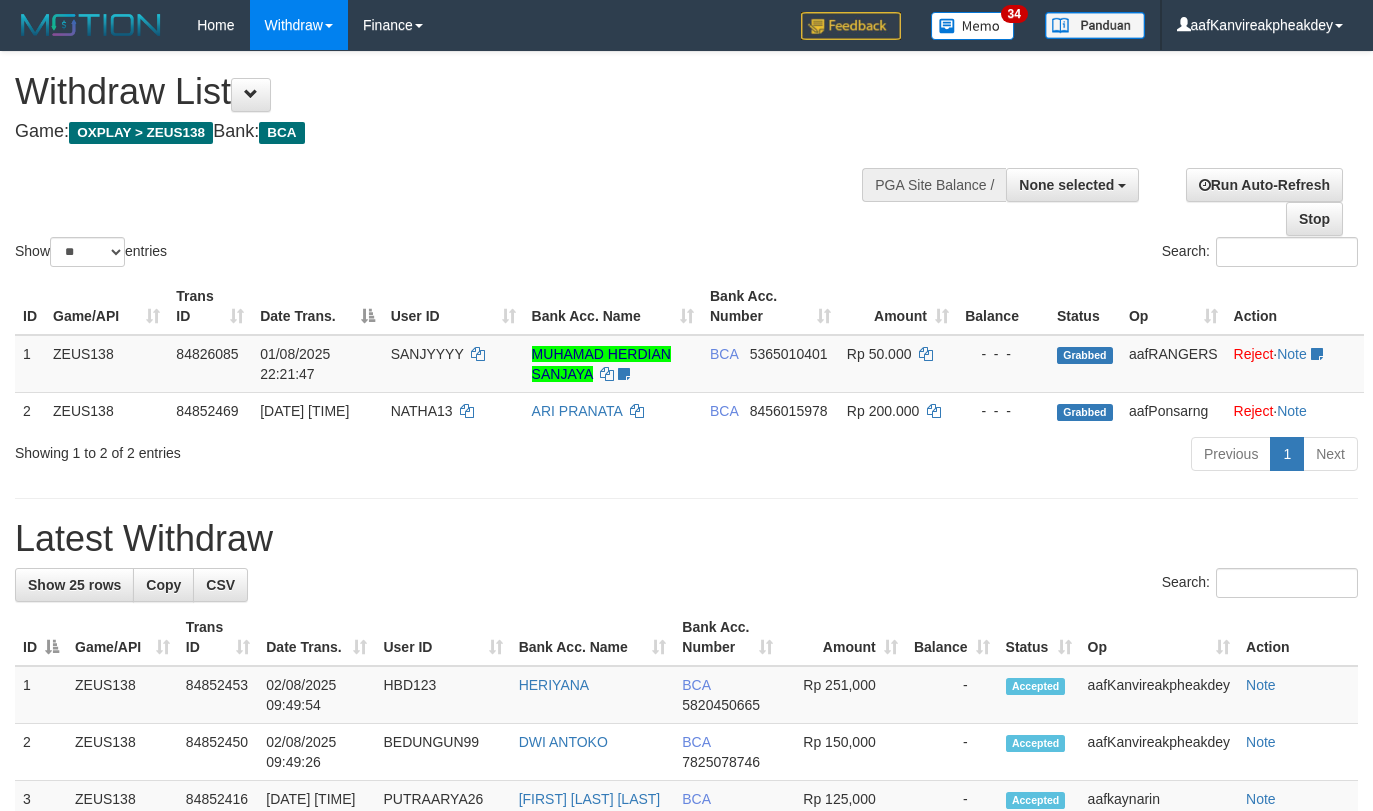 select 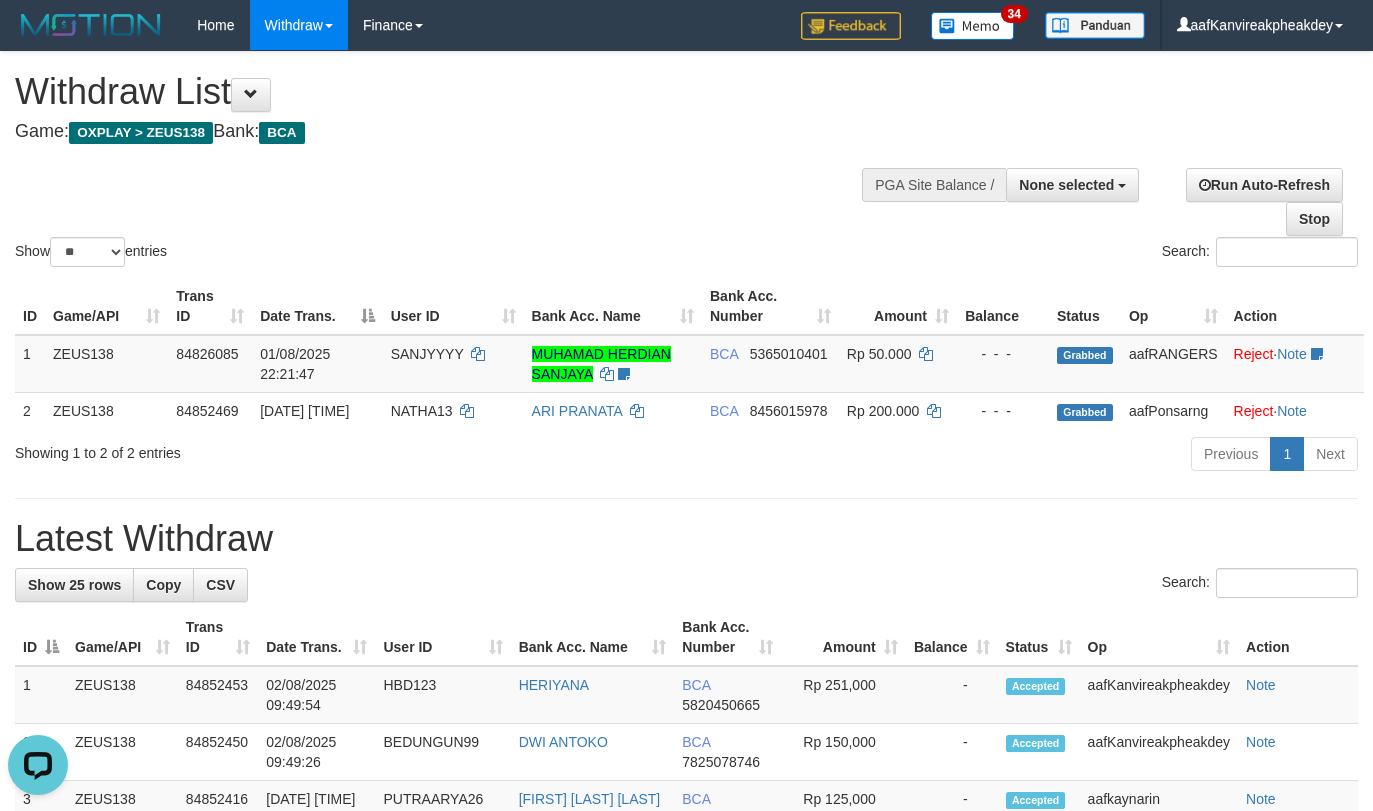 scroll, scrollTop: 0, scrollLeft: 0, axis: both 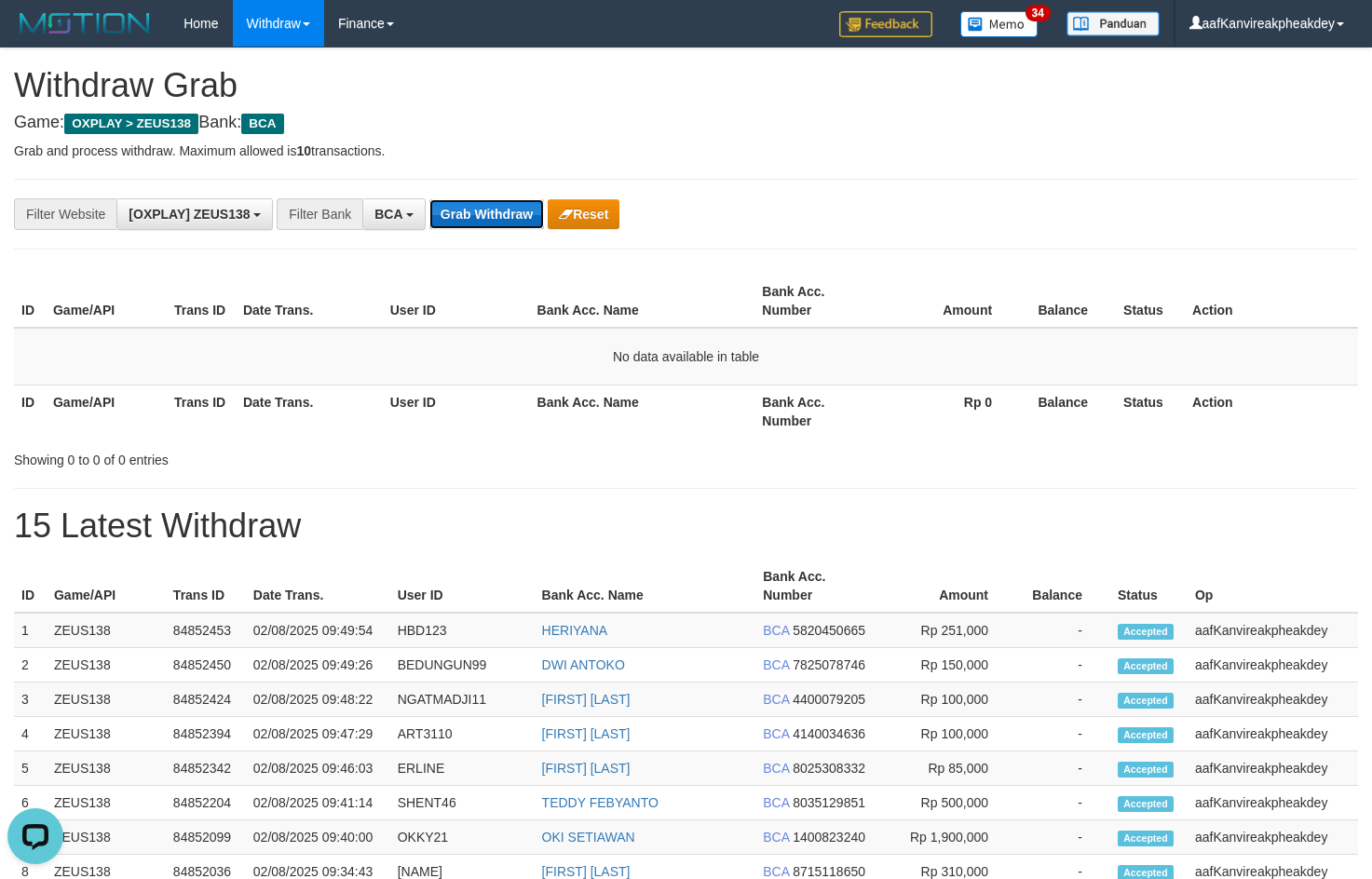 click on "Grab Withdraw" at bounding box center [486, 214] 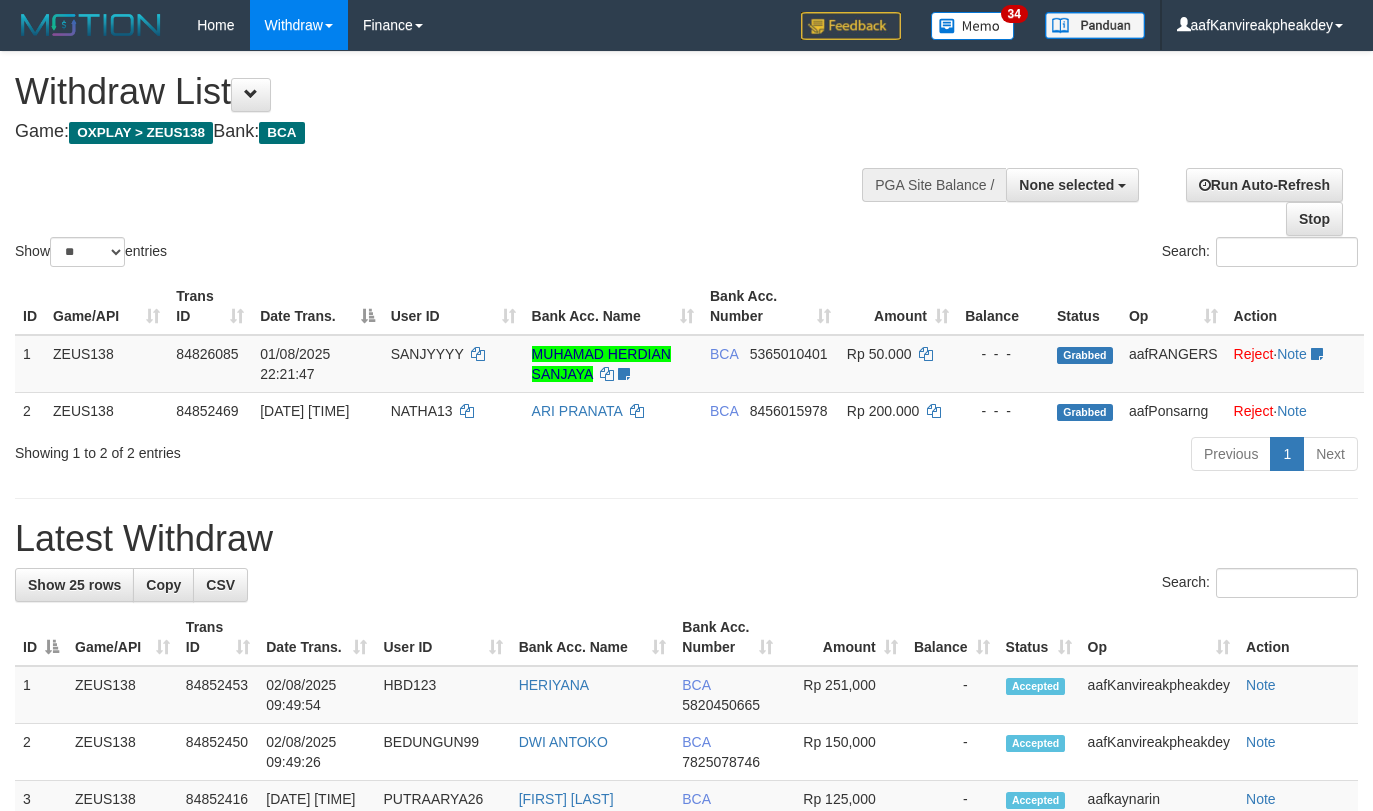 select 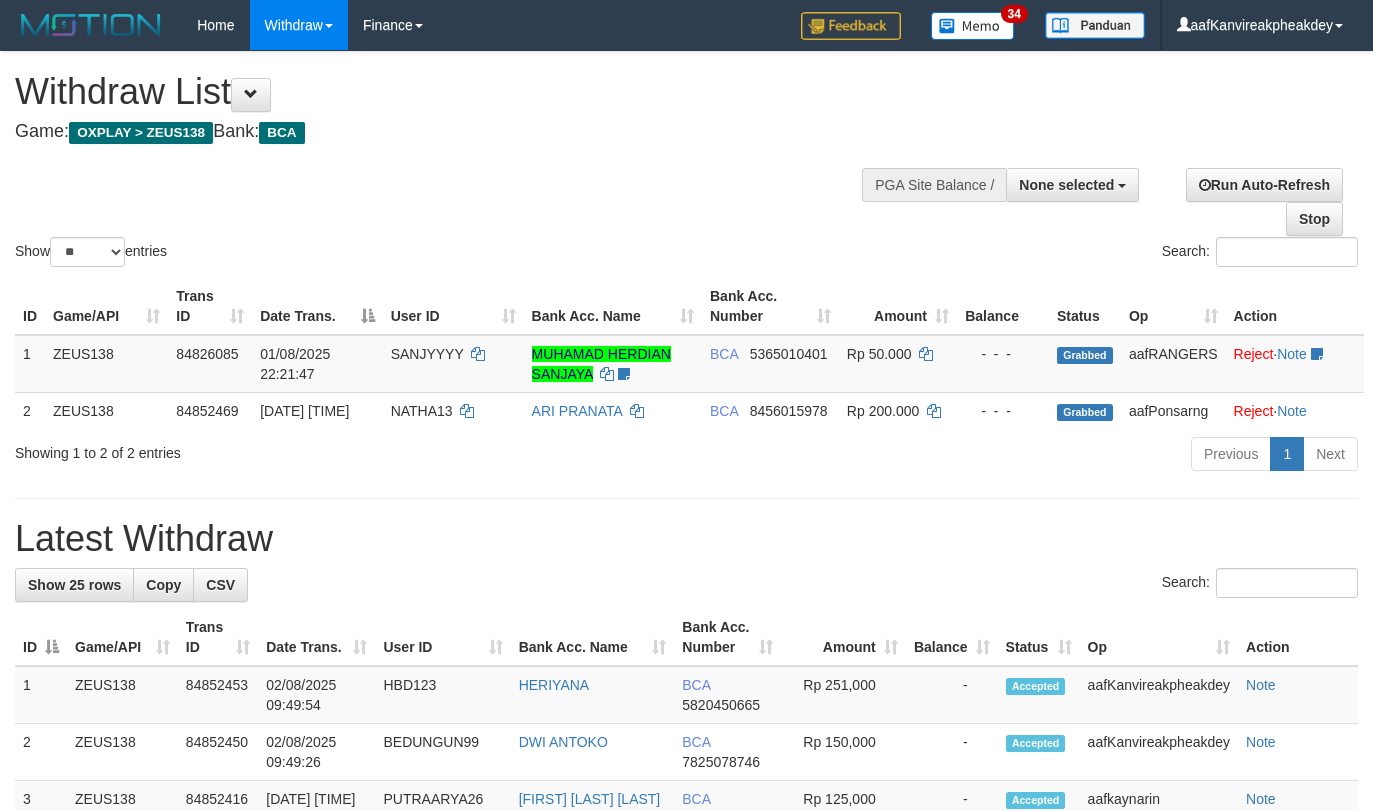 select 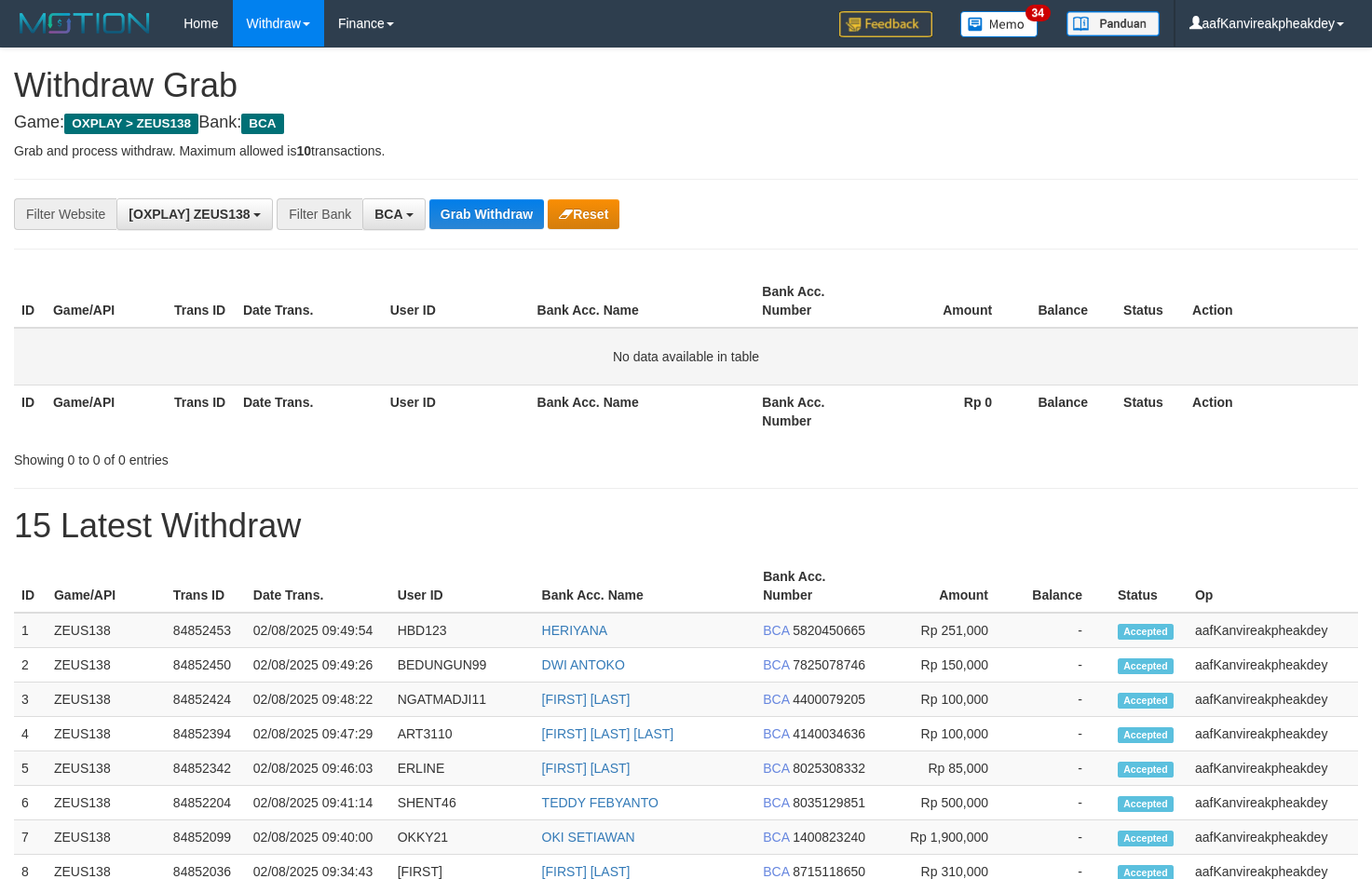scroll, scrollTop: 0, scrollLeft: 0, axis: both 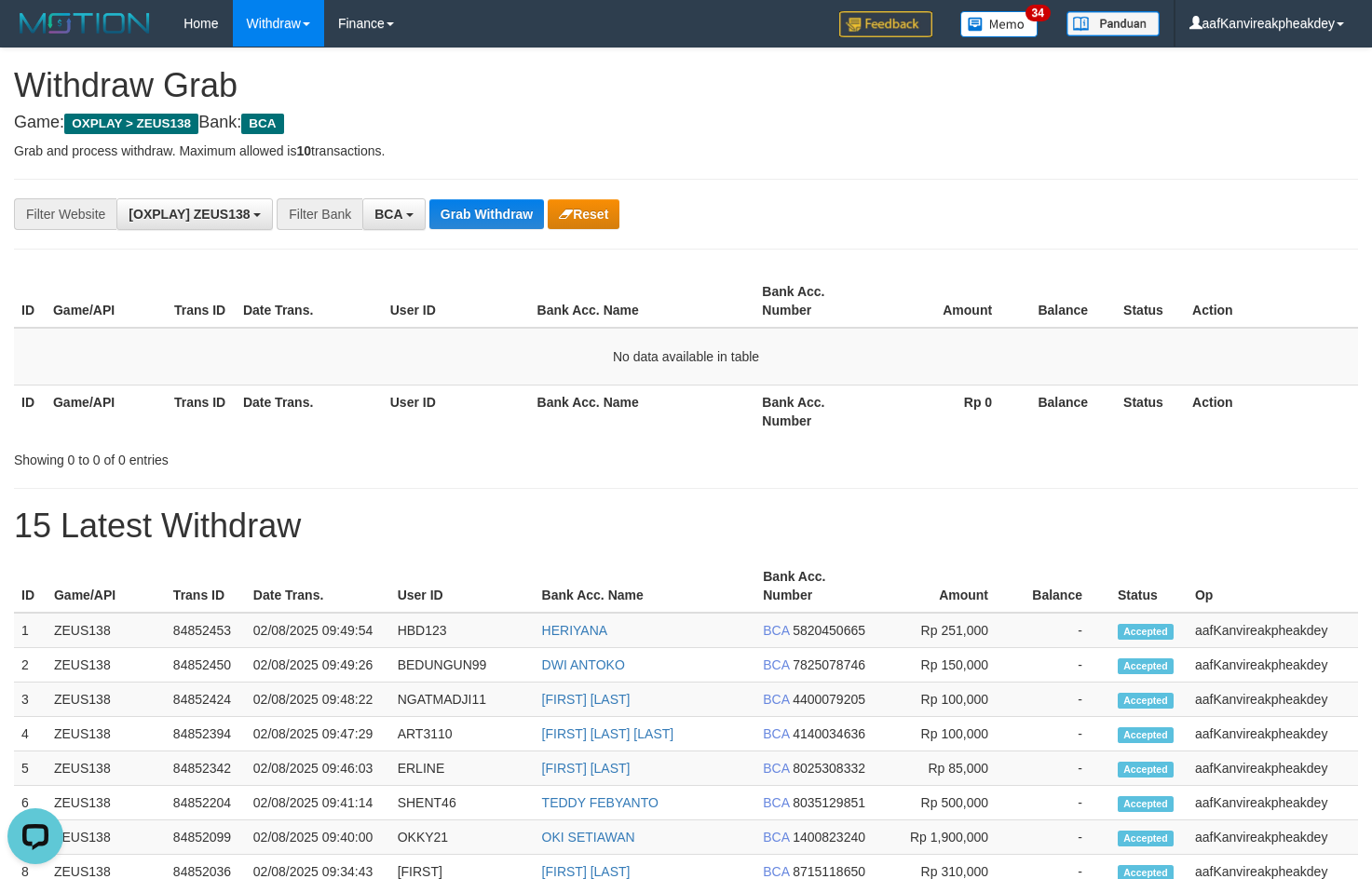 click on "Bank Acc. Number" at bounding box center (815, 301) 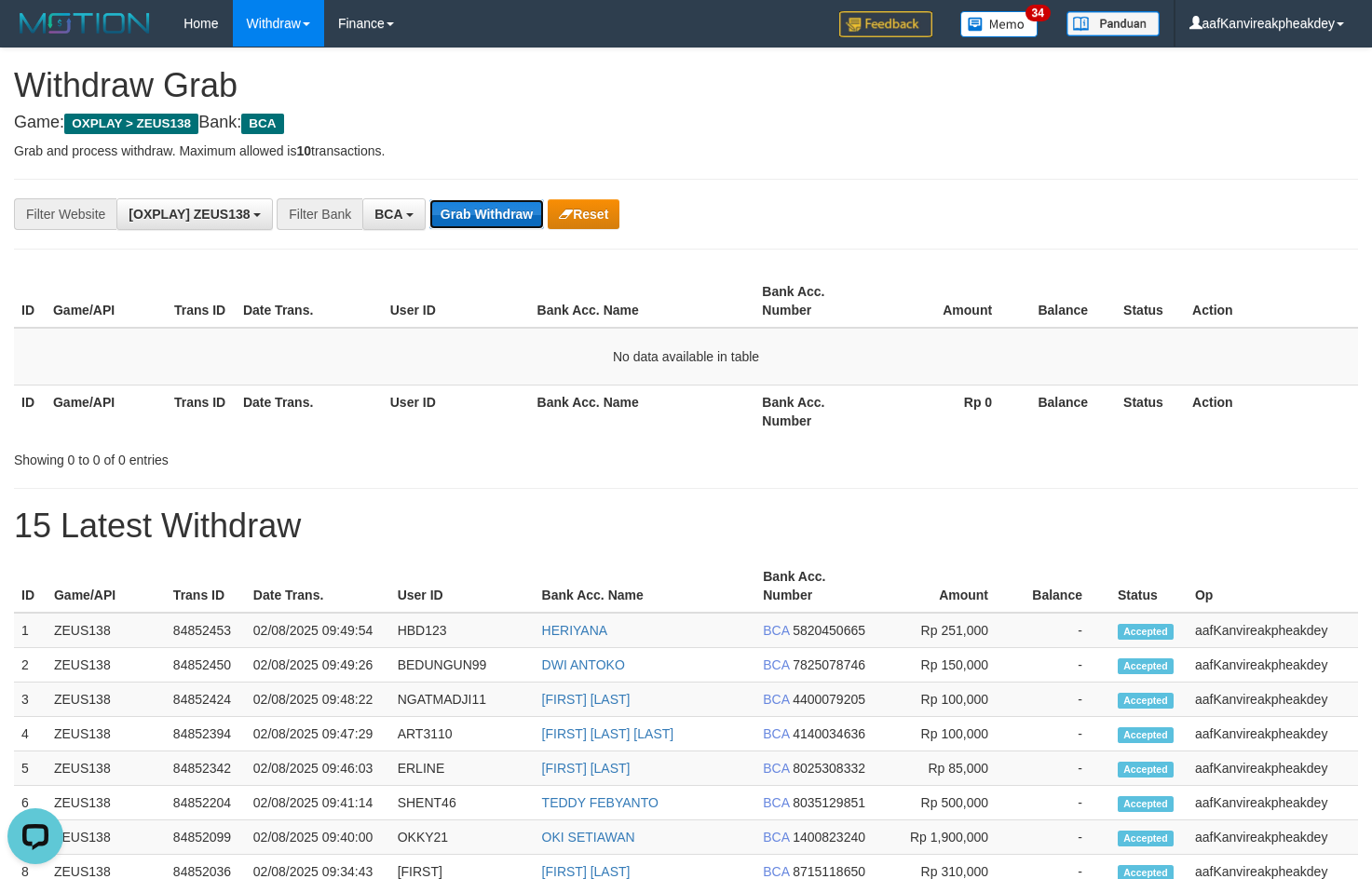click on "Grab Withdraw" at bounding box center (486, 214) 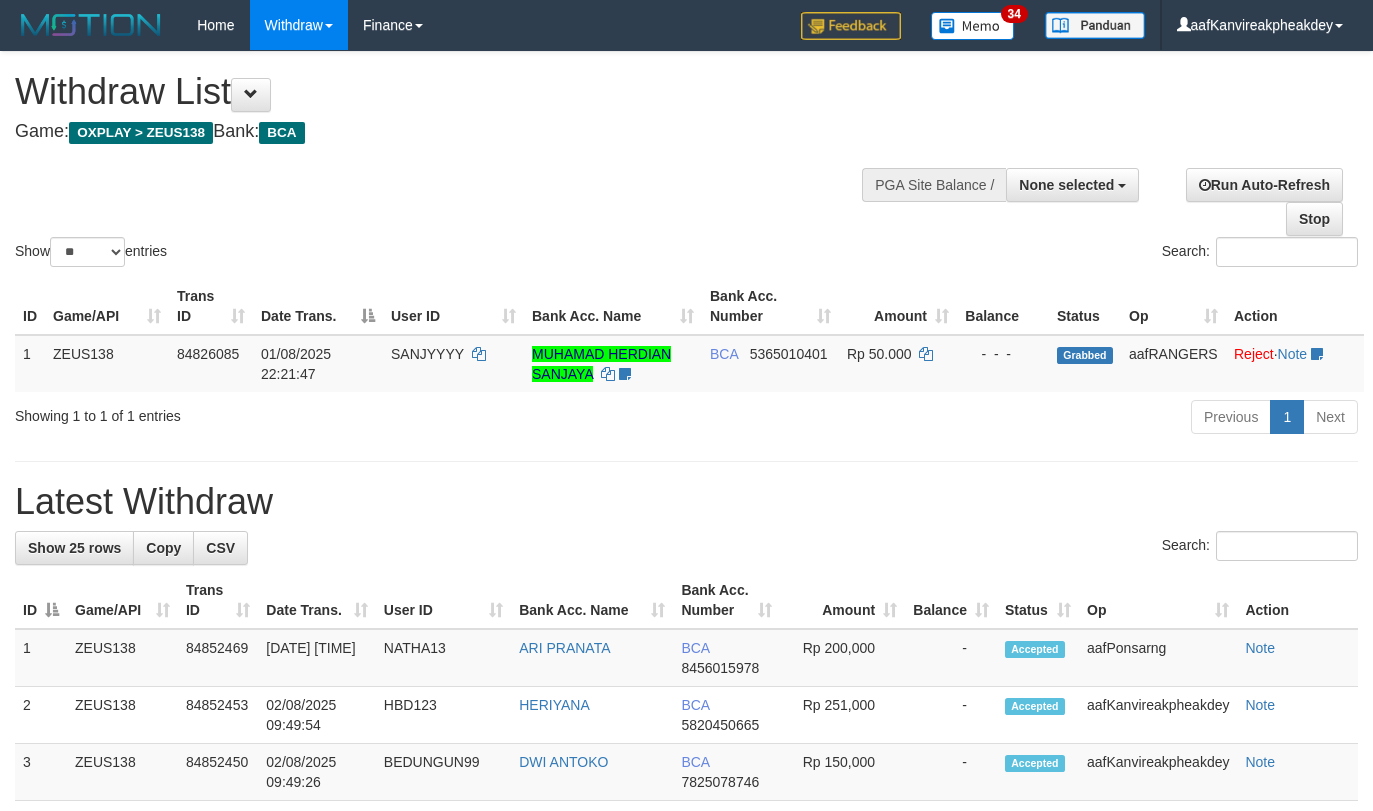 select 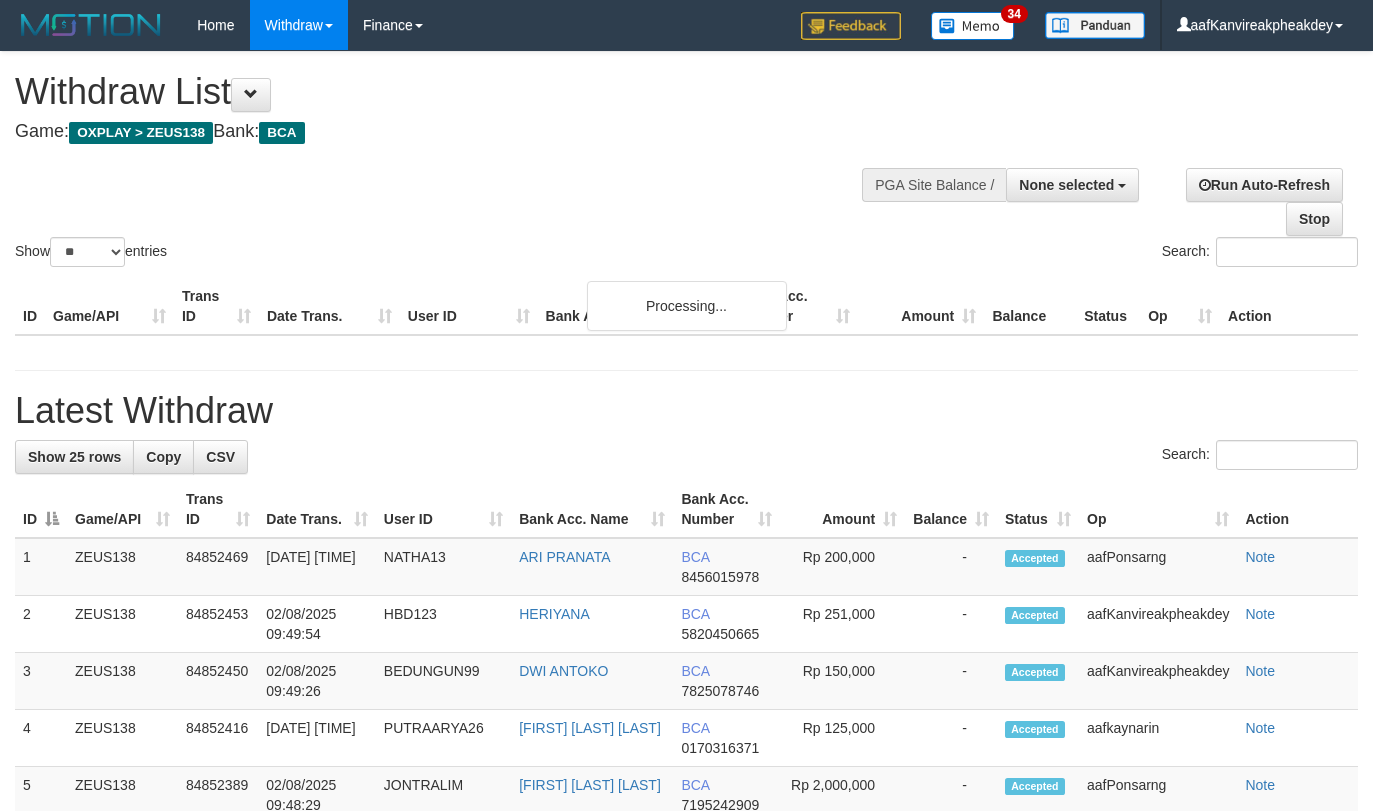 select 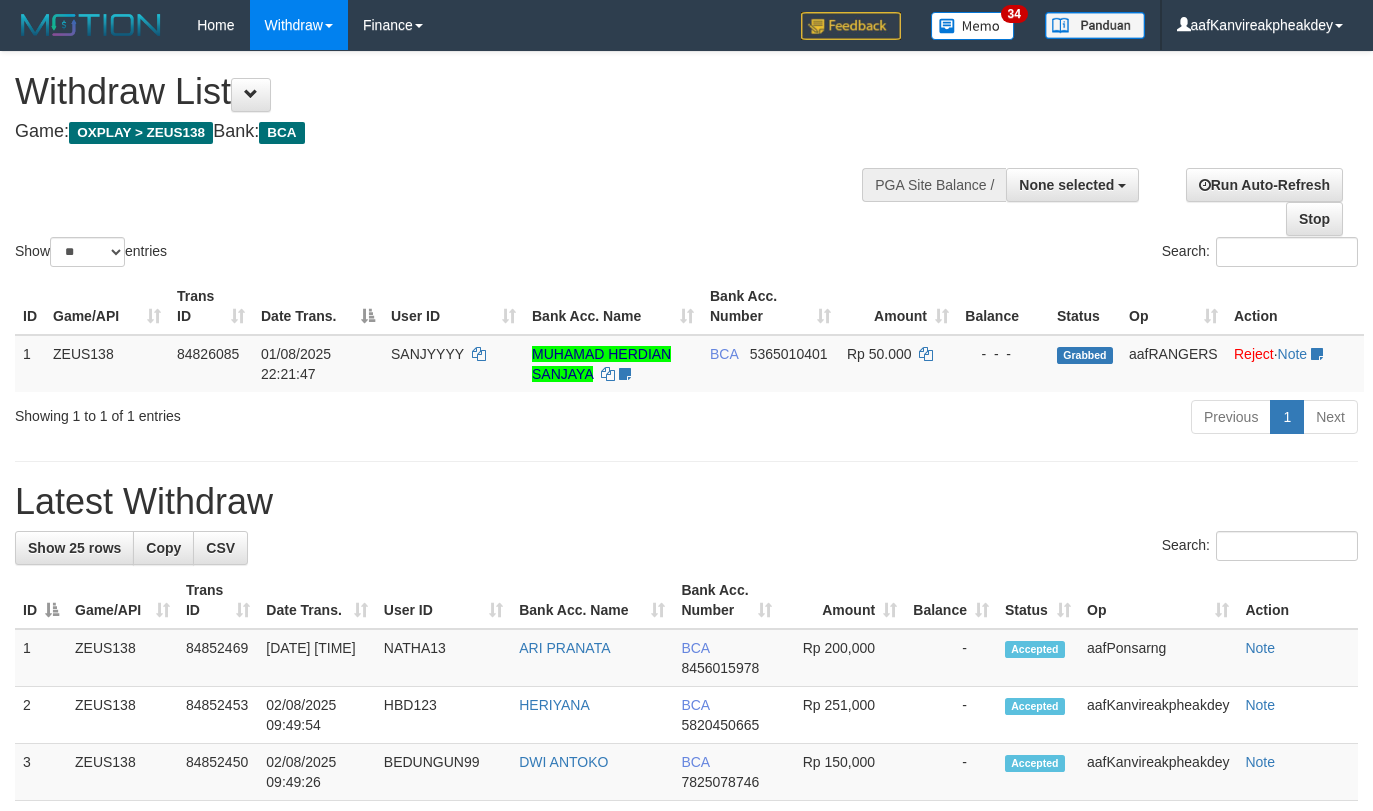 select 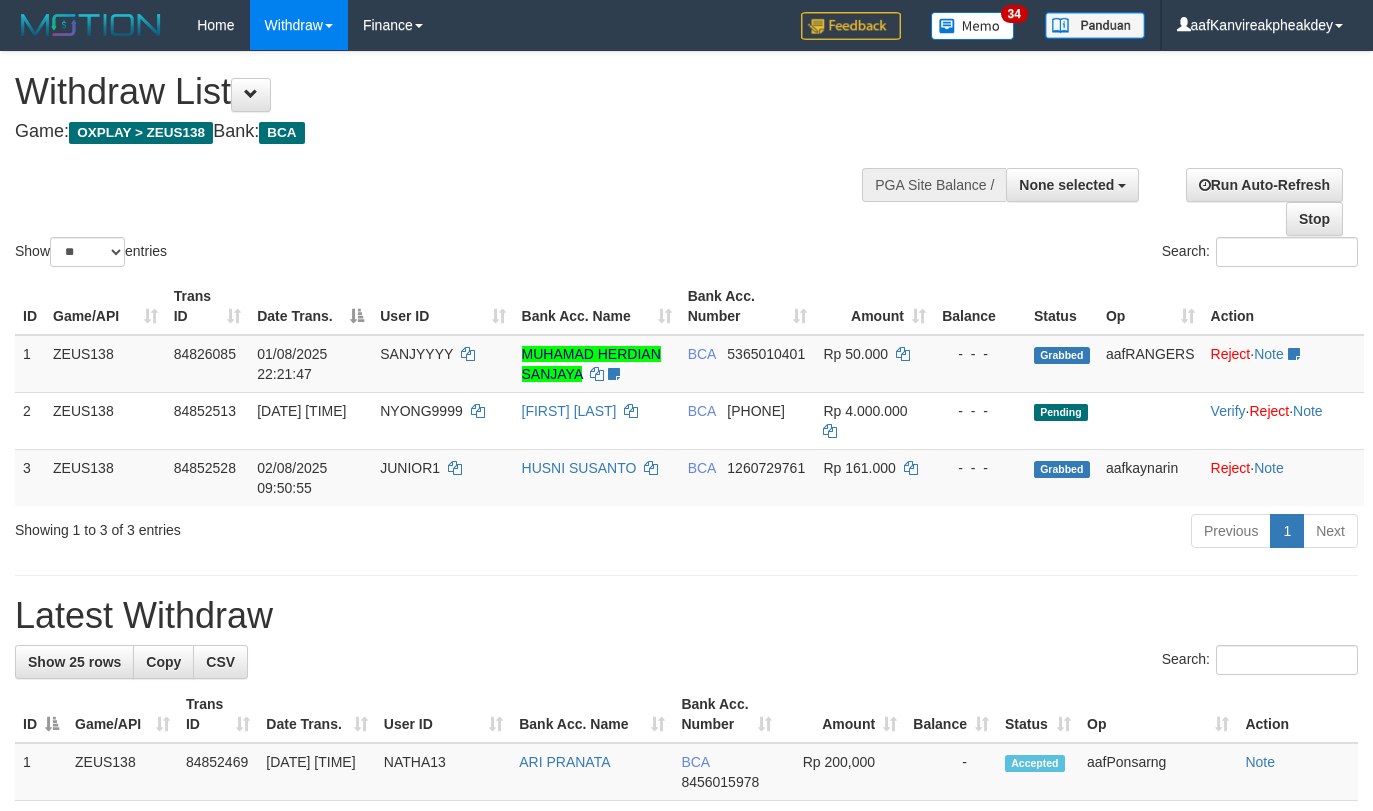 select 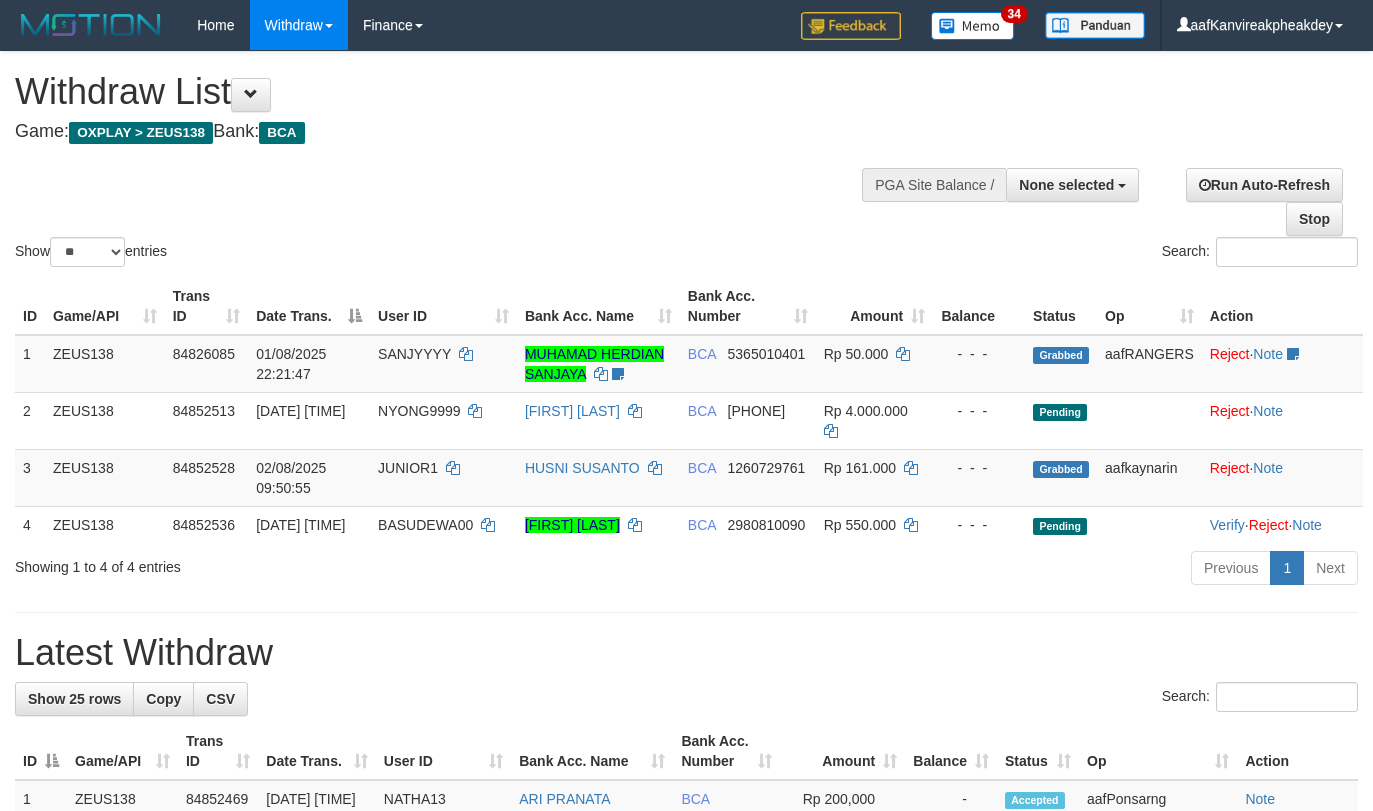 select 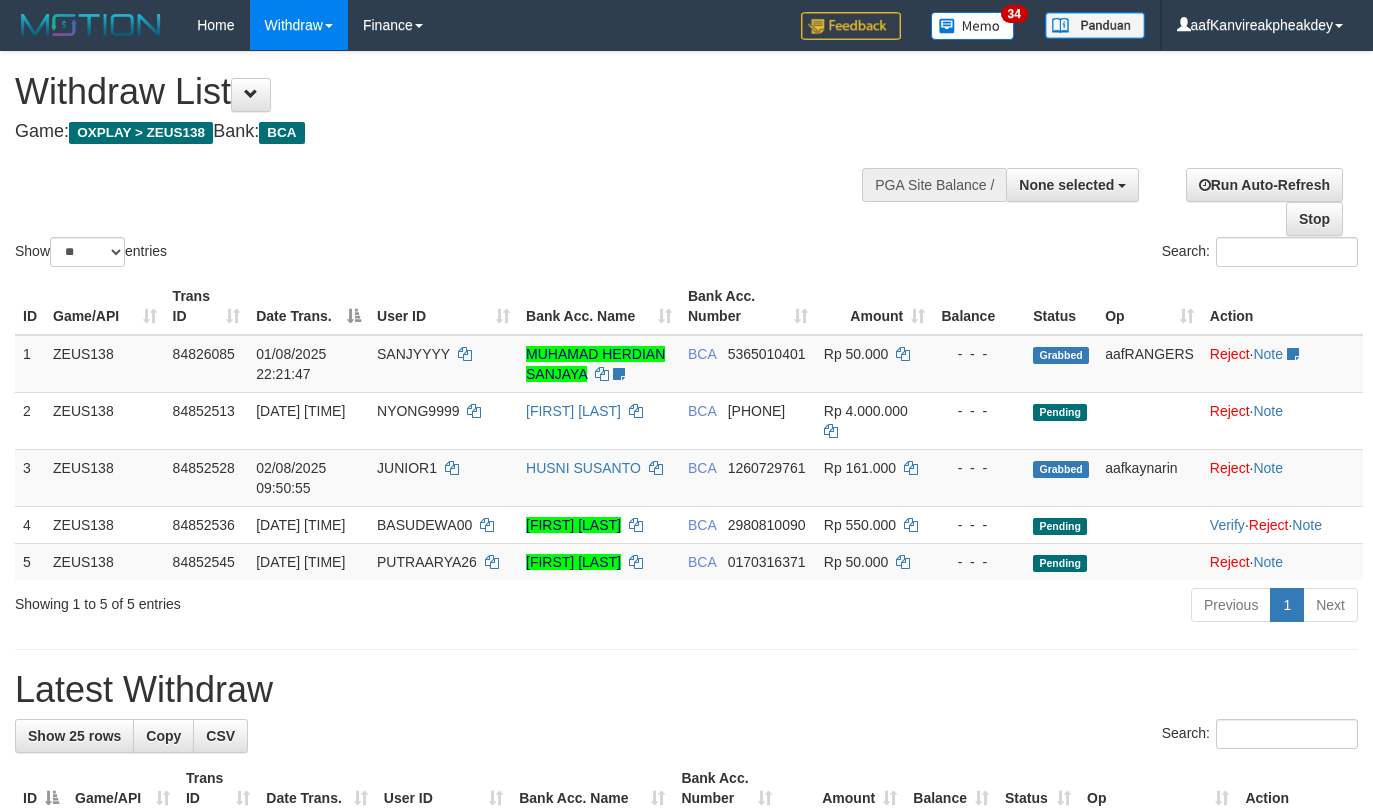 select 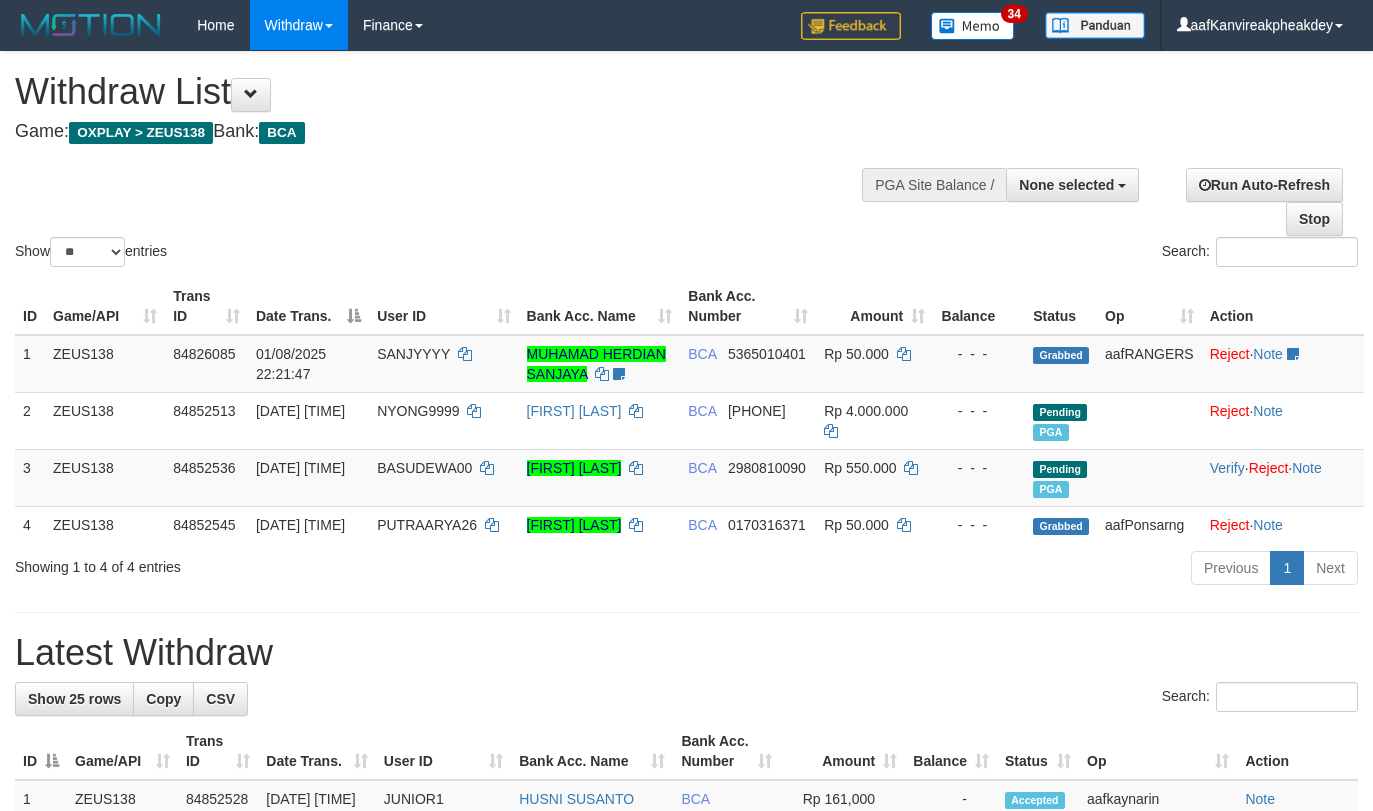 select 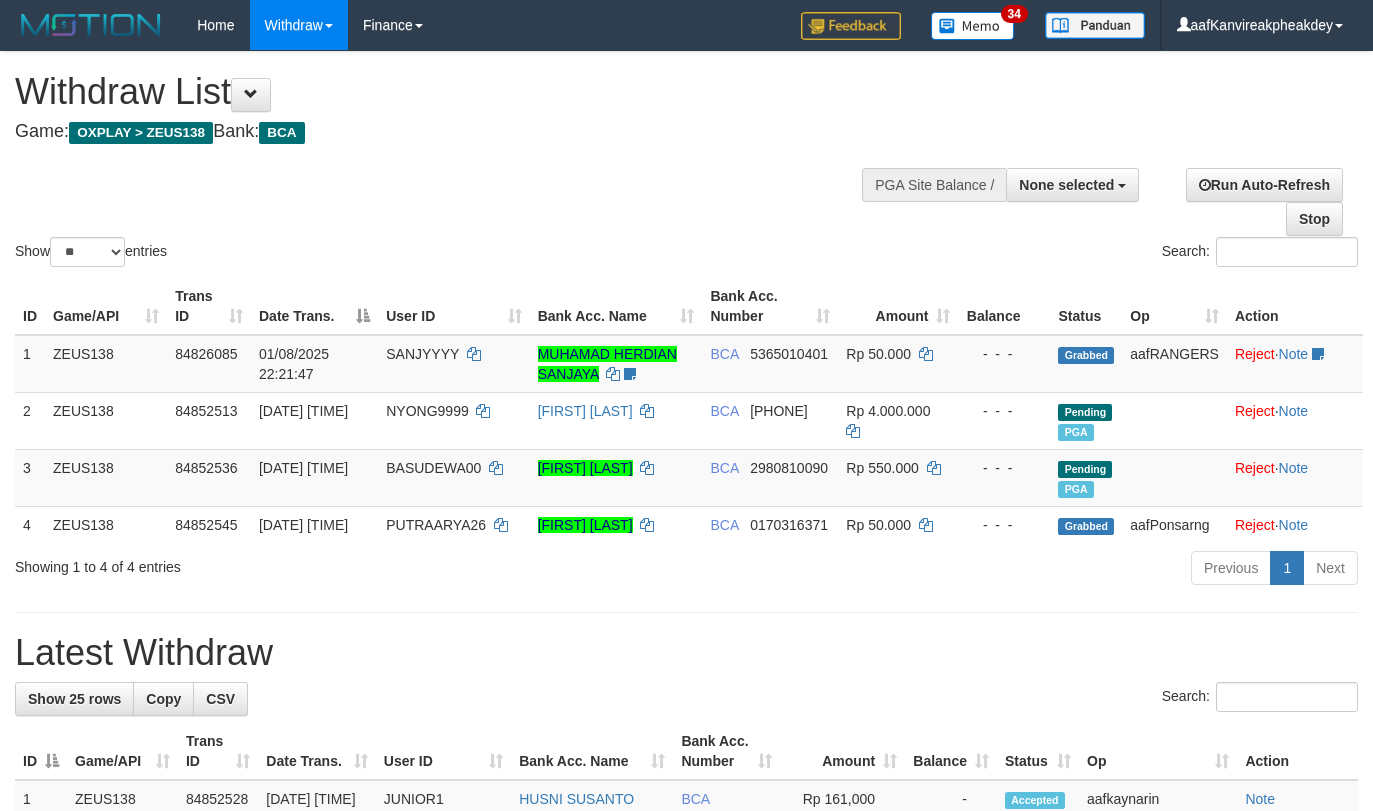 select 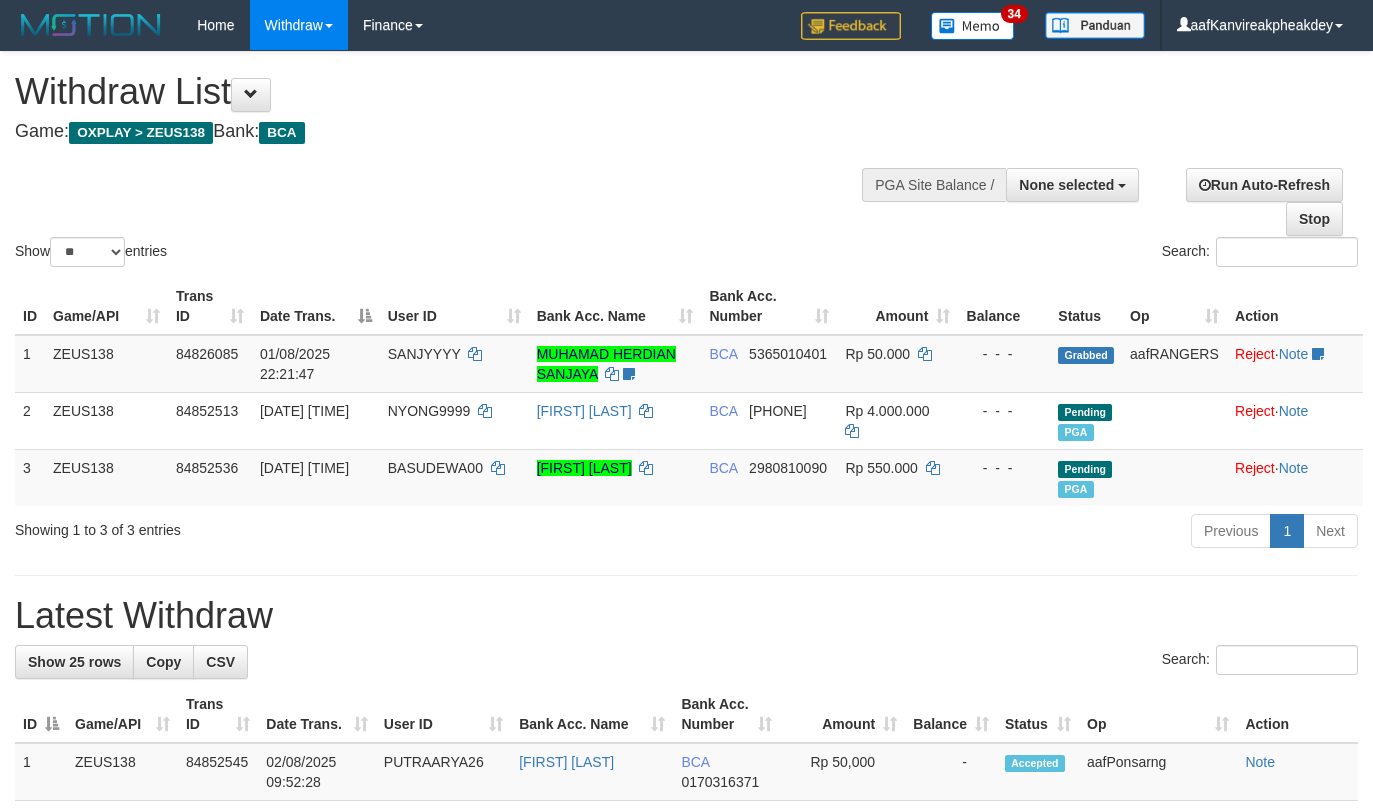 select 